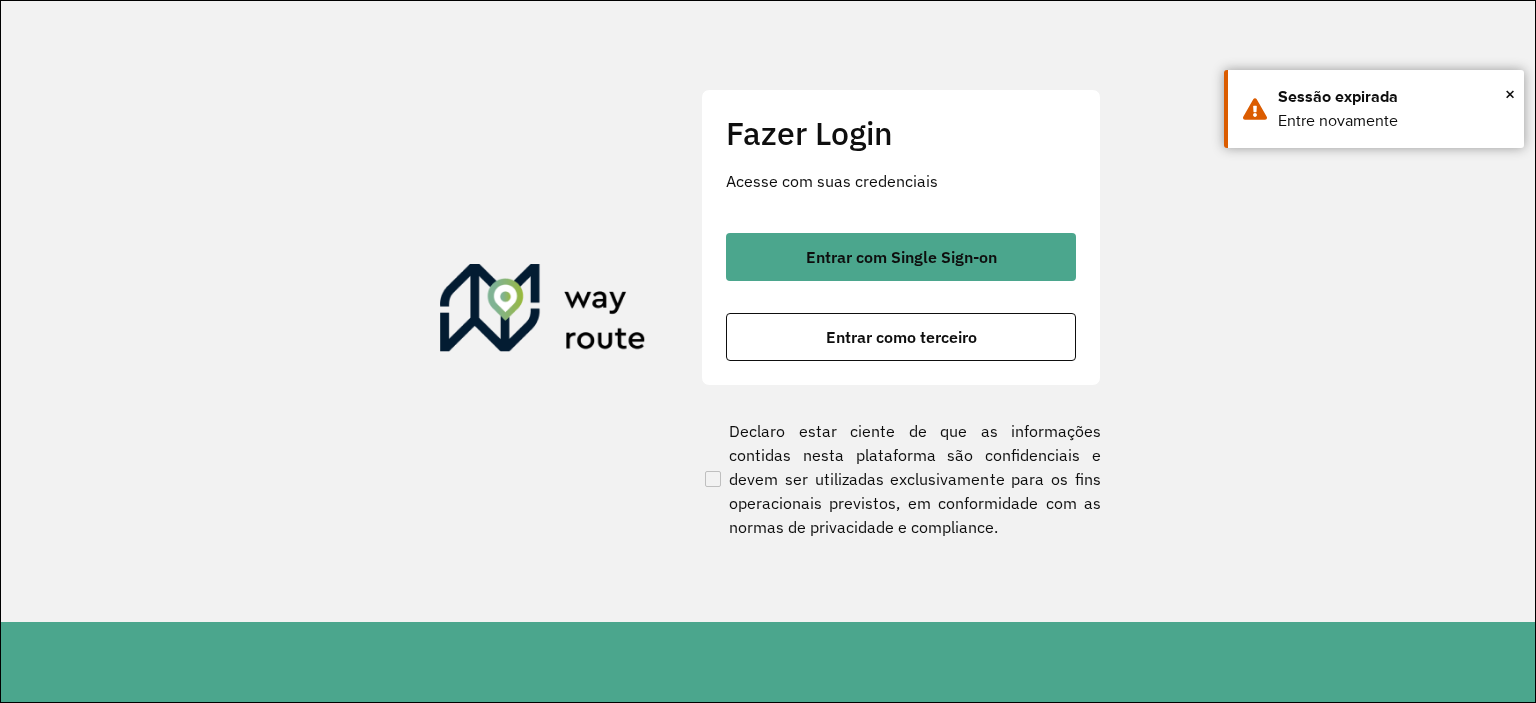 scroll, scrollTop: 0, scrollLeft: 0, axis: both 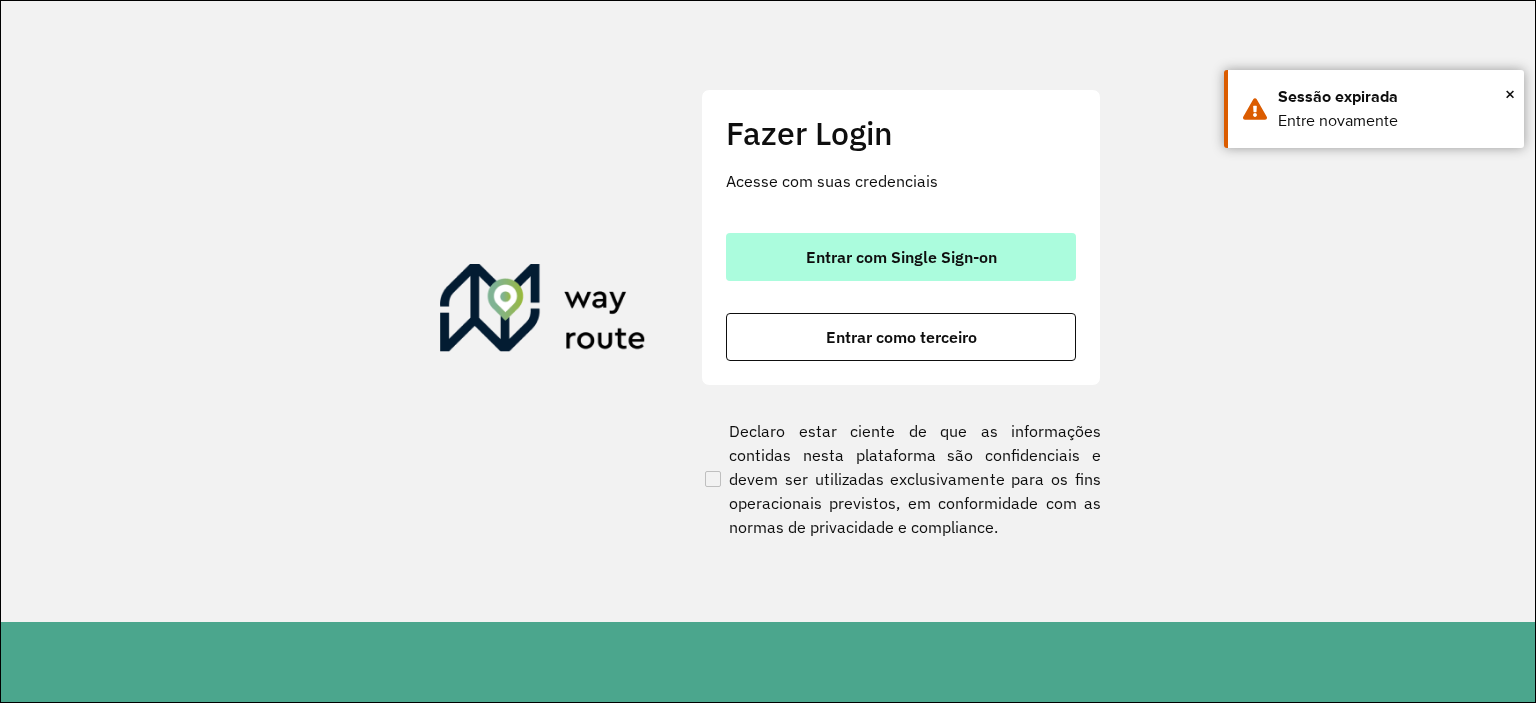 drag, startPoint x: 992, startPoint y: 265, endPoint x: 992, endPoint y: 253, distance: 12 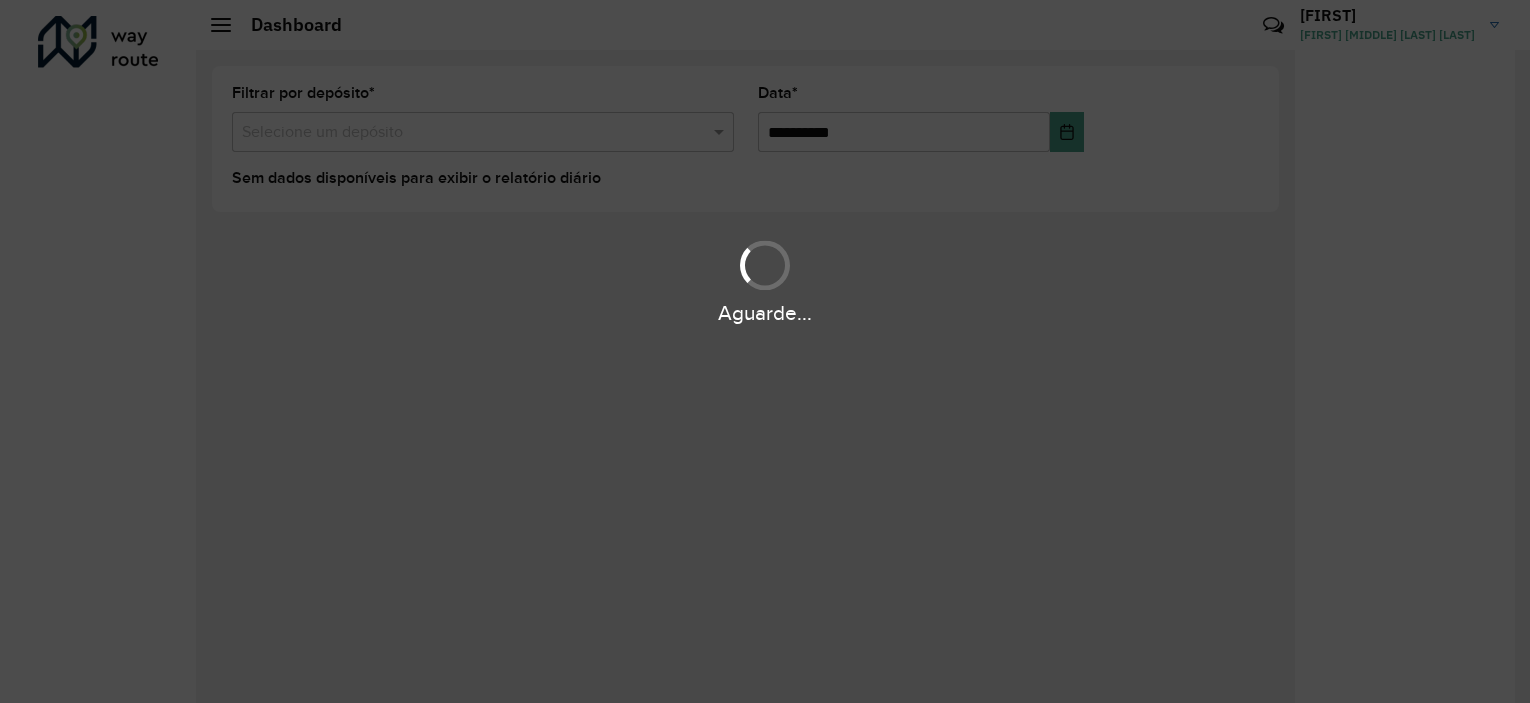 scroll, scrollTop: 0, scrollLeft: 0, axis: both 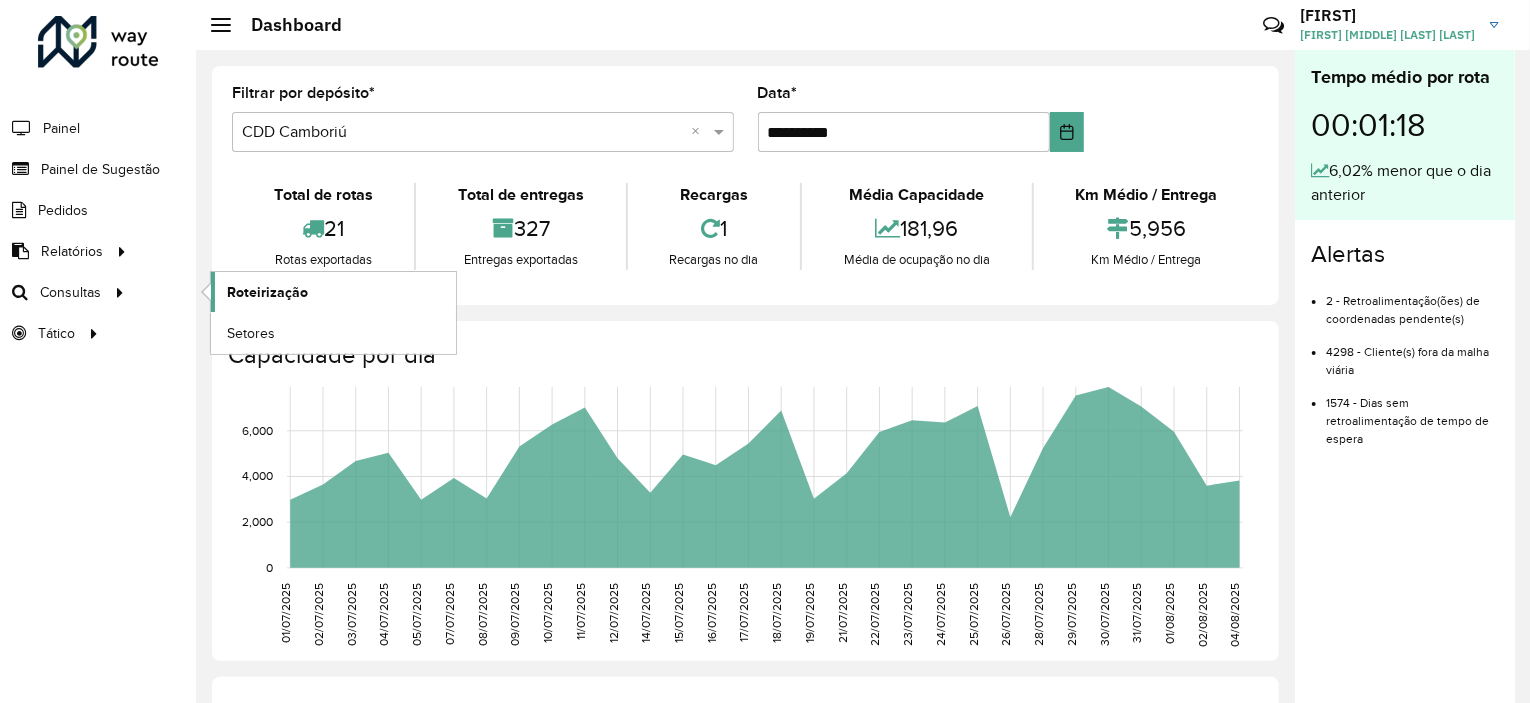 click on "Roteirização" 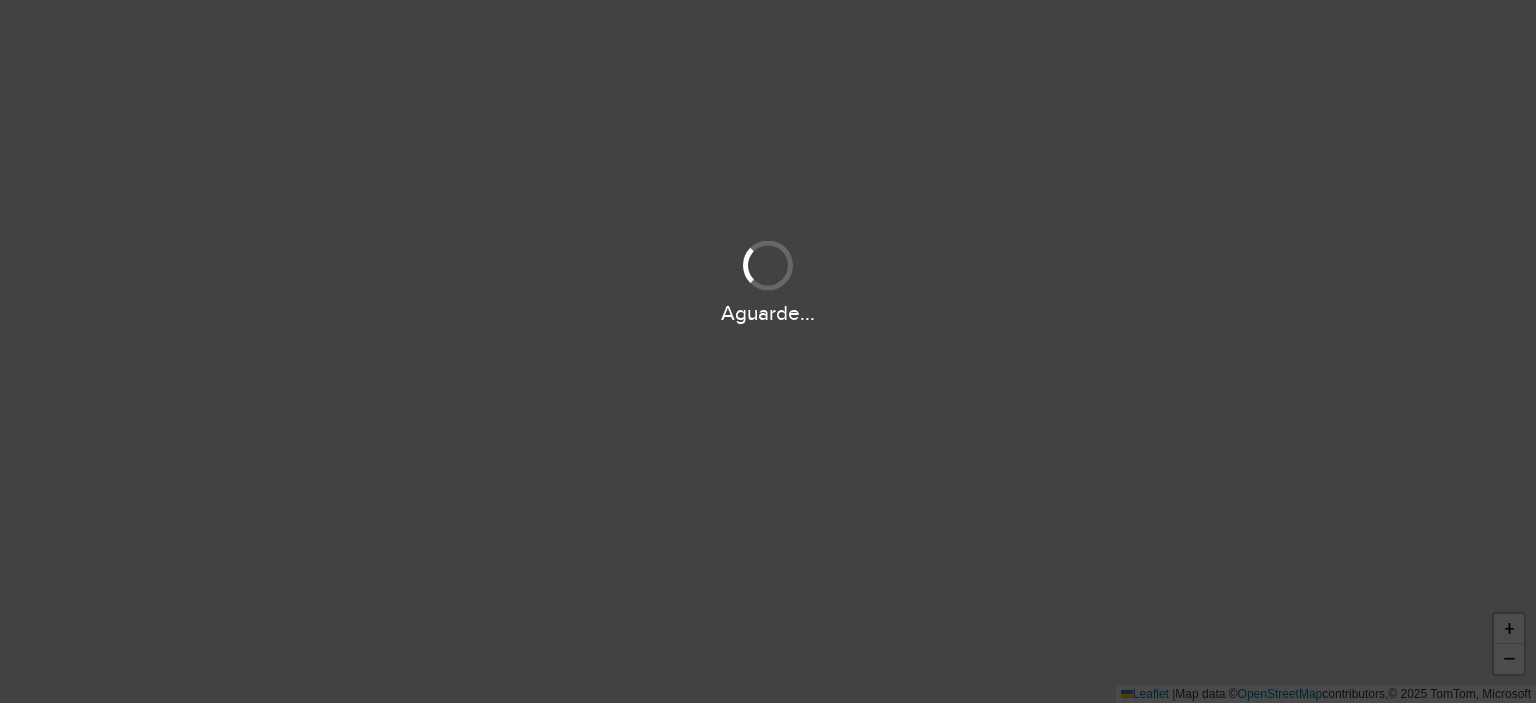 scroll, scrollTop: 0, scrollLeft: 0, axis: both 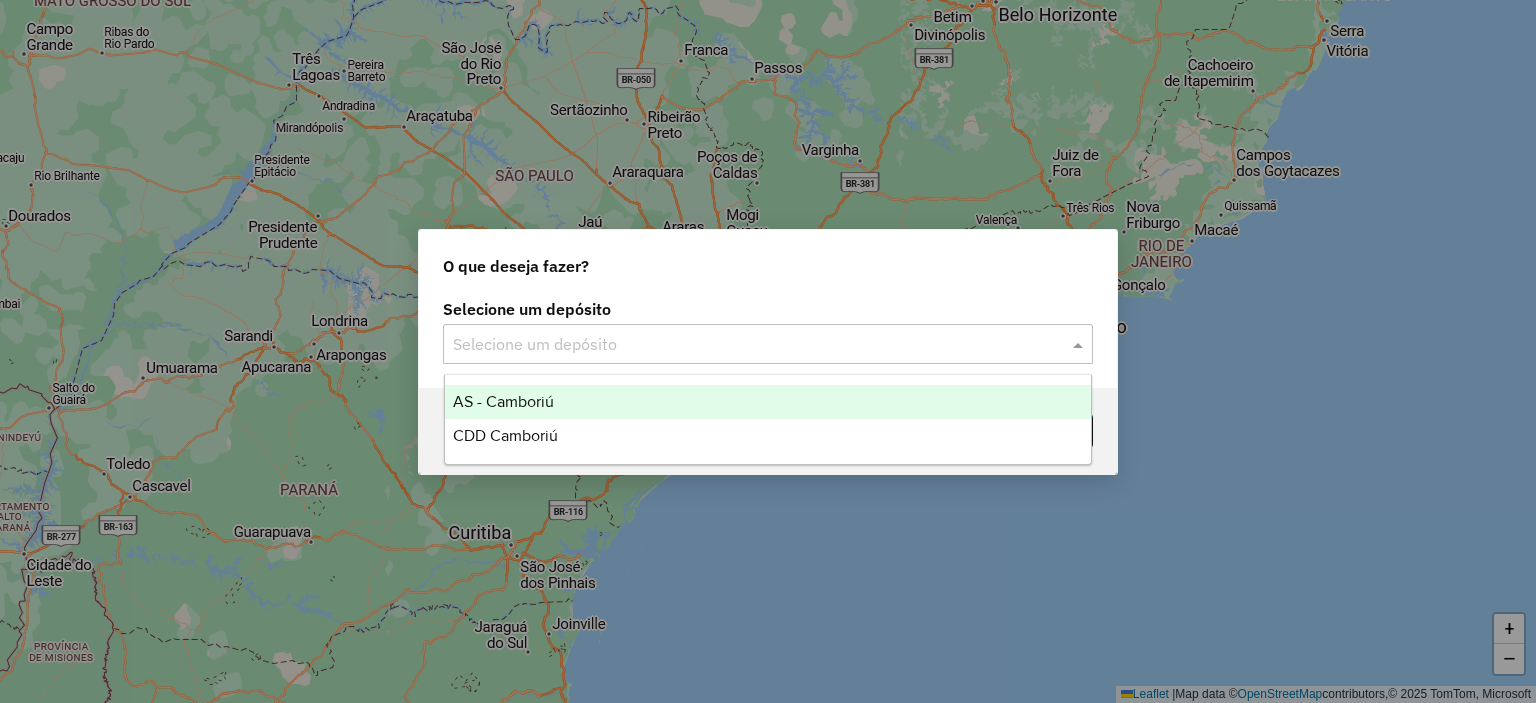 drag, startPoint x: 589, startPoint y: 331, endPoint x: 590, endPoint y: 343, distance: 12.0415945 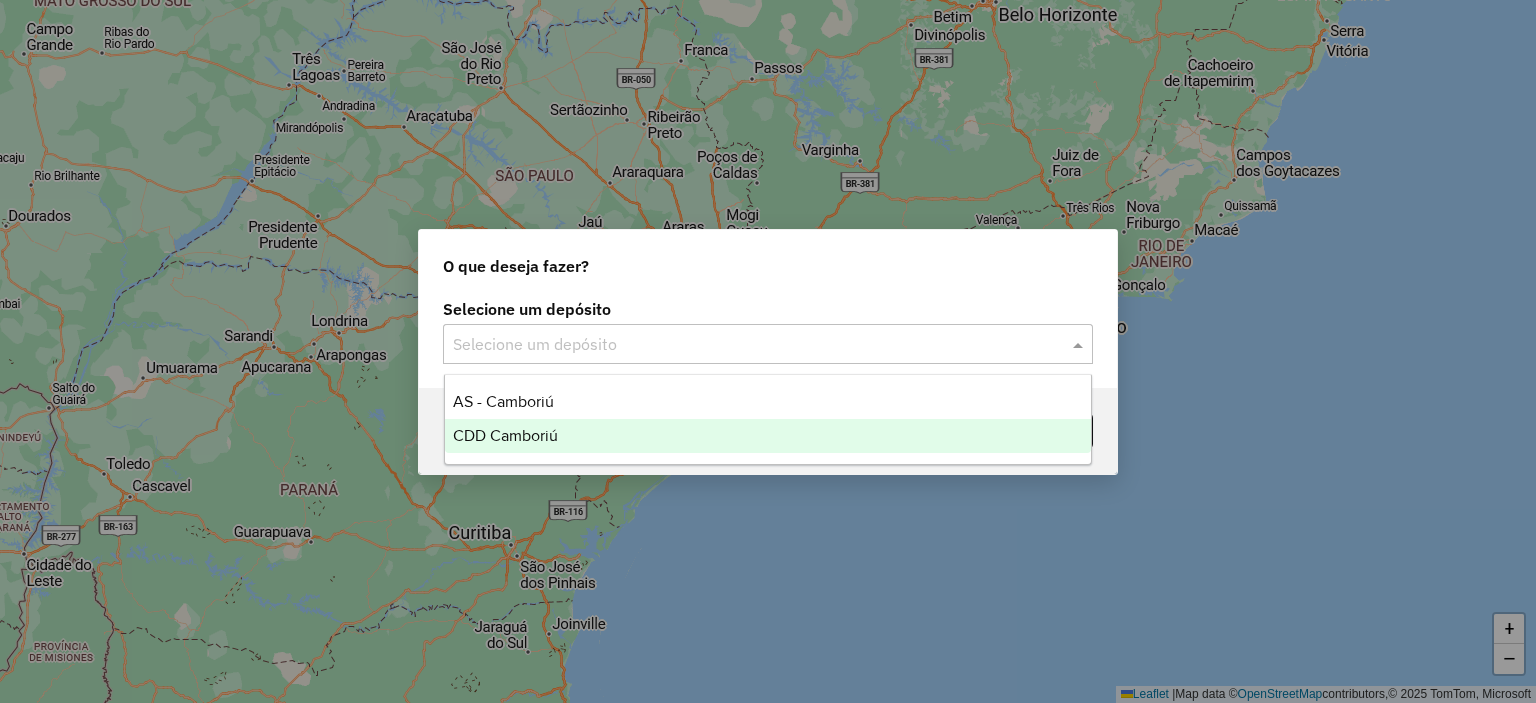 click on "CDD Camboriú" at bounding box center (768, 436) 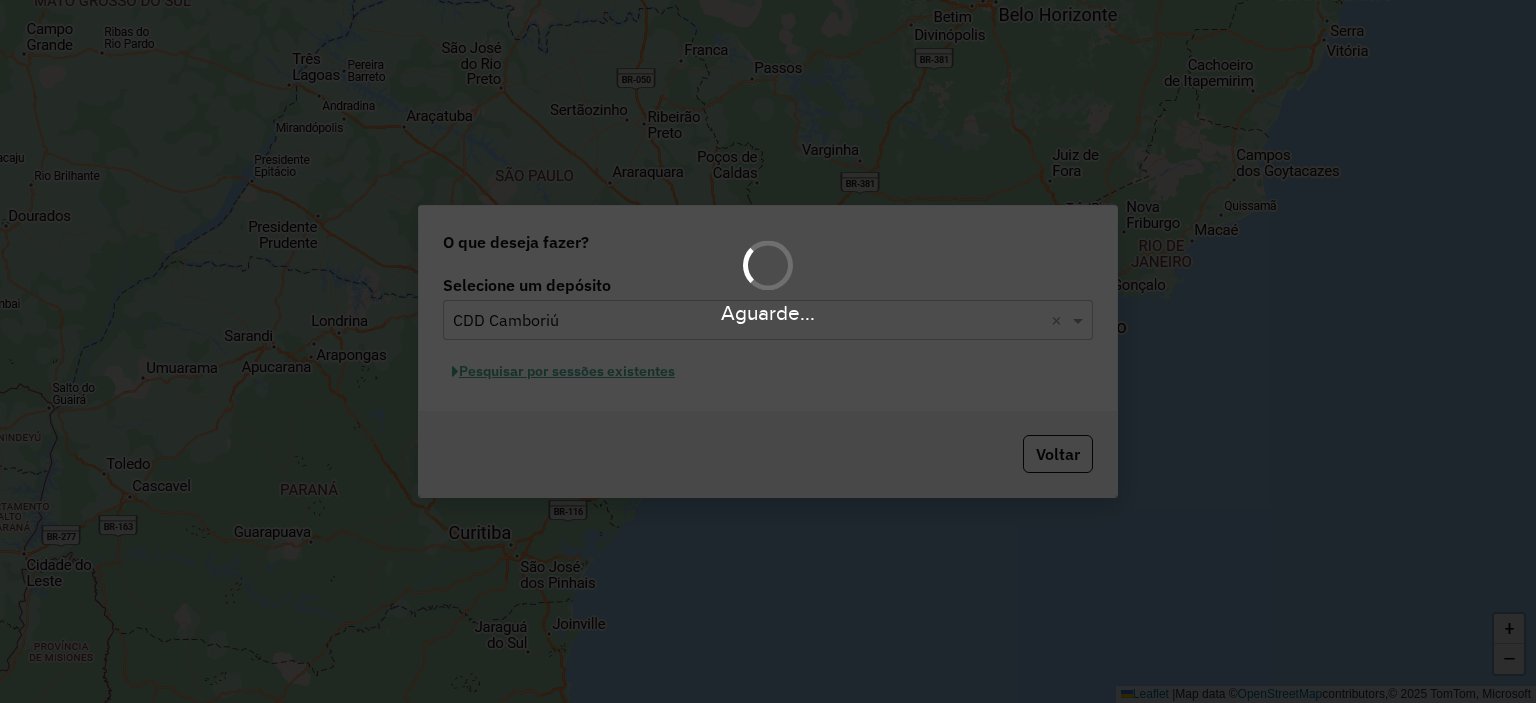 click on "Aguarde..." at bounding box center [768, 351] 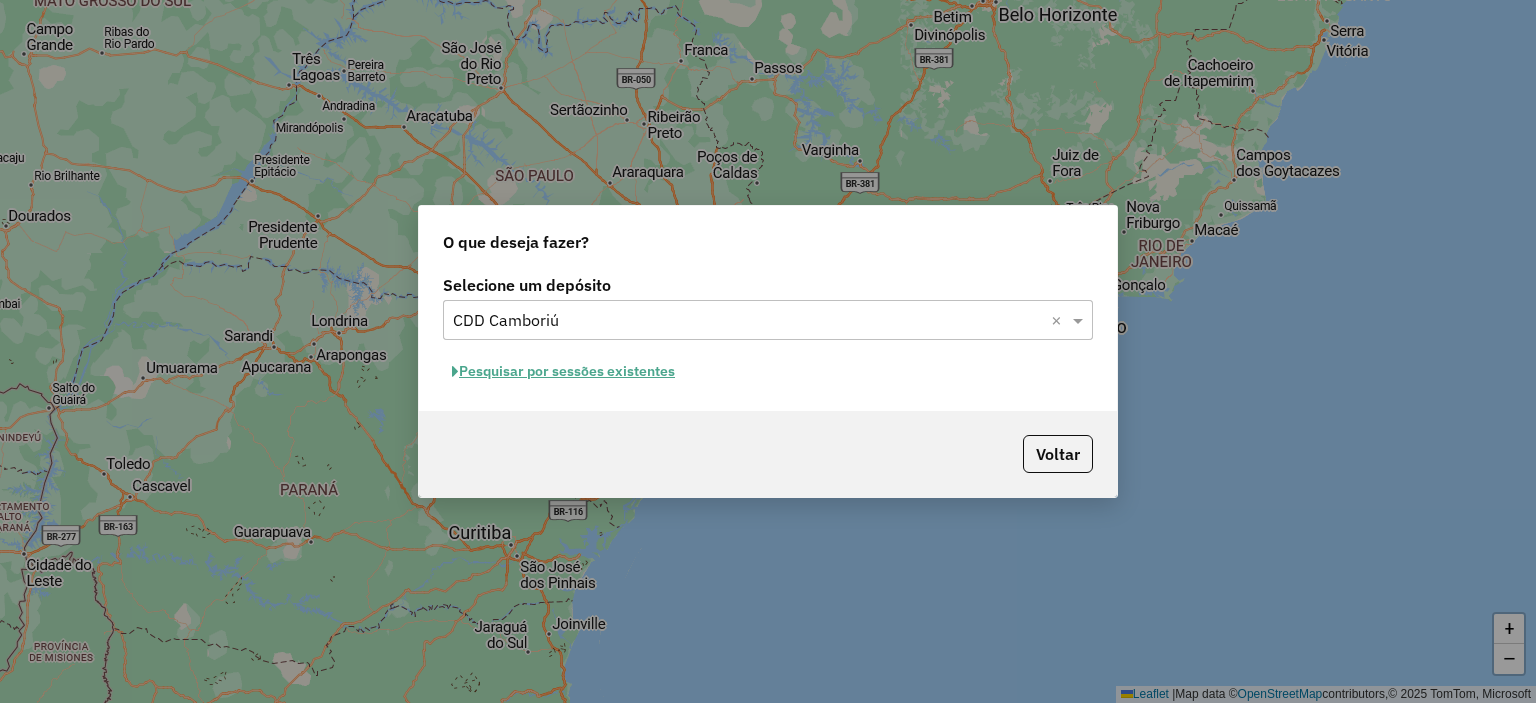 click on "Pesquisar por sessões existentes" 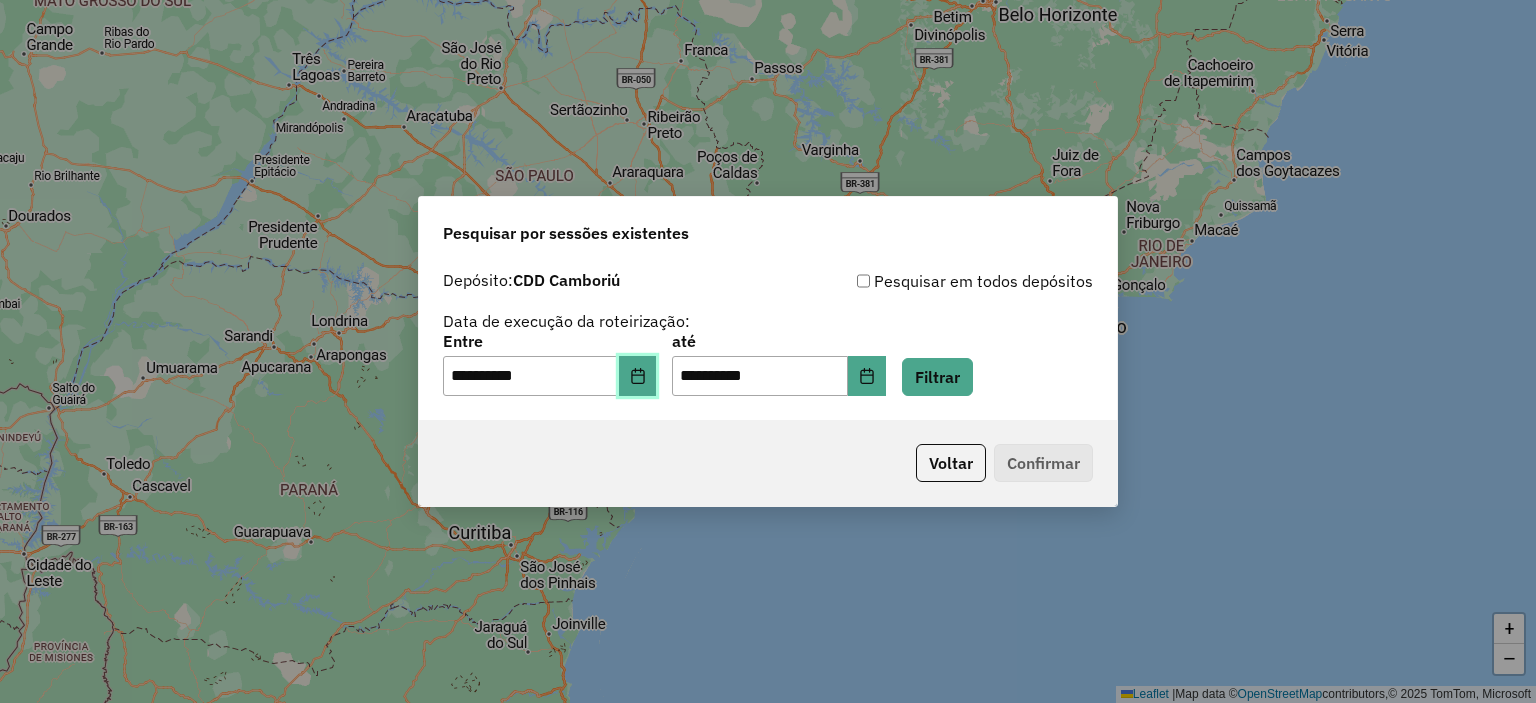 click at bounding box center (638, 376) 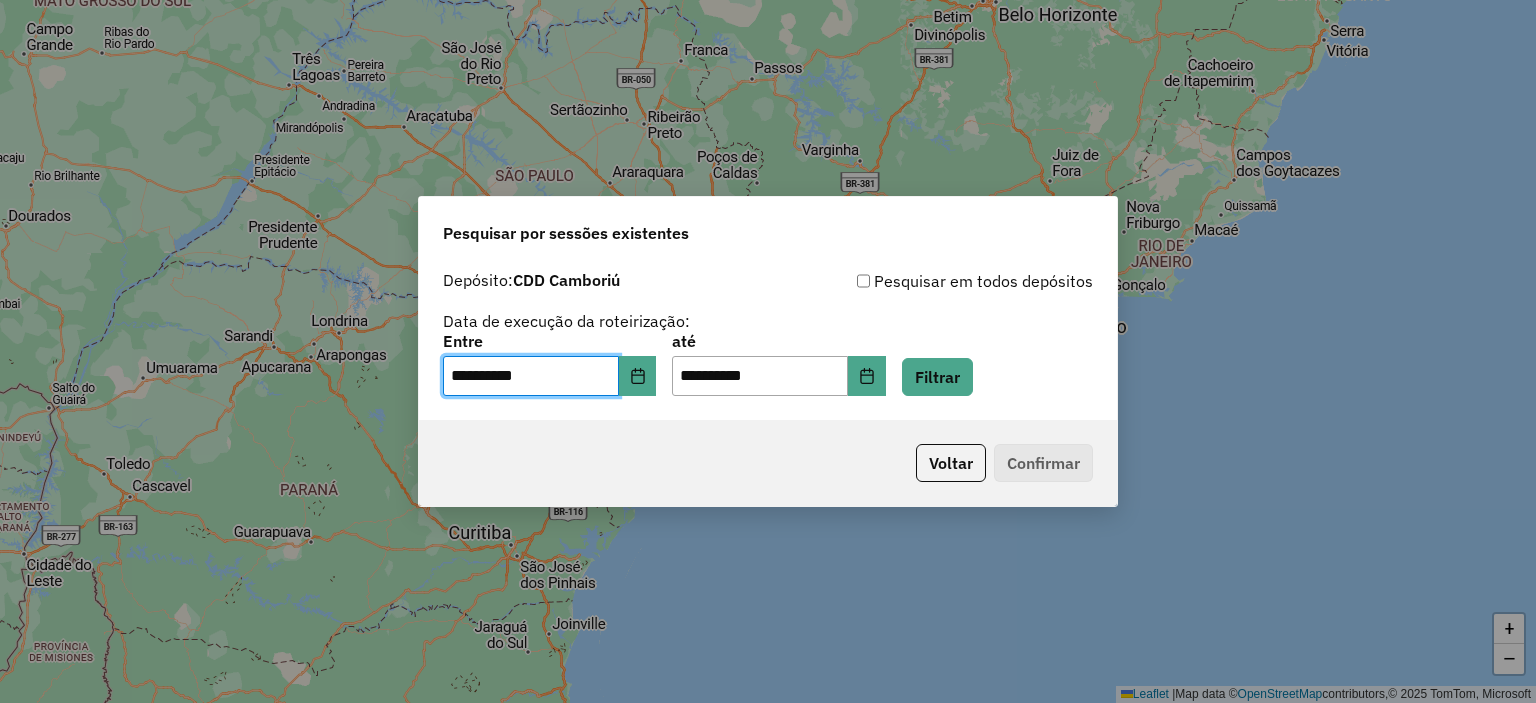 click on "Voltar   Confirmar" 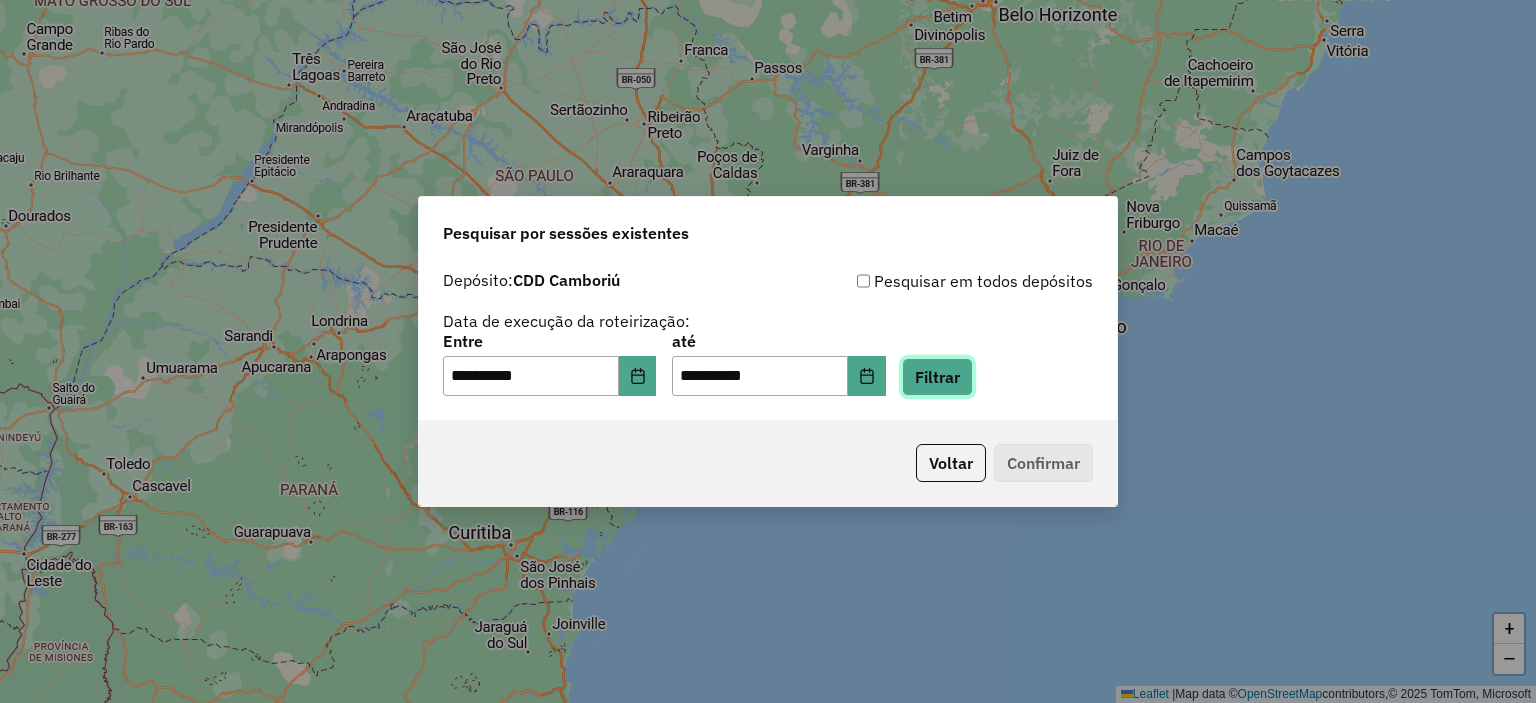 click on "Filtrar" 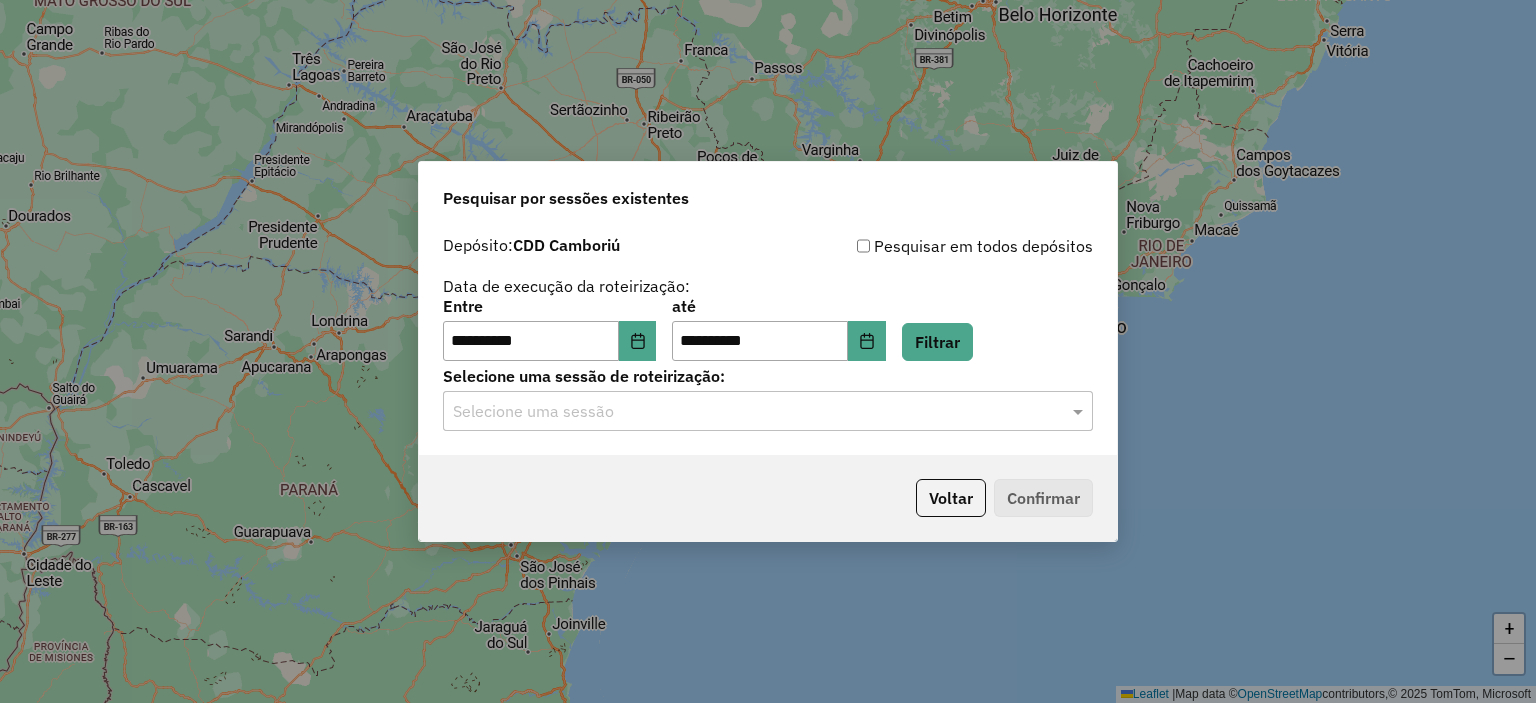 click 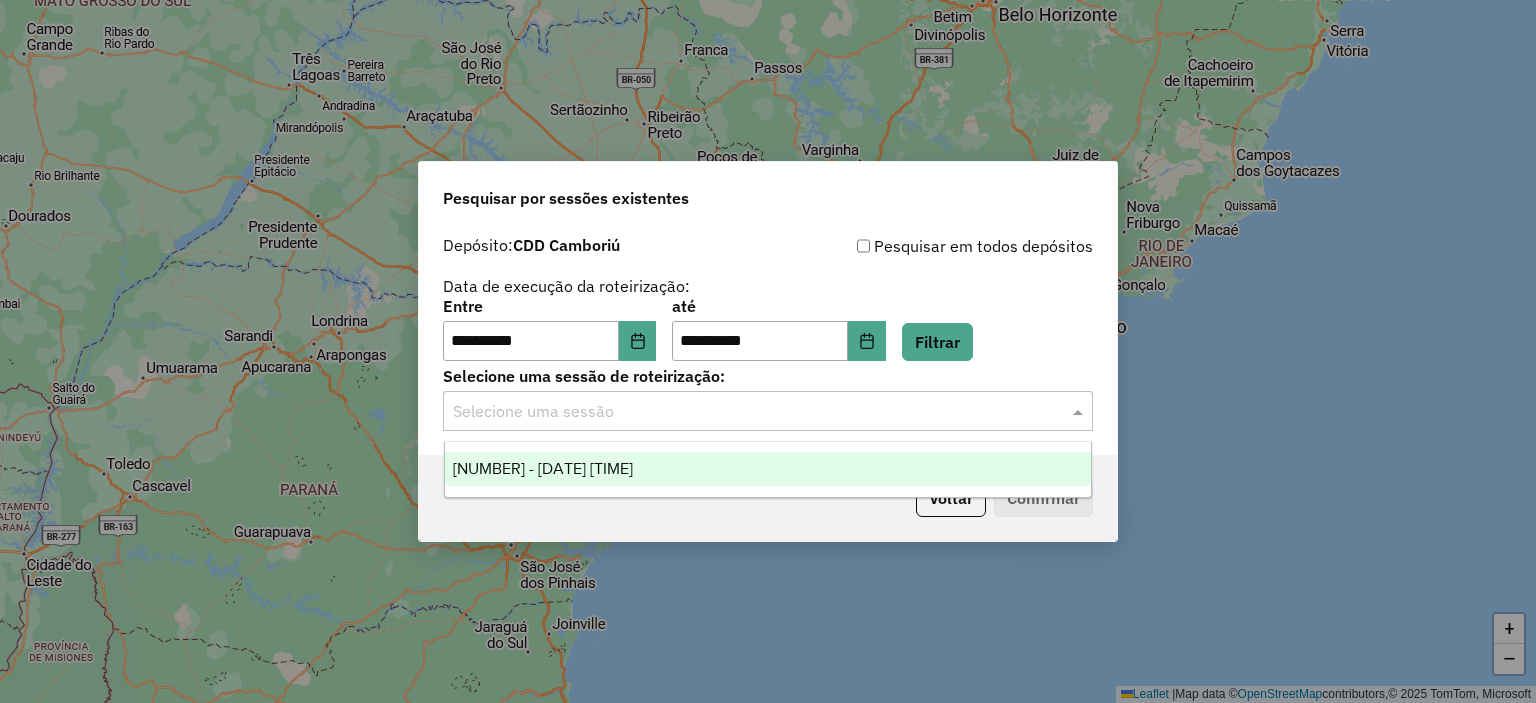 click on "1223315 - 04/08/2025 18:37" at bounding box center [768, 469] 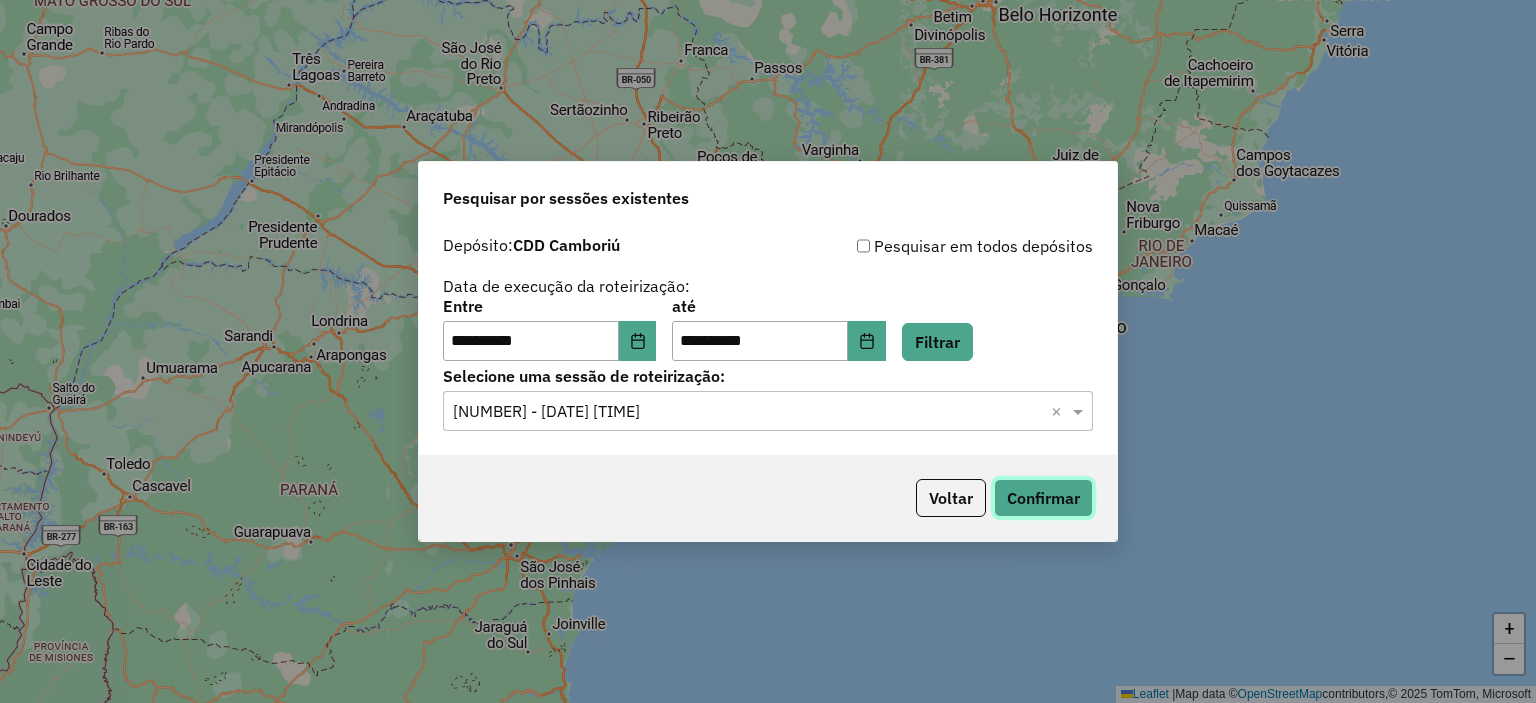 click on "Confirmar" 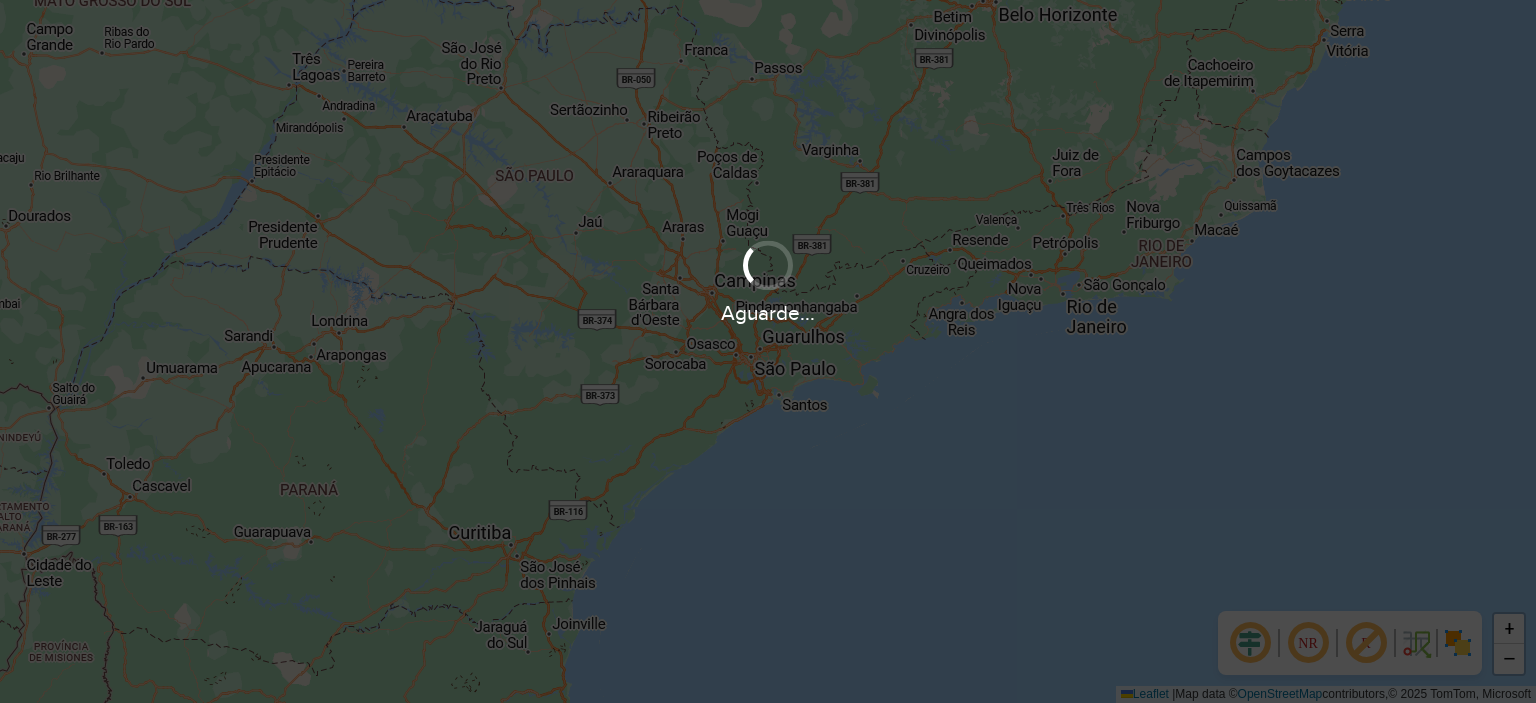 scroll, scrollTop: 0, scrollLeft: 0, axis: both 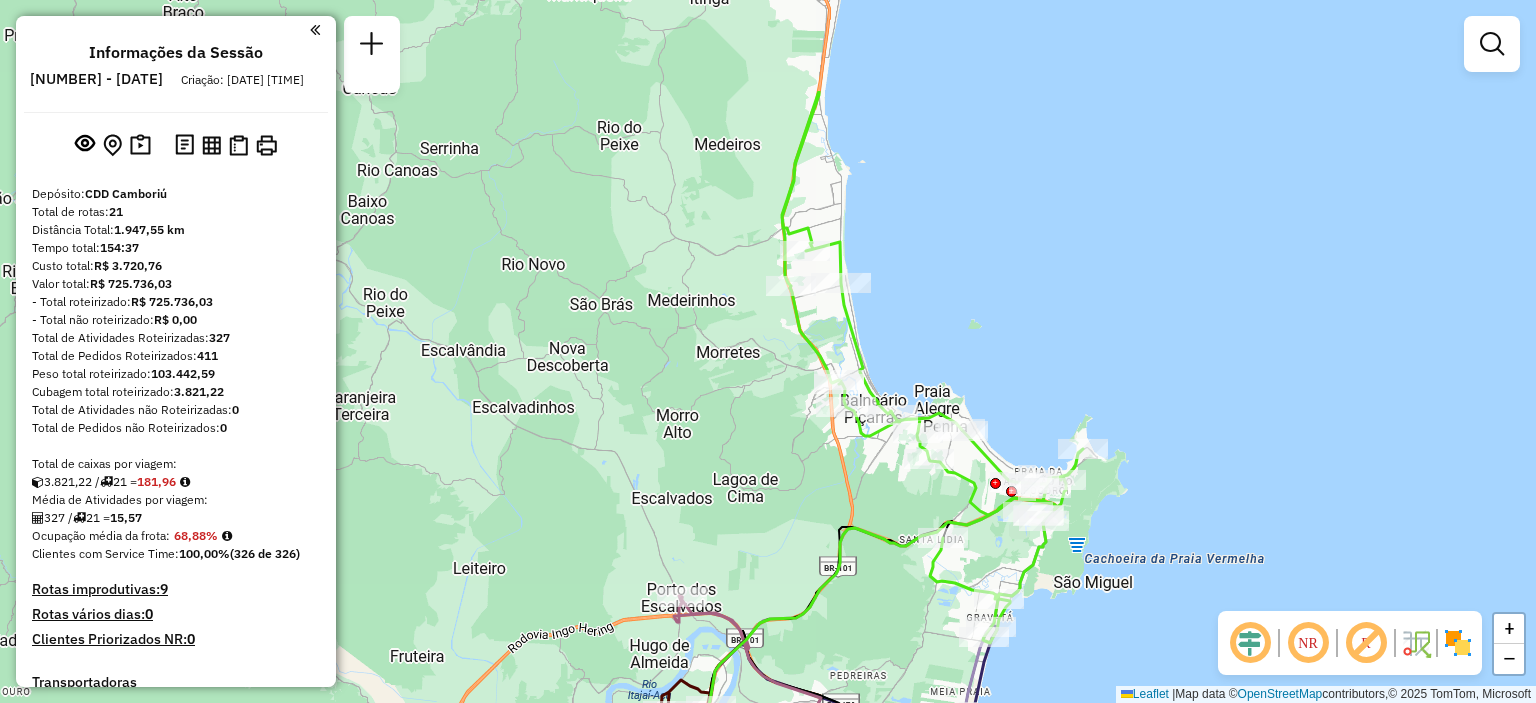 drag, startPoint x: 1068, startPoint y: 291, endPoint x: 990, endPoint y: 449, distance: 176.20442 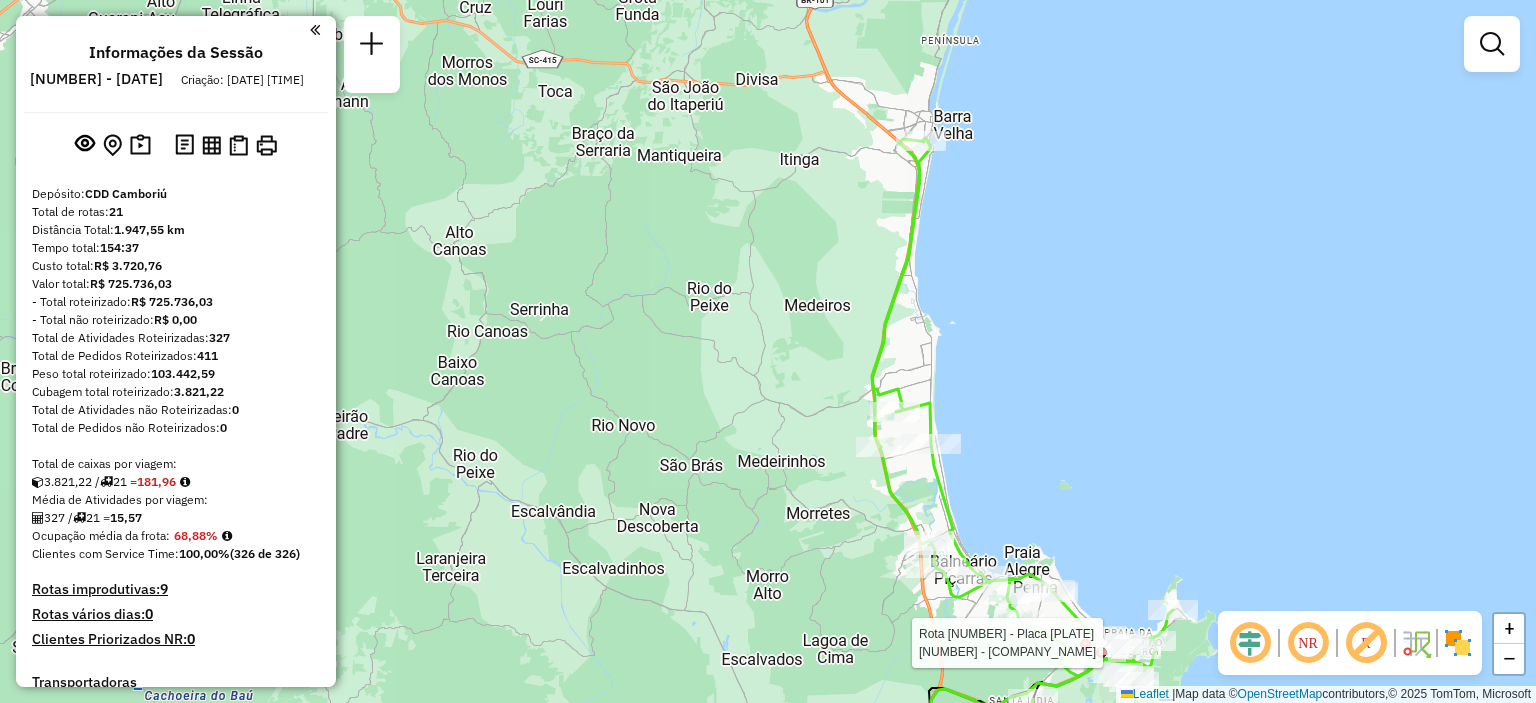 drag, startPoint x: 1040, startPoint y: 351, endPoint x: 980, endPoint y: 191, distance: 170.88008 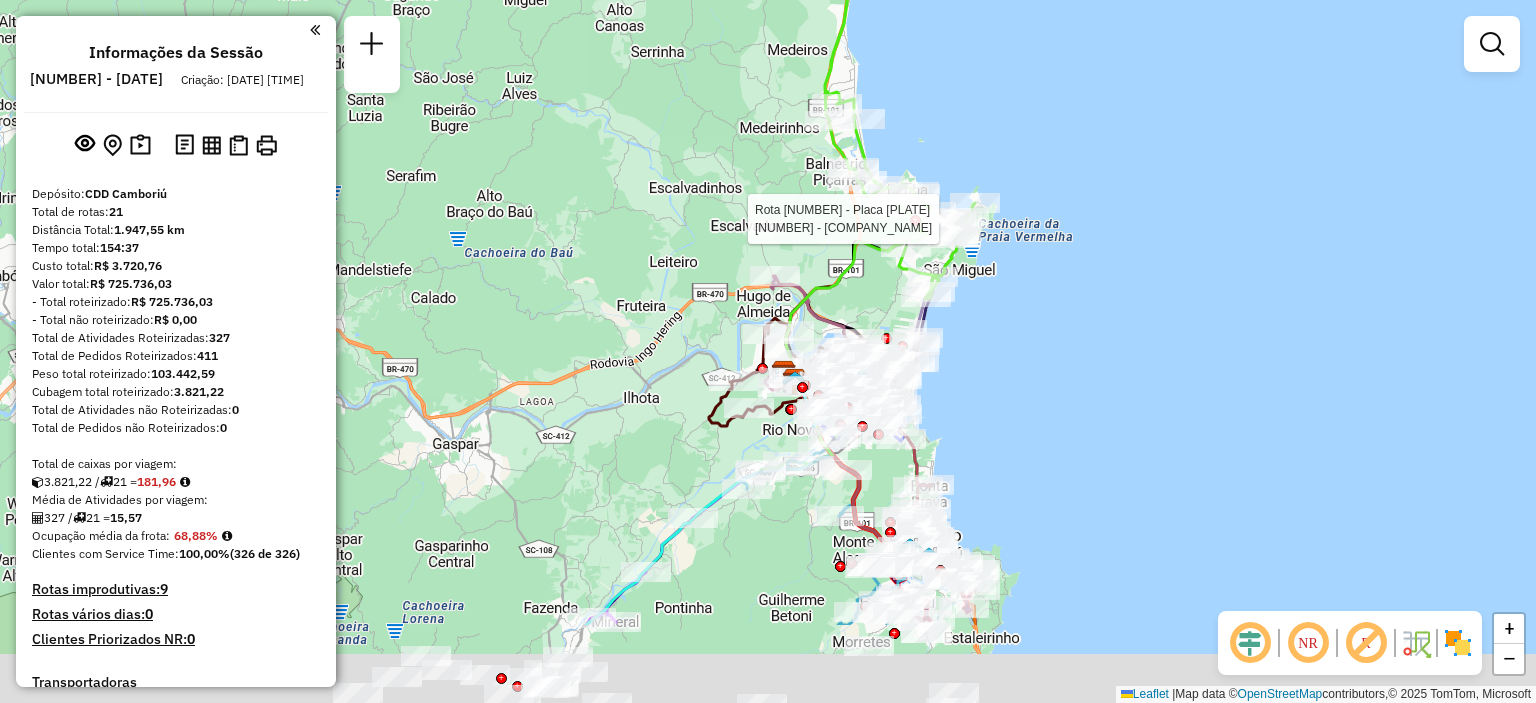 drag, startPoint x: 1066, startPoint y: 485, endPoint x: 1004, endPoint y: 331, distance: 166.01205 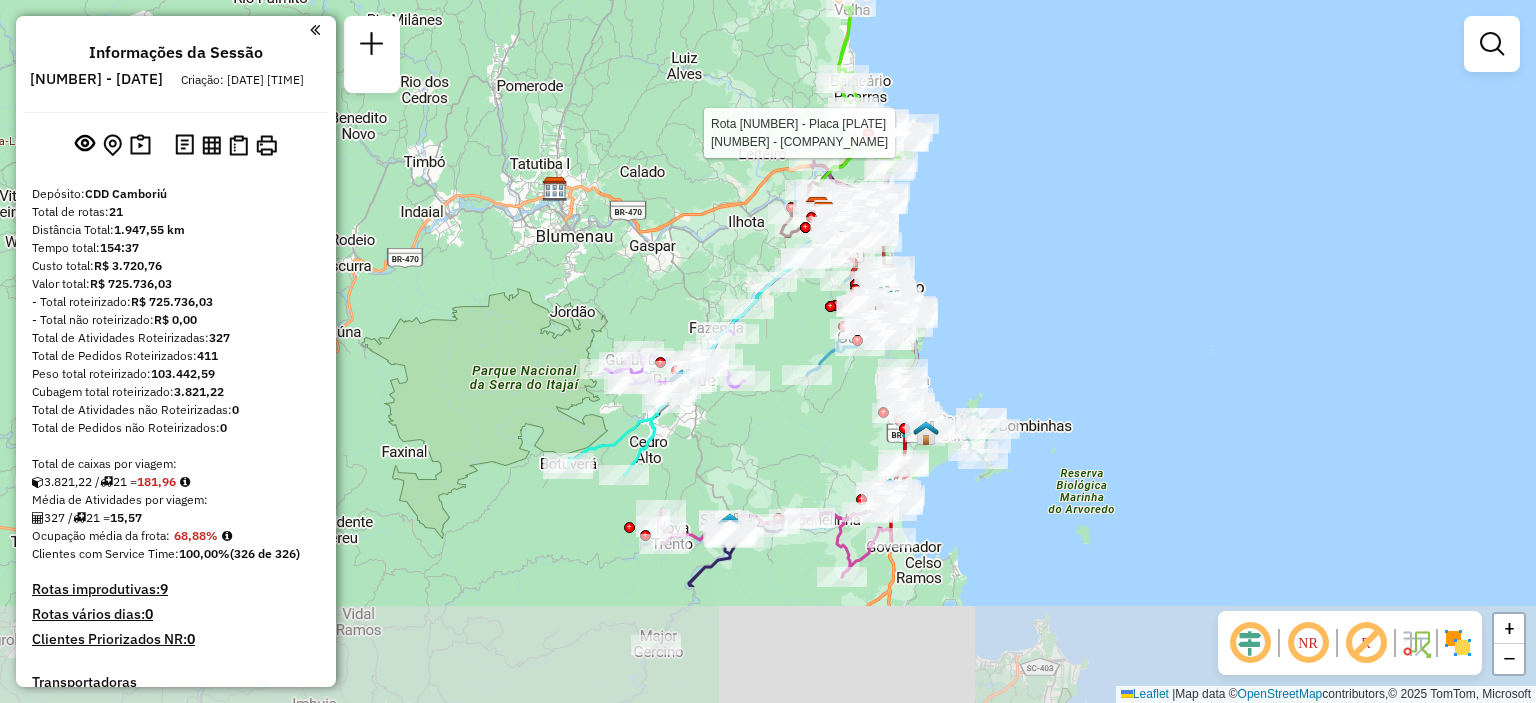 drag, startPoint x: 1041, startPoint y: 463, endPoint x: 993, endPoint y: 331, distance: 140.4564 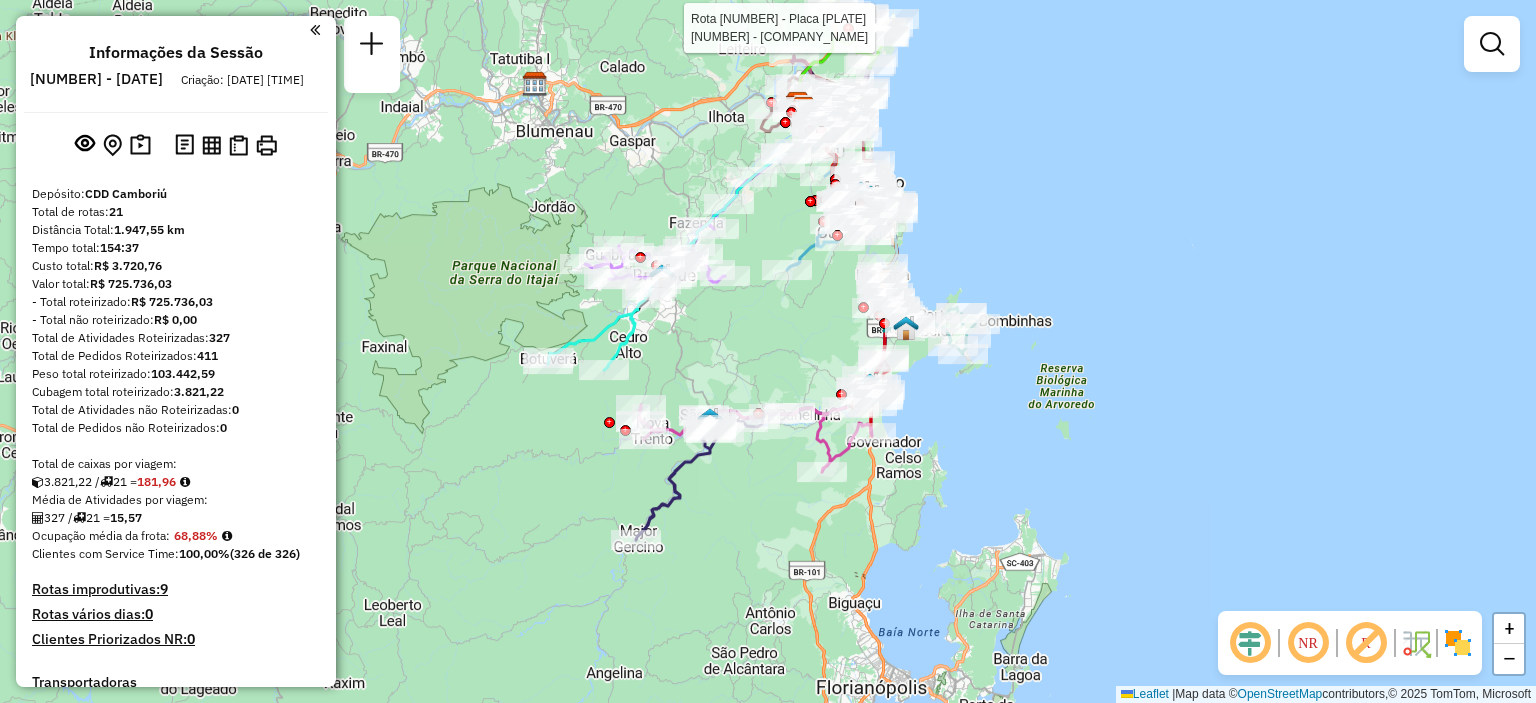 drag, startPoint x: 1048, startPoint y: 531, endPoint x: 1032, endPoint y: 431, distance: 101.27191 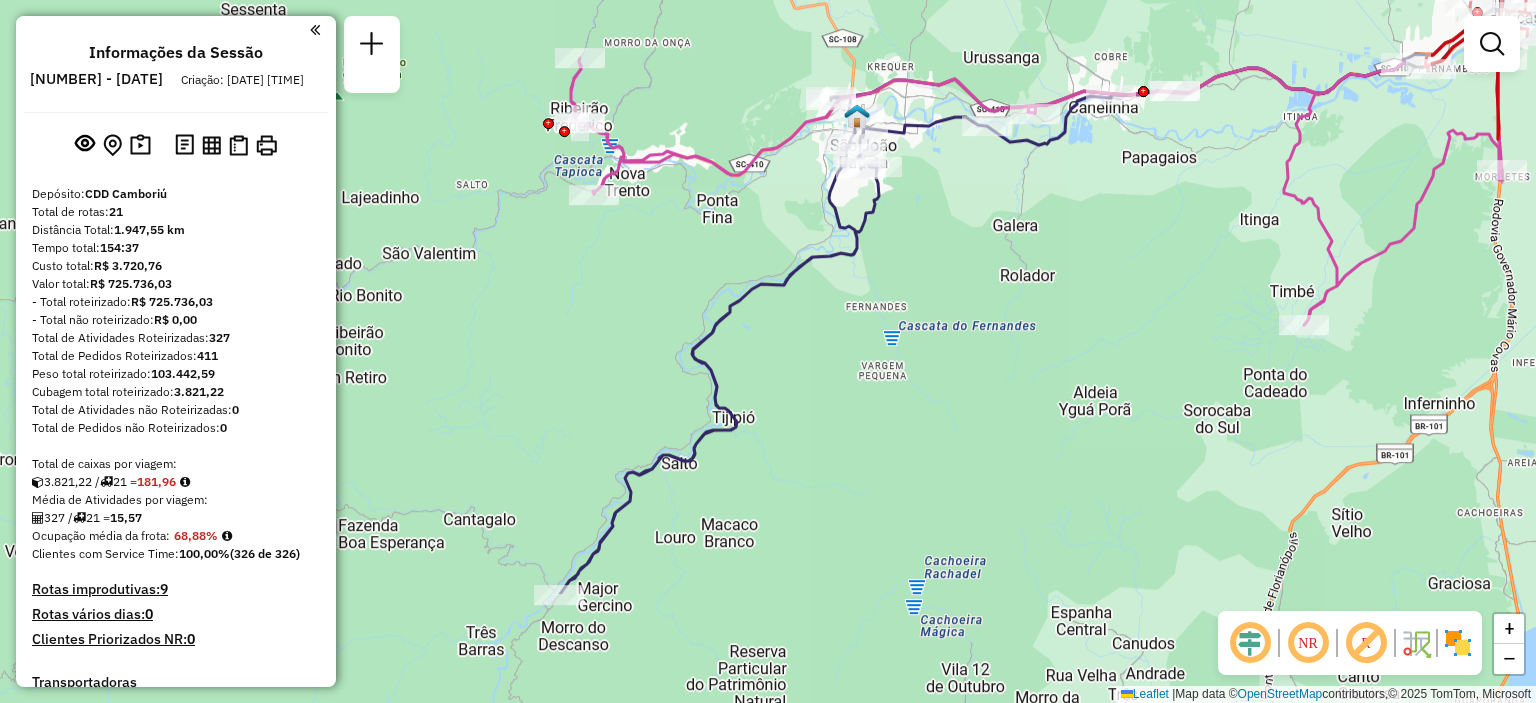 drag, startPoint x: 726, startPoint y: 501, endPoint x: 888, endPoint y: 323, distance: 240.68236 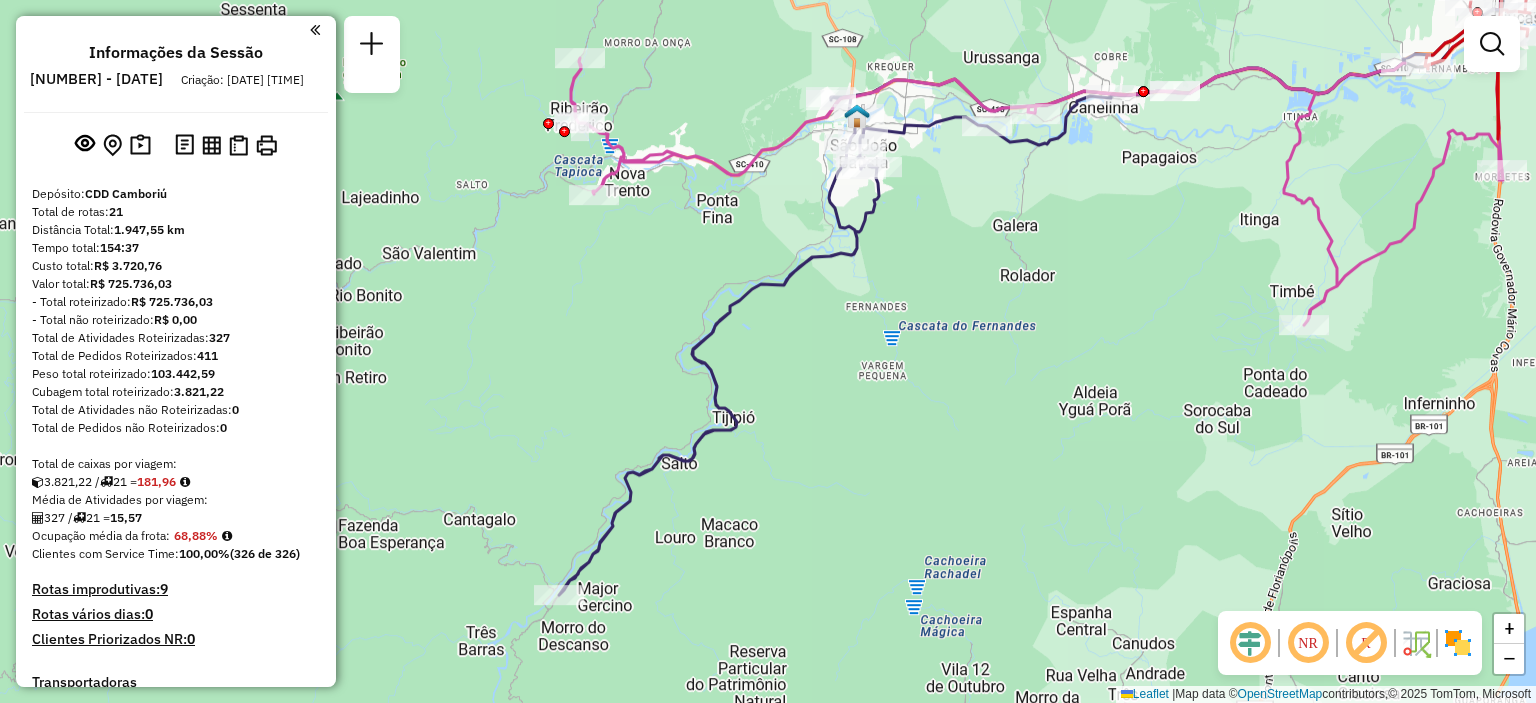 click on "Rota 20 - Placa CRY4I06  92613281 - DANPARABOLICAS Janela de atendimento Grade de atendimento Capacidade Transportadoras Veículos Cliente Pedidos  Rotas Selecione os dias de semana para filtrar as janelas de atendimento  Seg   Ter   Qua   Qui   Sex   Sáb   Dom  Informe o período da janela de atendimento: De: Até:  Filtrar exatamente a janela do cliente  Considerar janela de atendimento padrão  Selecione os dias de semana para filtrar as grades de atendimento  Seg   Ter   Qua   Qui   Sex   Sáb   Dom   Considerar clientes sem dia de atendimento cadastrado  Clientes fora do dia de atendimento selecionado Filtrar as atividades entre os valores definidos abaixo:  Peso mínimo:   Peso máximo:   Cubagem mínima:   Cubagem máxima:   De:   Até:  Filtrar as atividades entre o tempo de atendimento definido abaixo:  De:   Até:   Considerar capacidade total dos clientes não roteirizados Transportadora: Selecione um ou mais itens Tipo de veículo: Selecione um ou mais itens Veículo: Selecione um ou mais itens +" 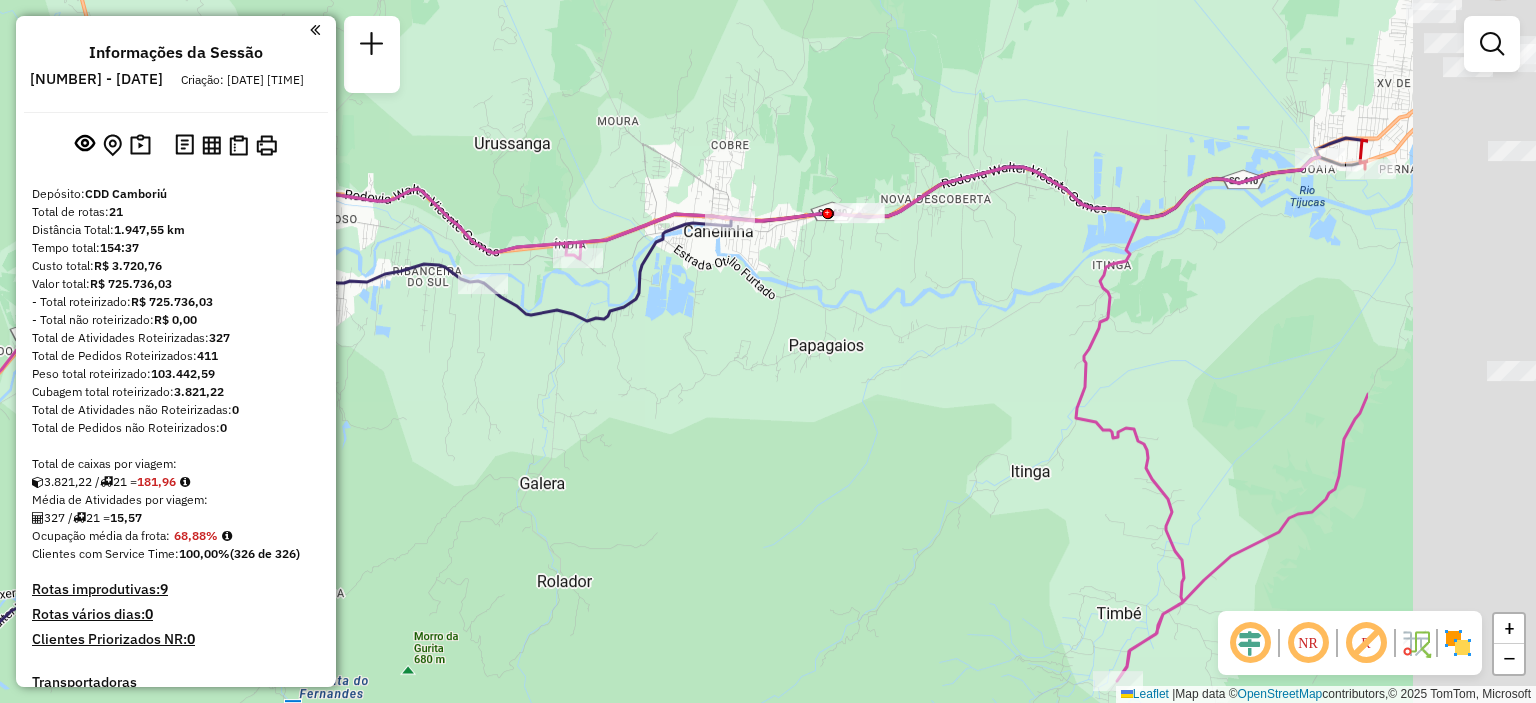 drag, startPoint x: 1028, startPoint y: 263, endPoint x: 776, endPoint y: 325, distance: 259.51492 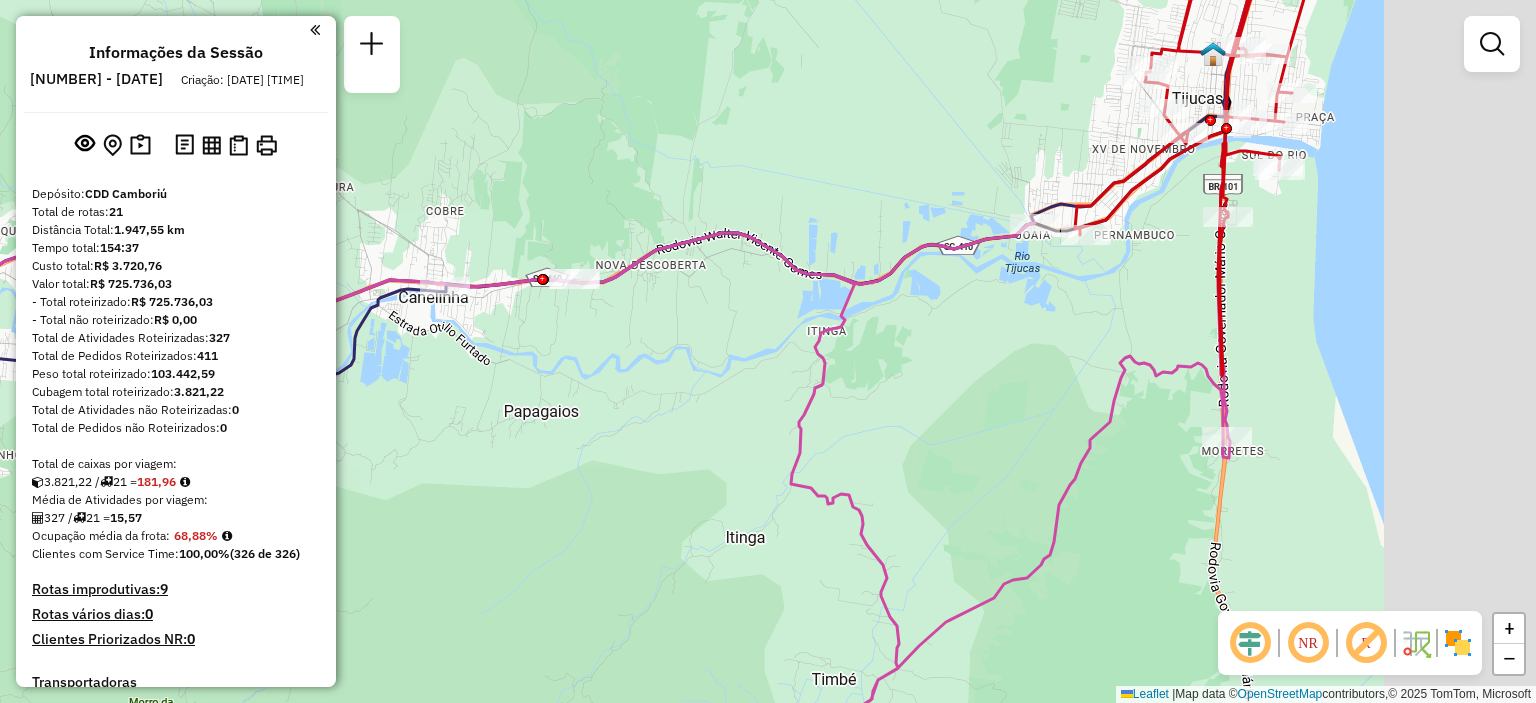 drag, startPoint x: 1248, startPoint y: 247, endPoint x: 1076, endPoint y: 279, distance: 174.95142 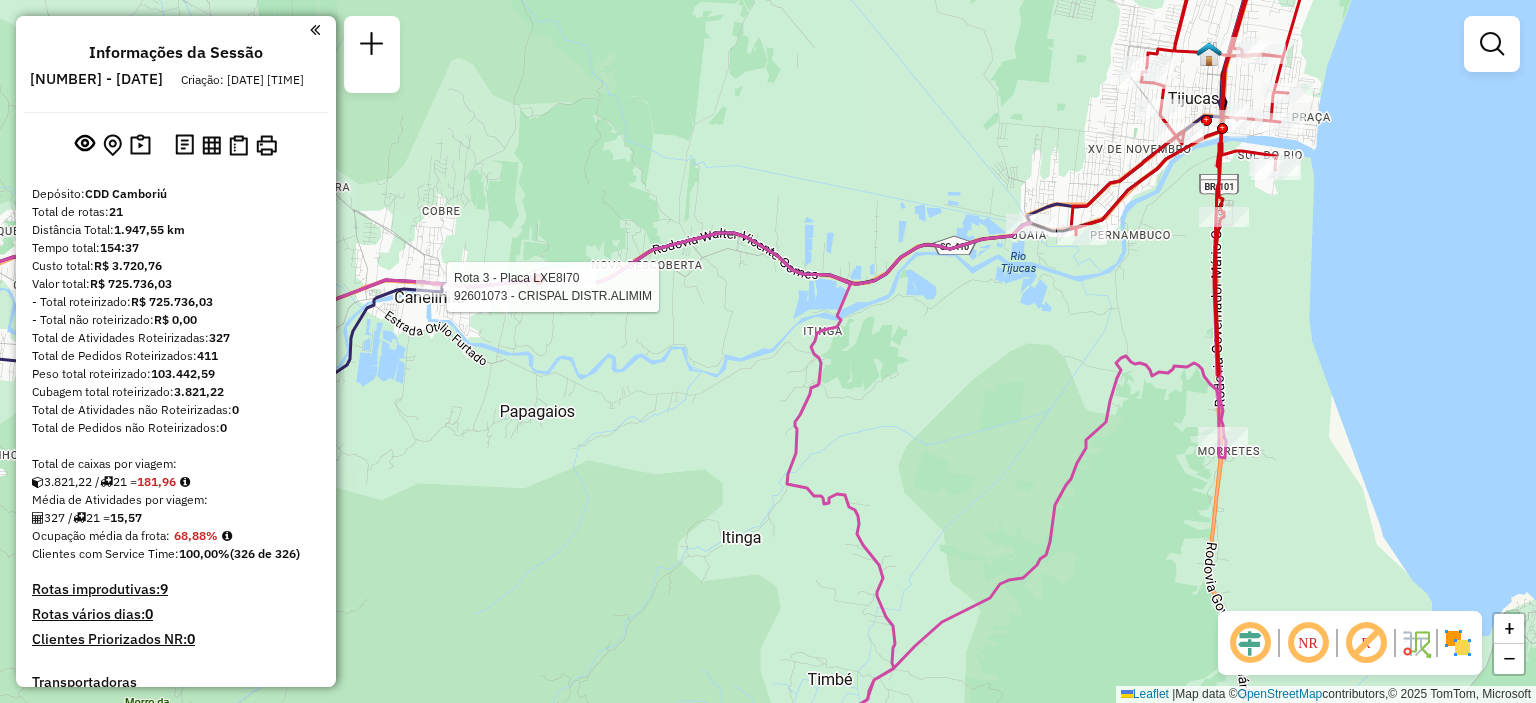select on "**********" 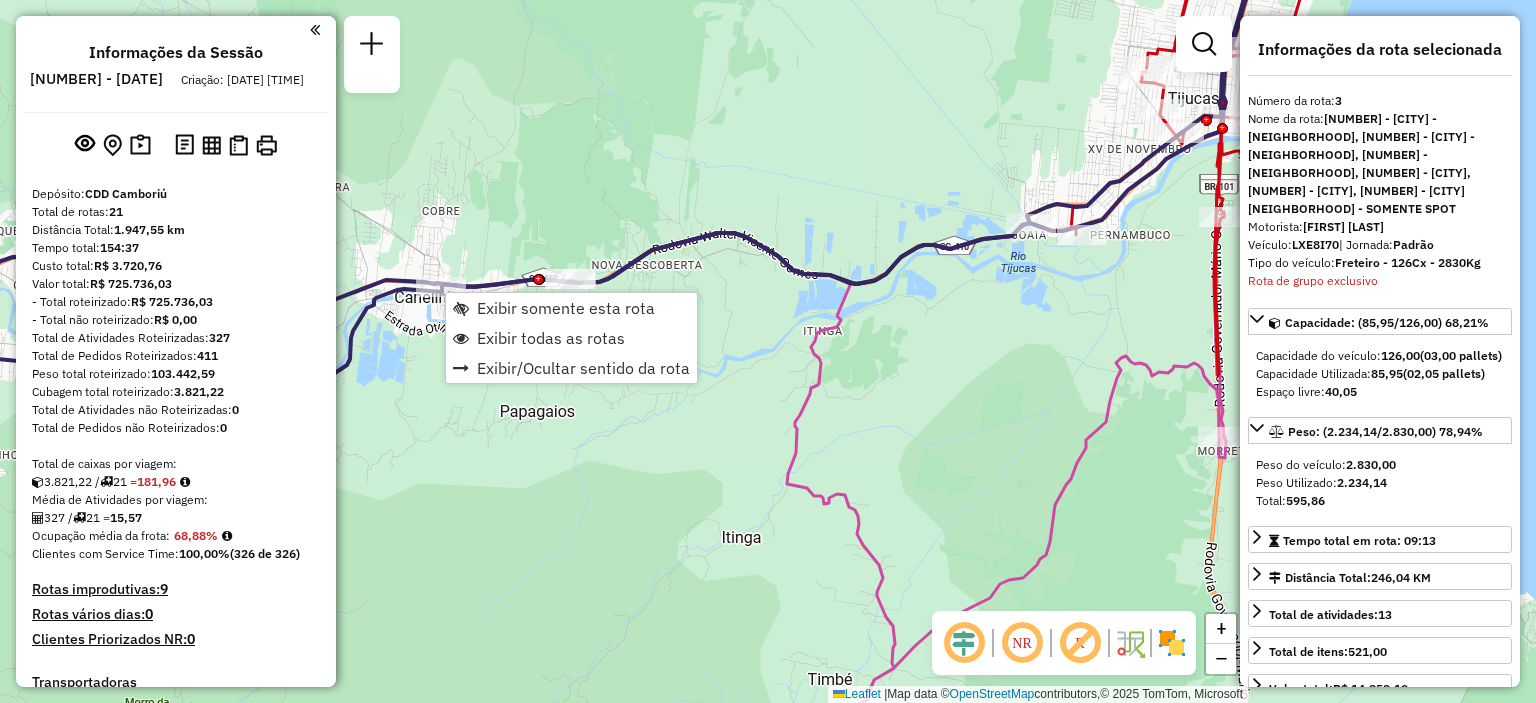 scroll, scrollTop: 1018, scrollLeft: 0, axis: vertical 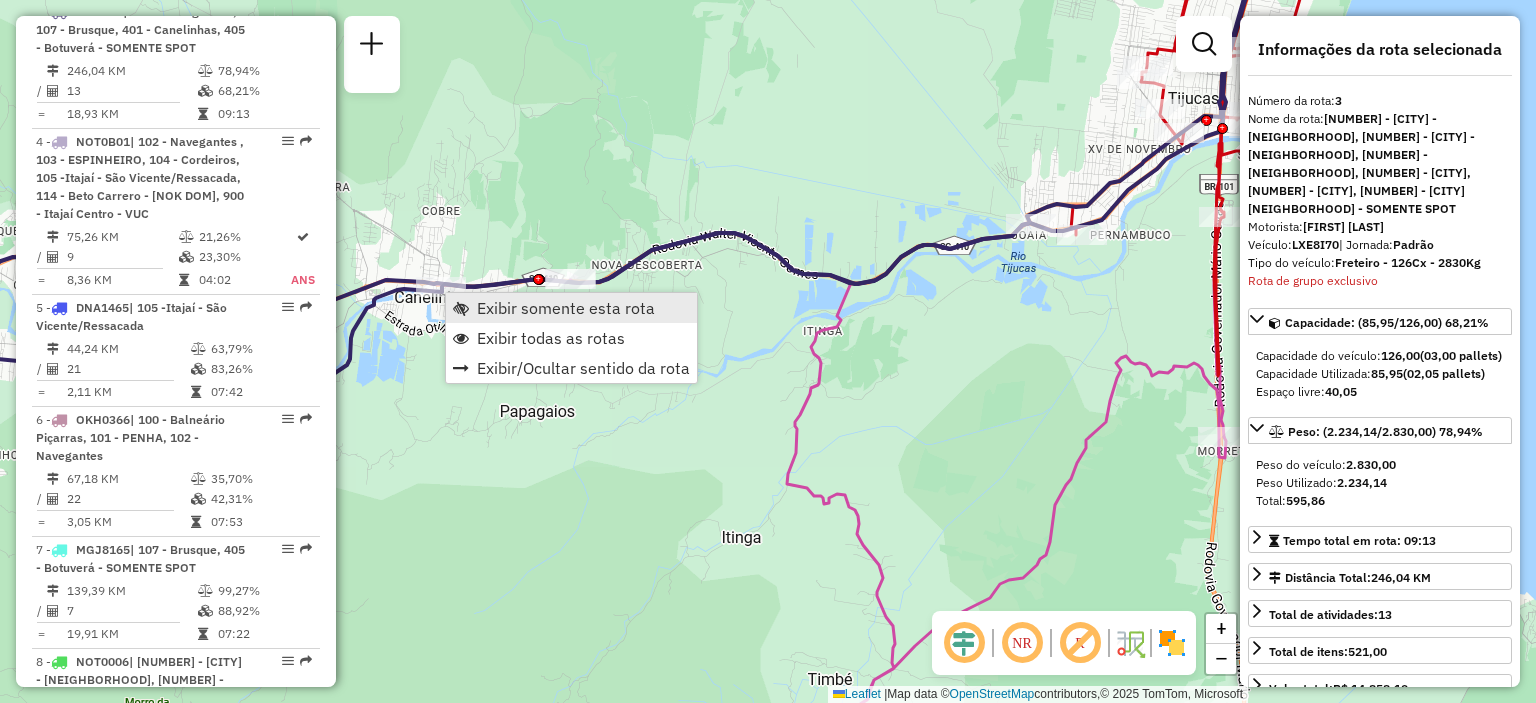 click on "Exibir somente esta rota" at bounding box center [566, 308] 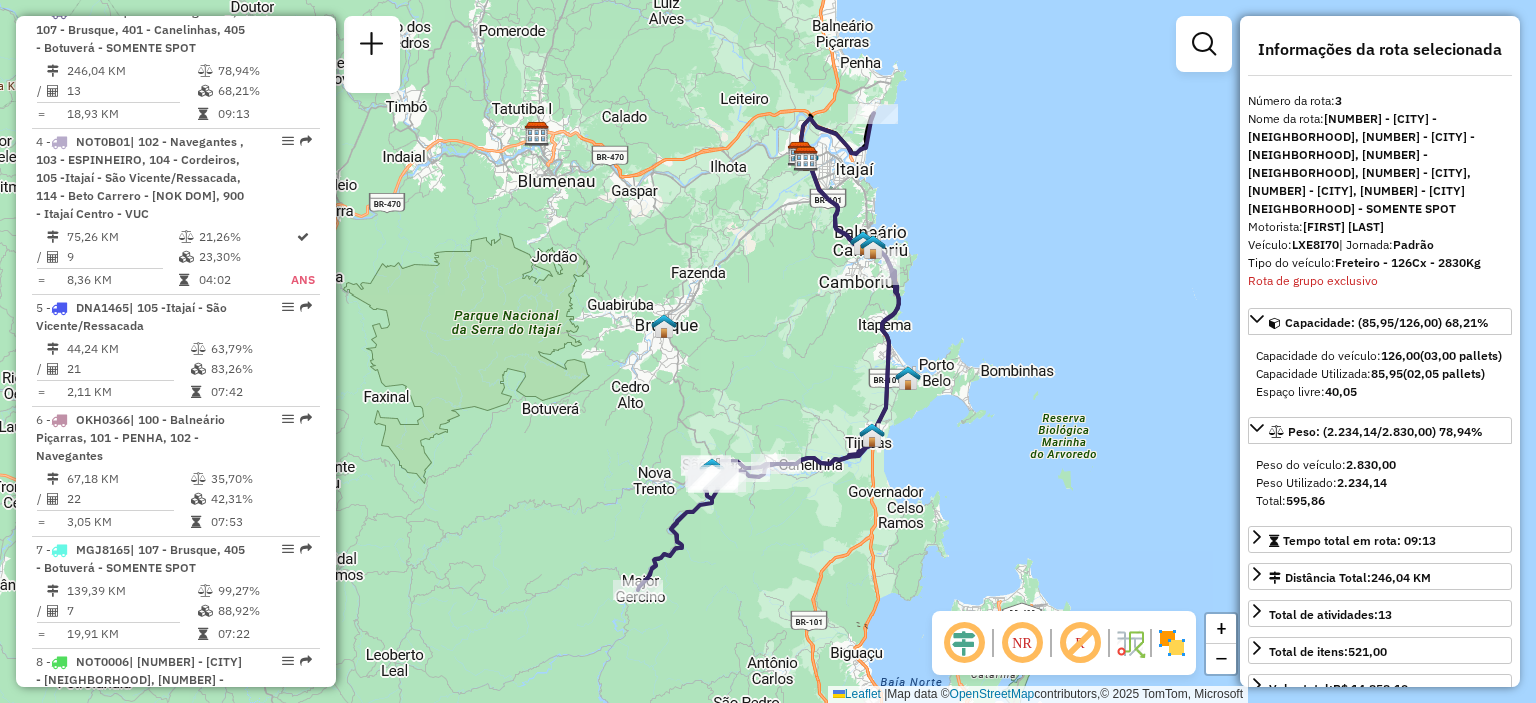 click on "Janela de atendimento Grade de atendimento Capacidade Transportadoras Veículos Cliente Pedidos  Rotas Selecione os dias de semana para filtrar as janelas de atendimento  Seg   Ter   Qua   Qui   Sex   Sáb   Dom  Informe o período da janela de atendimento: De: Até:  Filtrar exatamente a janela do cliente  Considerar janela de atendimento padrão  Selecione os dias de semana para filtrar as grades de atendimento  Seg   Ter   Qua   Qui   Sex   Sáb   Dom   Considerar clientes sem dia de atendimento cadastrado  Clientes fora do dia de atendimento selecionado Filtrar as atividades entre os valores definidos abaixo:  Peso mínimo:   Peso máximo:   Cubagem mínima:   Cubagem máxima:   De:   Até:  Filtrar as atividades entre o tempo de atendimento definido abaixo:  De:   Até:   Considerar capacidade total dos clientes não roteirizados Transportadora: Selecione um ou mais itens Tipo de veículo: Selecione um ou mais itens Veículo: Selecione um ou mais itens Motorista: Selecione um ou mais itens Nome: Rótulo:" 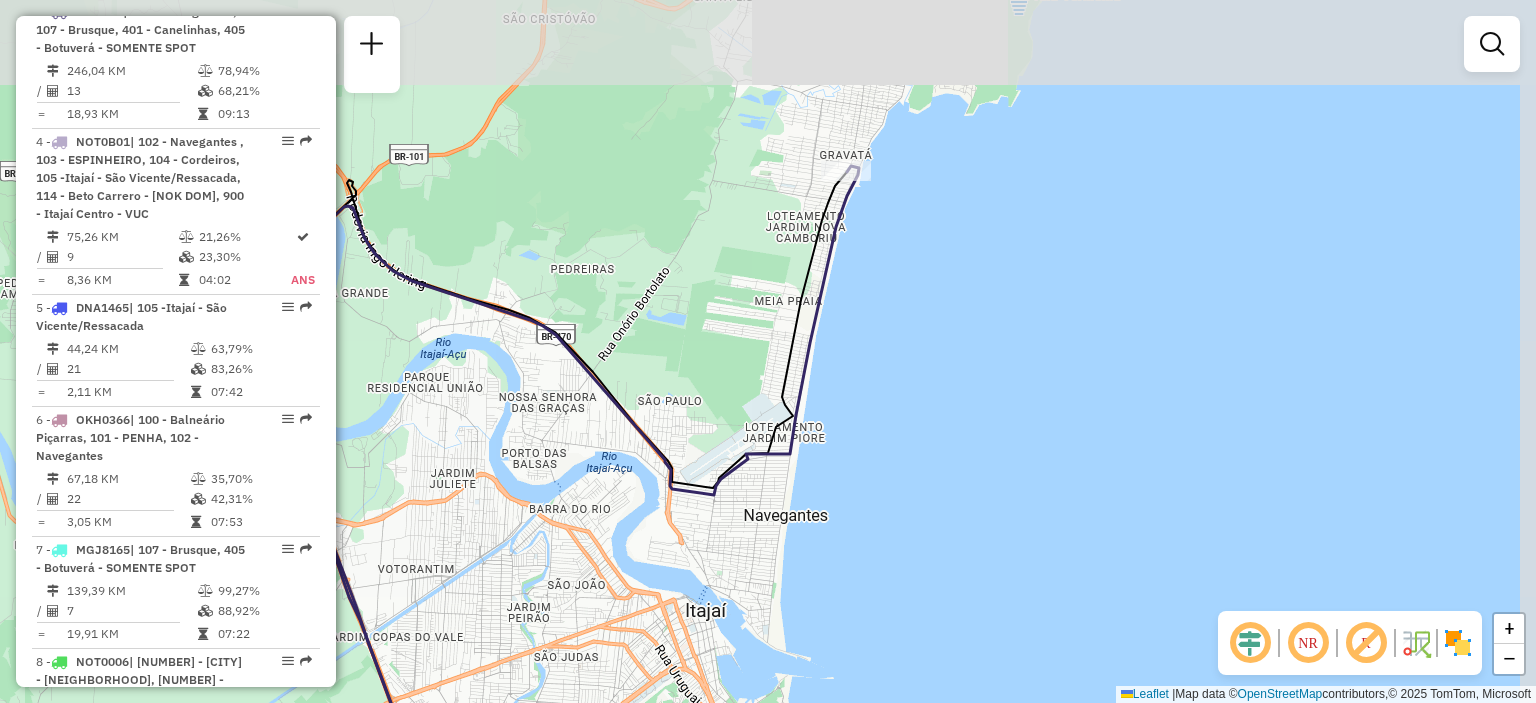 drag, startPoint x: 902, startPoint y: 131, endPoint x: 868, endPoint y: 247, distance: 120.880104 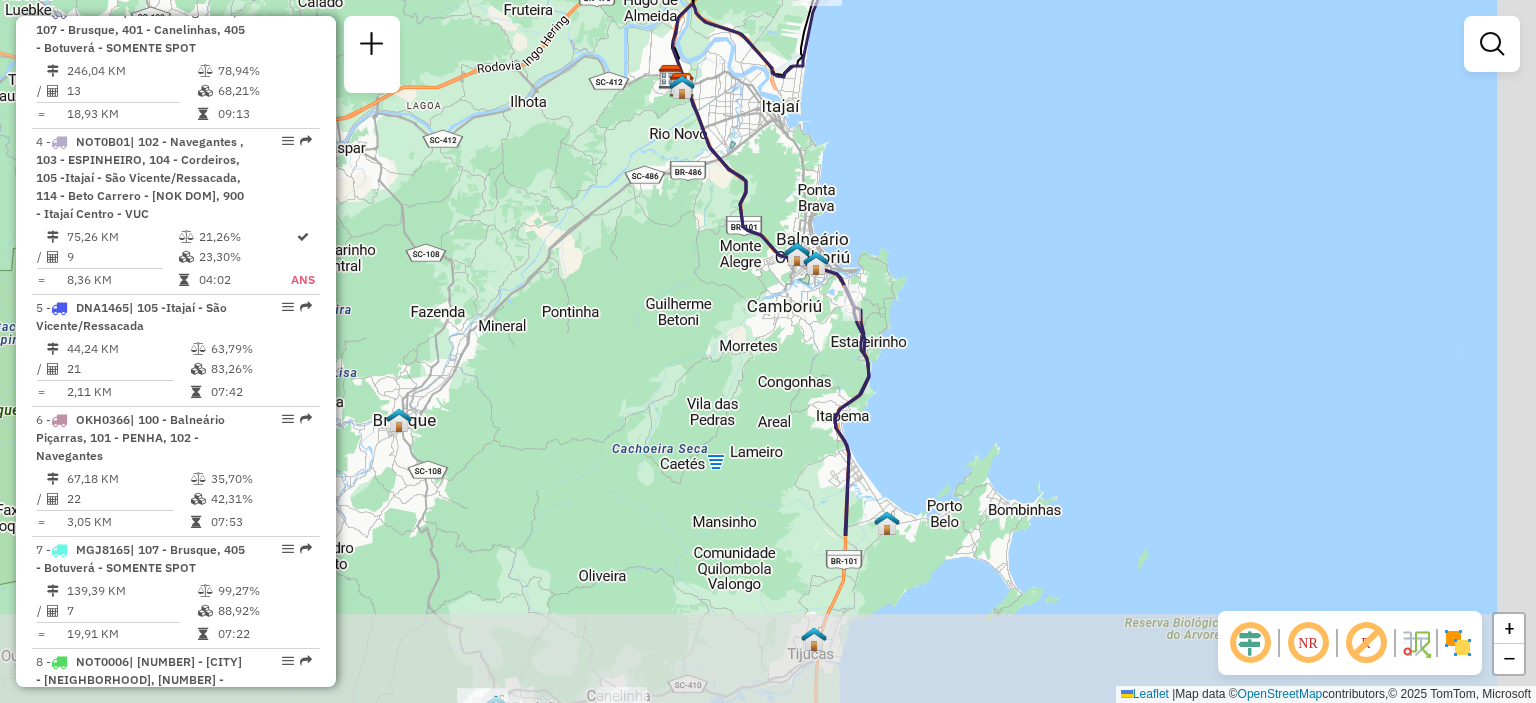 drag, startPoint x: 892, startPoint y: 351, endPoint x: 852, endPoint y: 121, distance: 233.45235 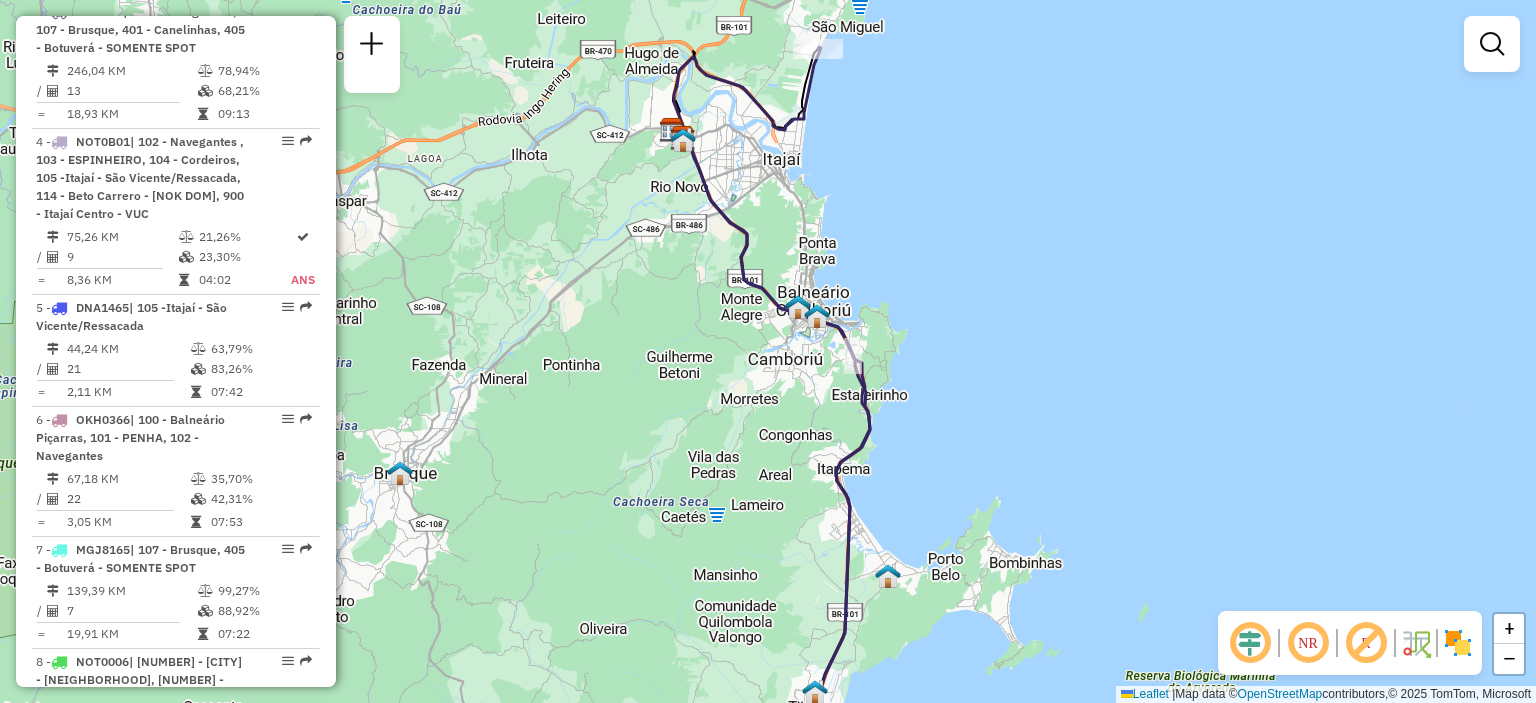 drag, startPoint x: 889, startPoint y: 287, endPoint x: 884, endPoint y: 403, distance: 116.10771 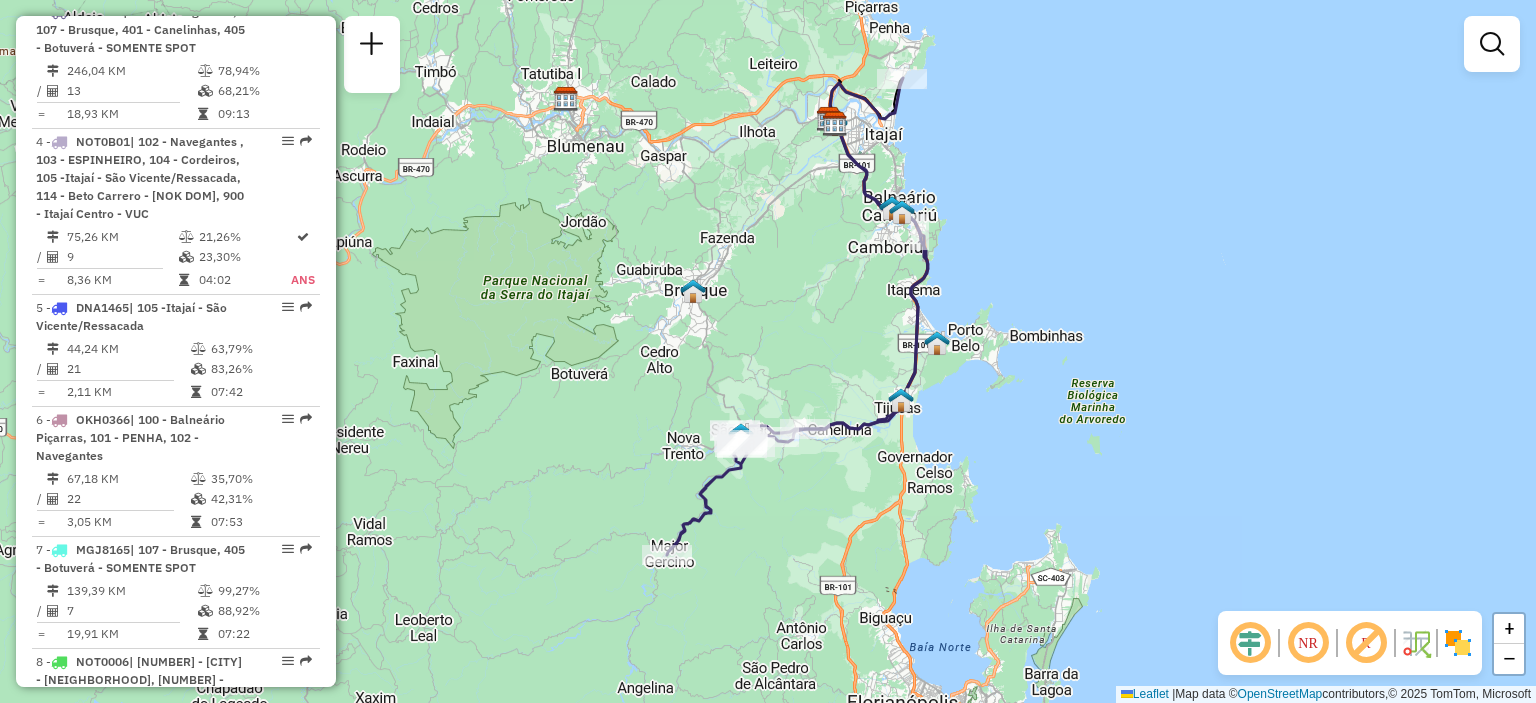 drag, startPoint x: 888, startPoint y: 417, endPoint x: 944, endPoint y: 247, distance: 178.98604 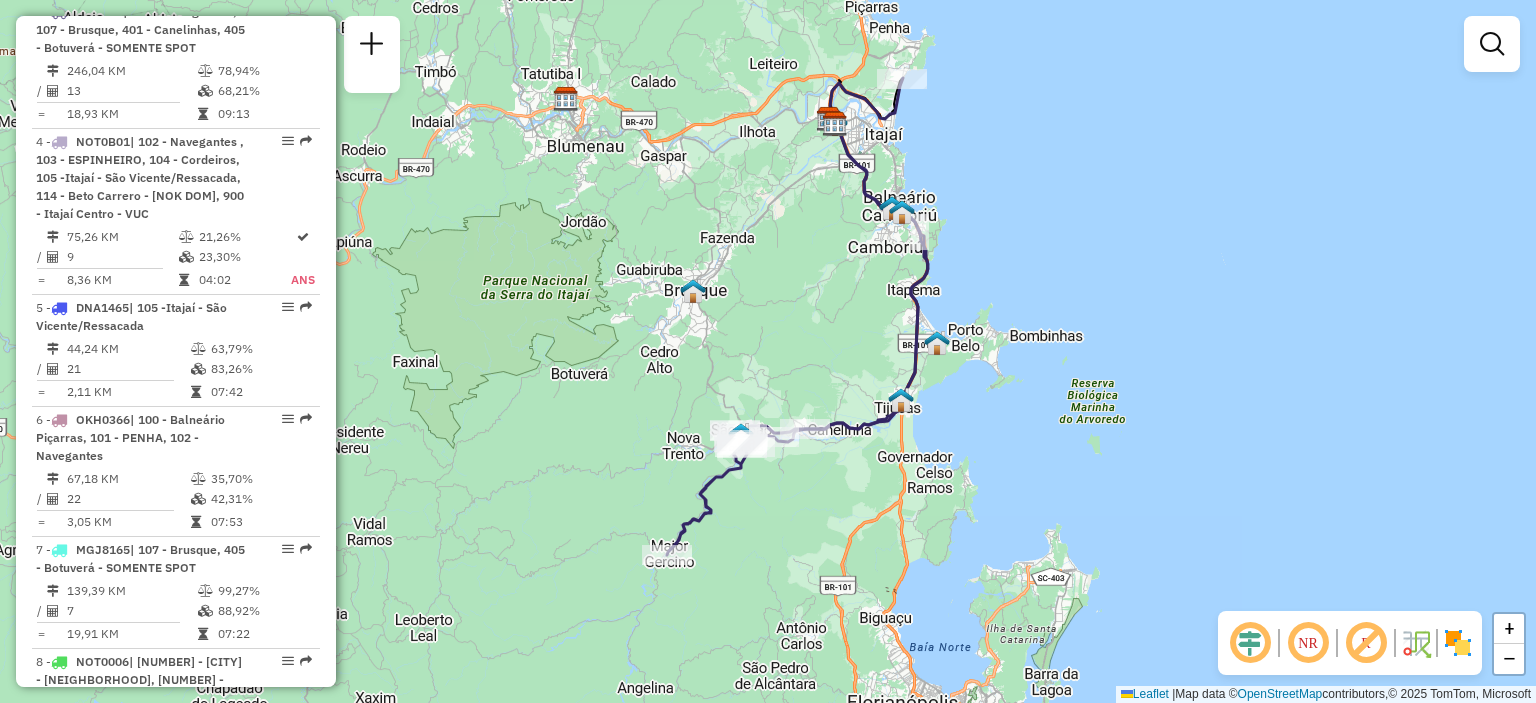 select on "**********" 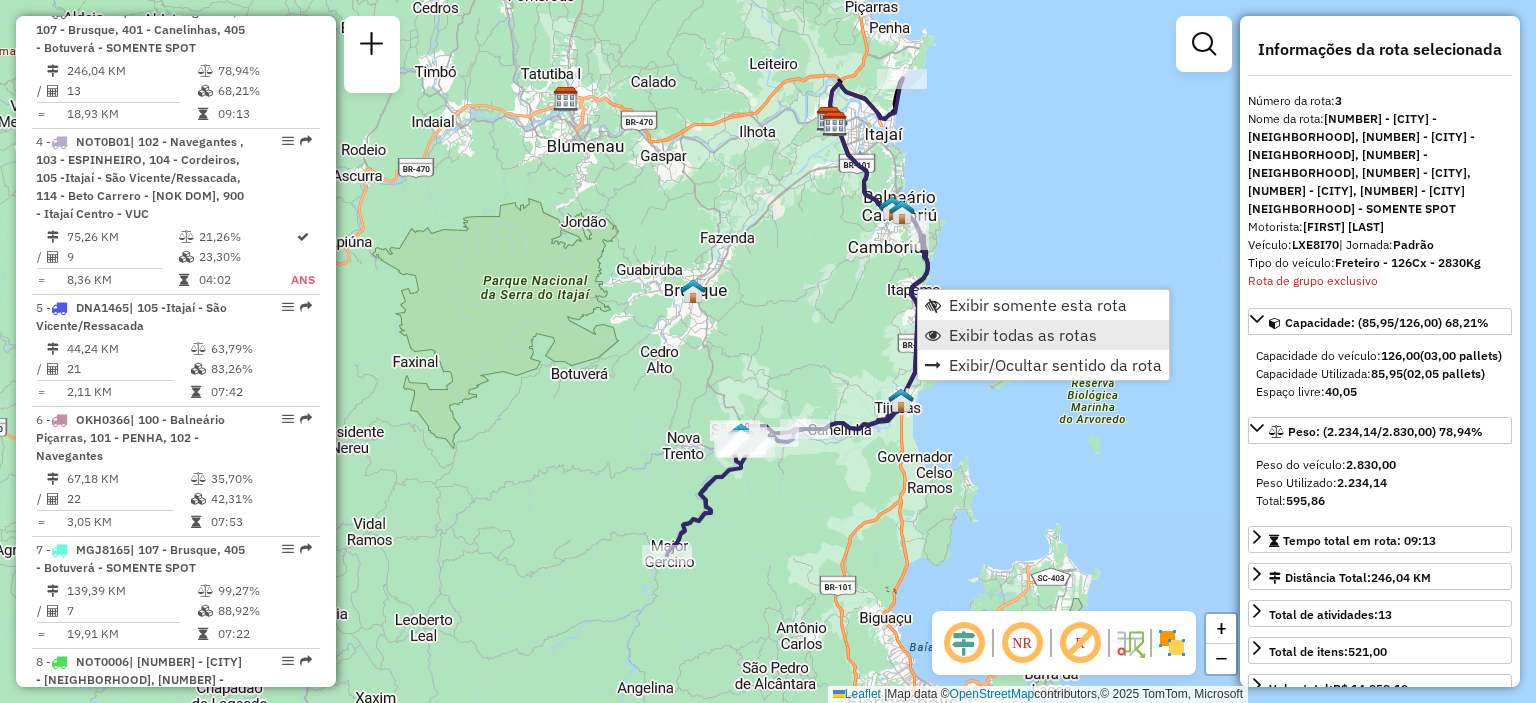 click on "Exibir todas as rotas" at bounding box center (1023, 335) 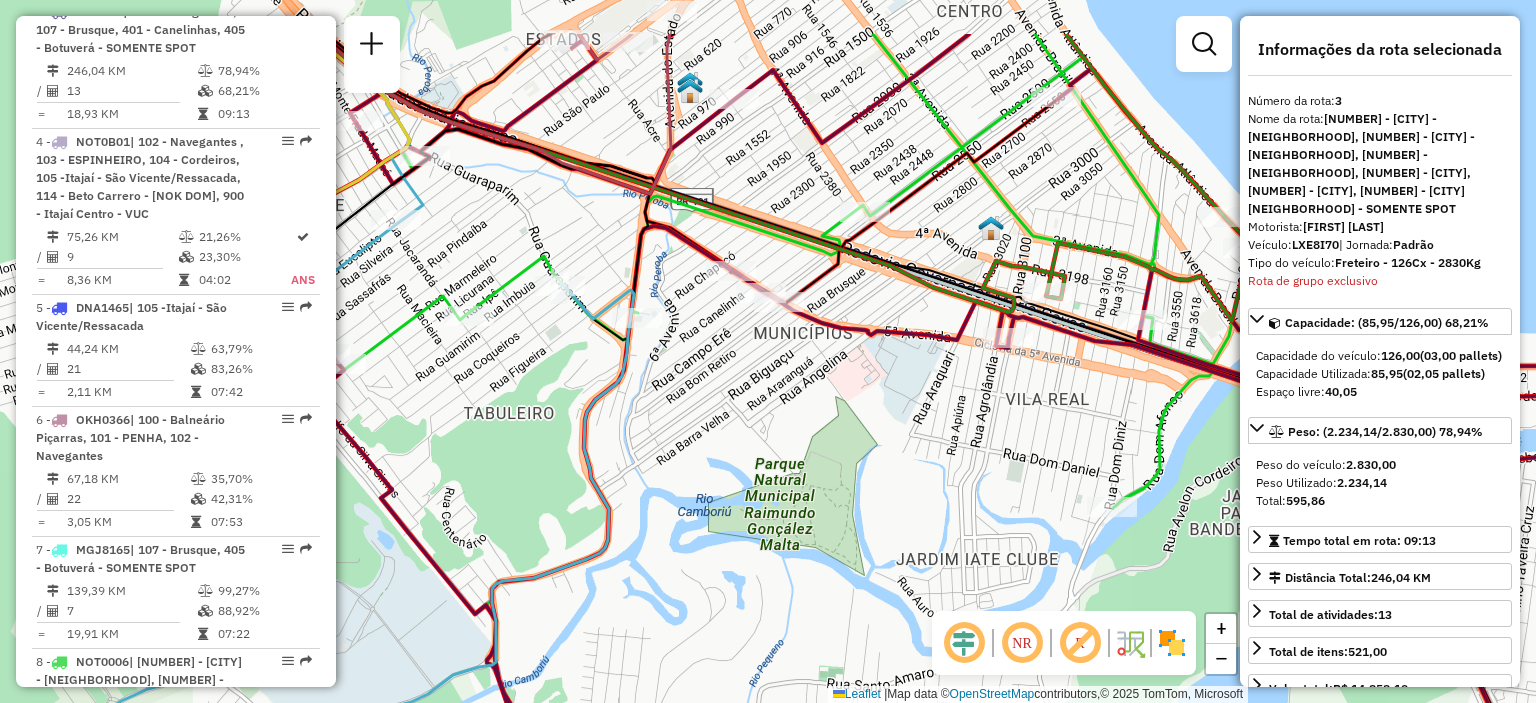 drag, startPoint x: 864, startPoint y: 199, endPoint x: 877, endPoint y: 305, distance: 106.7942 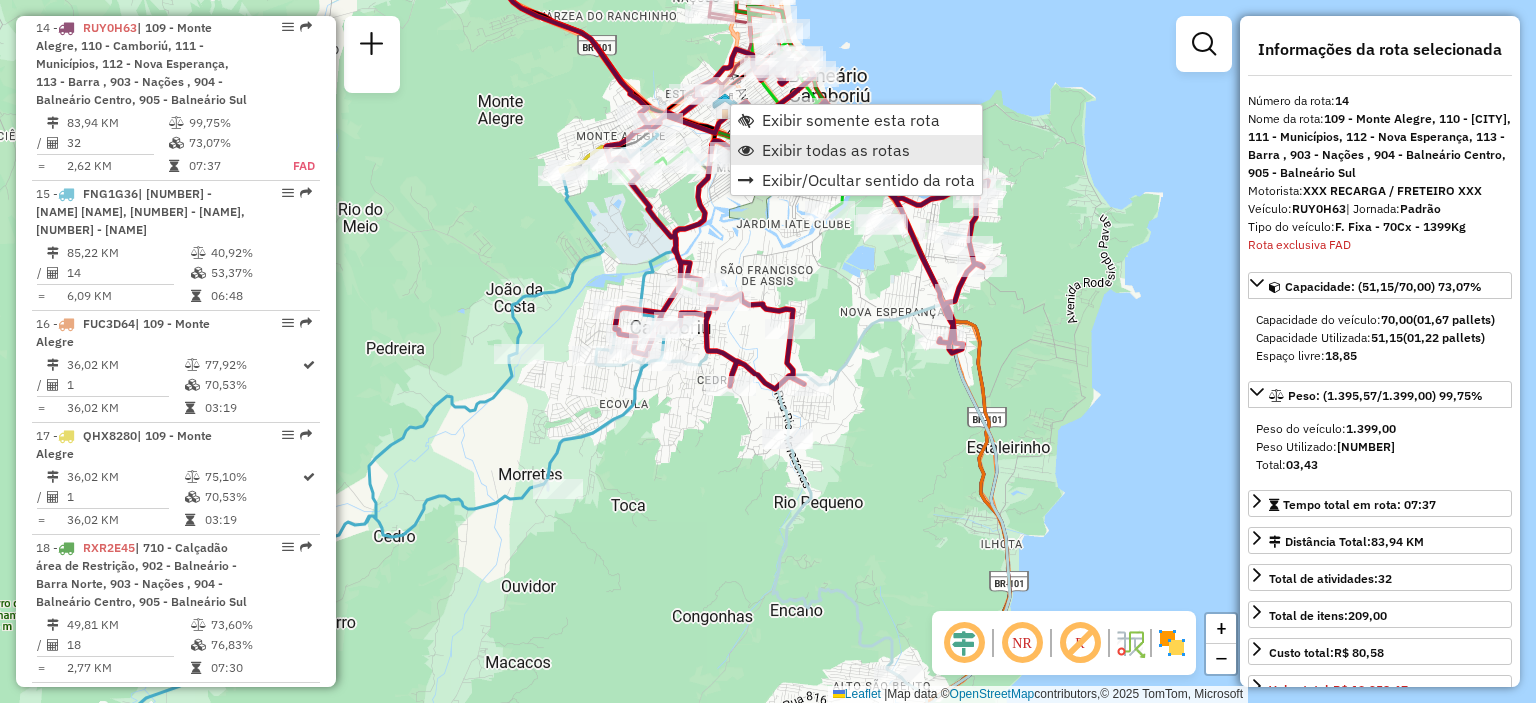 scroll, scrollTop: 2500, scrollLeft: 0, axis: vertical 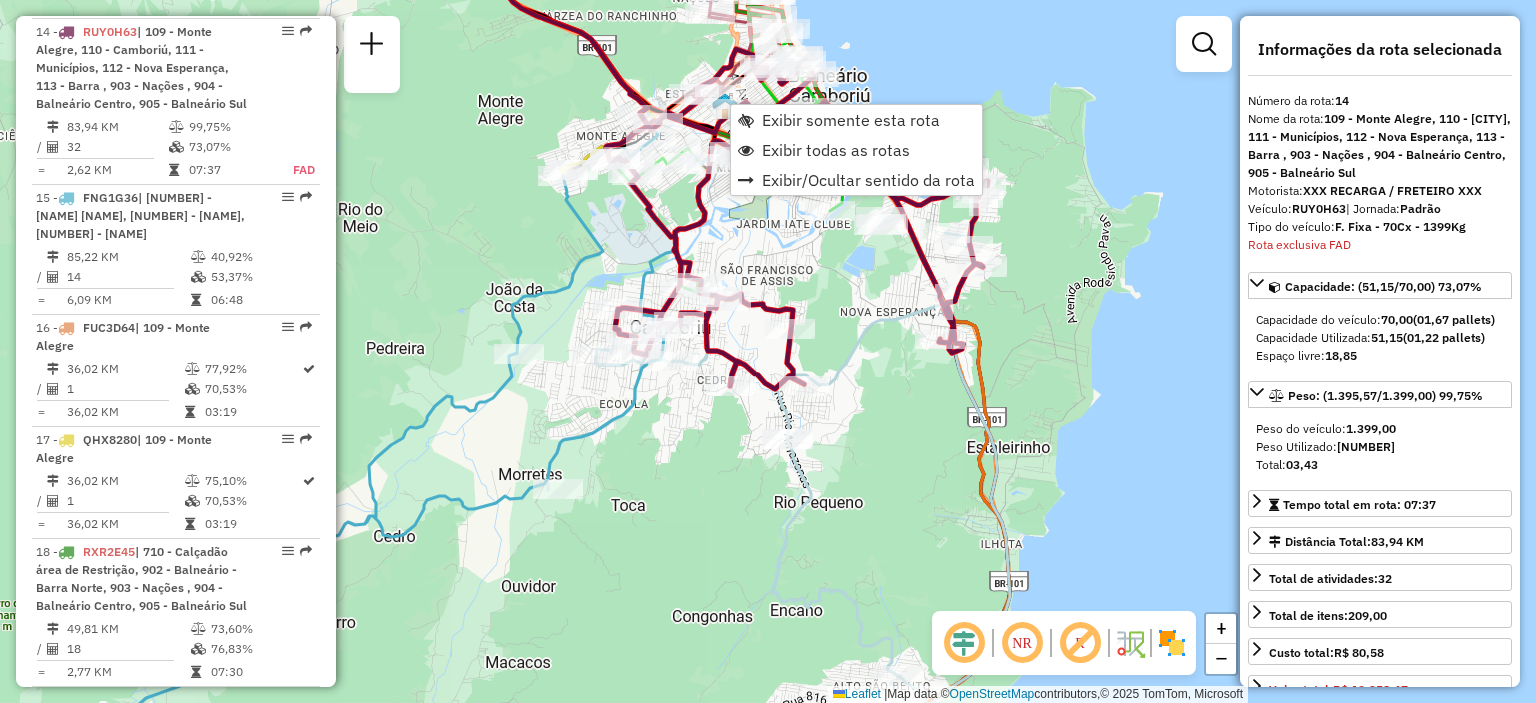 click on "Janela de atendimento Grade de atendimento Capacidade Transportadoras Veículos Cliente Pedidos  Rotas Selecione os dias de semana para filtrar as janelas de atendimento  Seg   Ter   Qua   Qui   Sex   Sáb   Dom  Informe o período da janela de atendimento: De: Até:  Filtrar exatamente a janela do cliente  Considerar janela de atendimento padrão  Selecione os dias de semana para filtrar as grades de atendimento  Seg   Ter   Qua   Qui   Sex   Sáb   Dom   Considerar clientes sem dia de atendimento cadastrado  Clientes fora do dia de atendimento selecionado Filtrar as atividades entre os valores definidos abaixo:  Peso mínimo:   Peso máximo:   Cubagem mínima:   Cubagem máxima:   De:   Até:  Filtrar as atividades entre o tempo de atendimento definido abaixo:  De:   Até:   Considerar capacidade total dos clientes não roteirizados Transportadora: Selecione um ou mais itens Tipo de veículo: Selecione um ou mais itens Veículo: Selecione um ou mais itens Motorista: Selecione um ou mais itens Nome: Rótulo:" 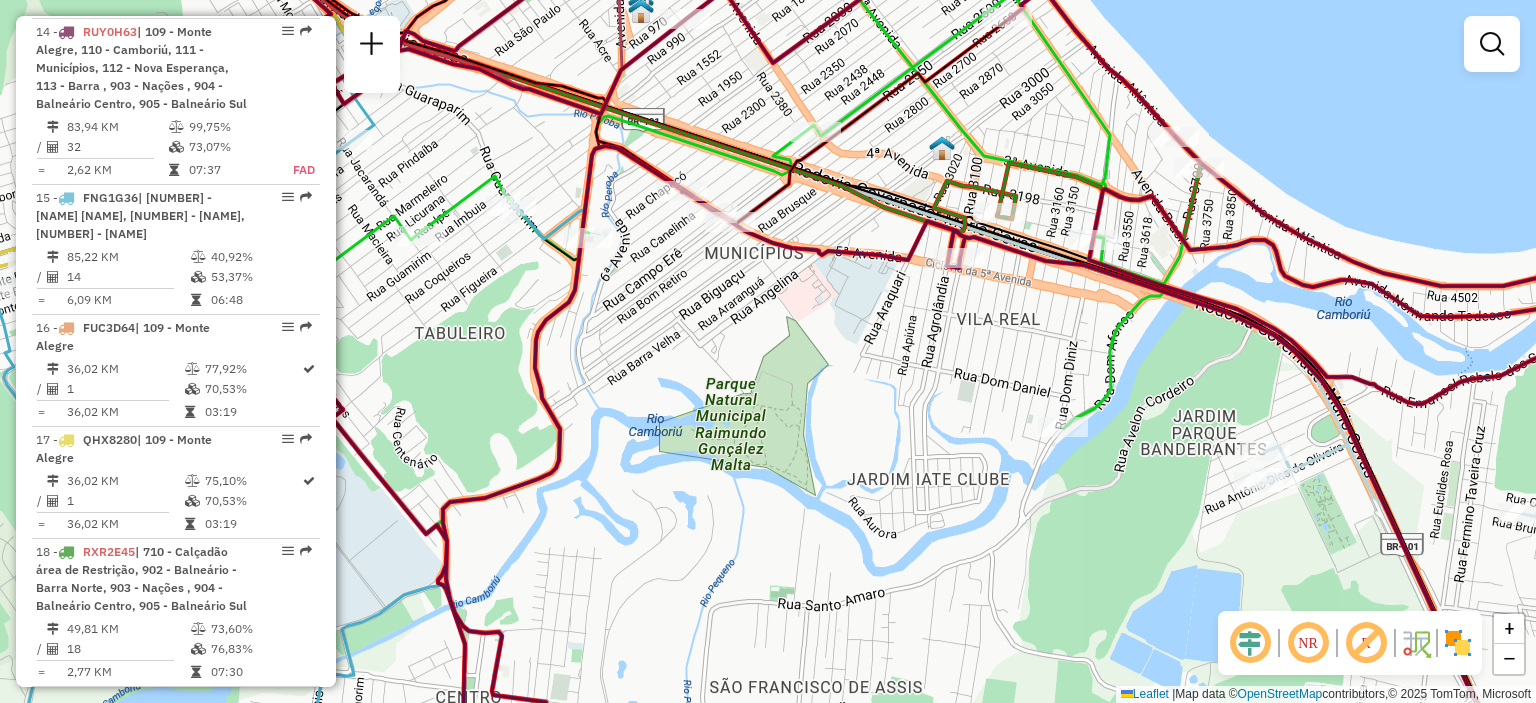 select on "**********" 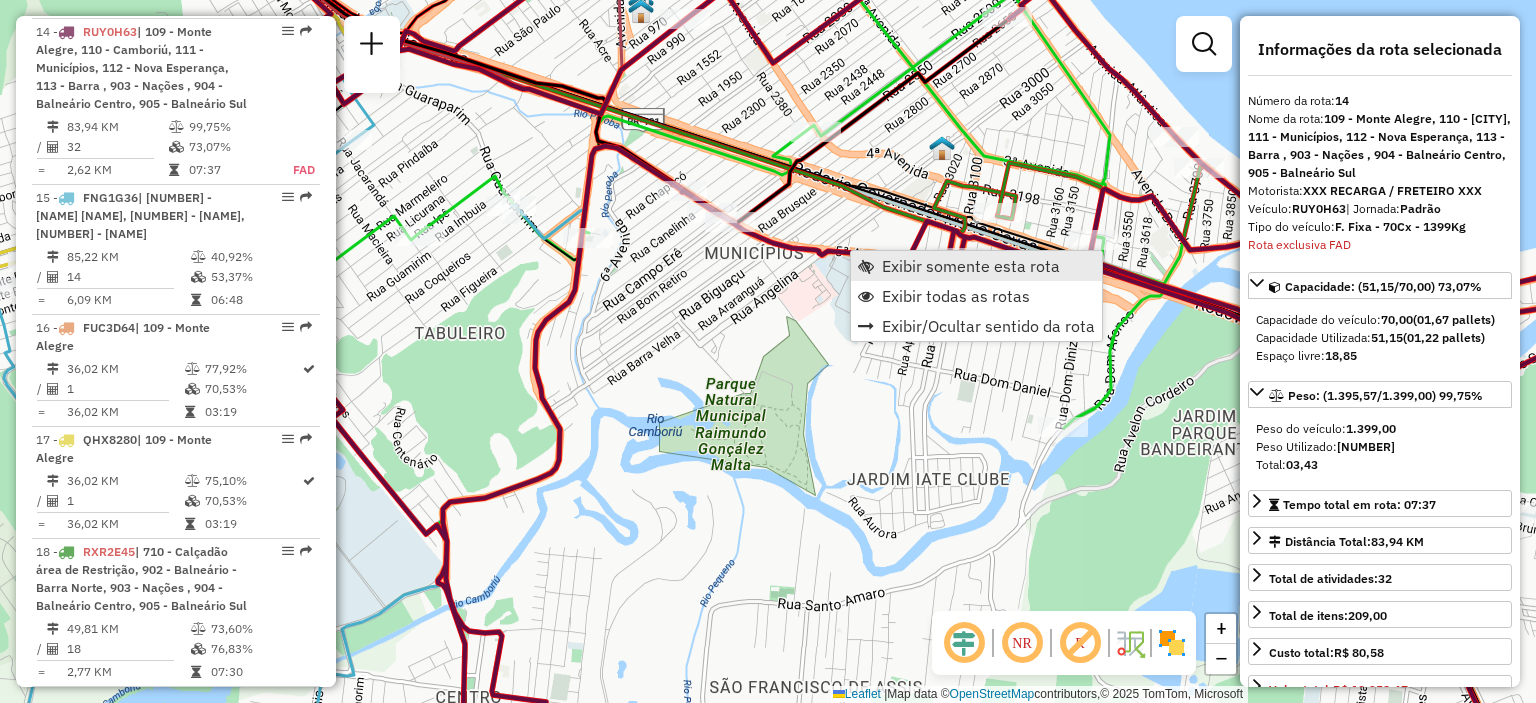 click on "Exibir somente esta rota" at bounding box center (971, 266) 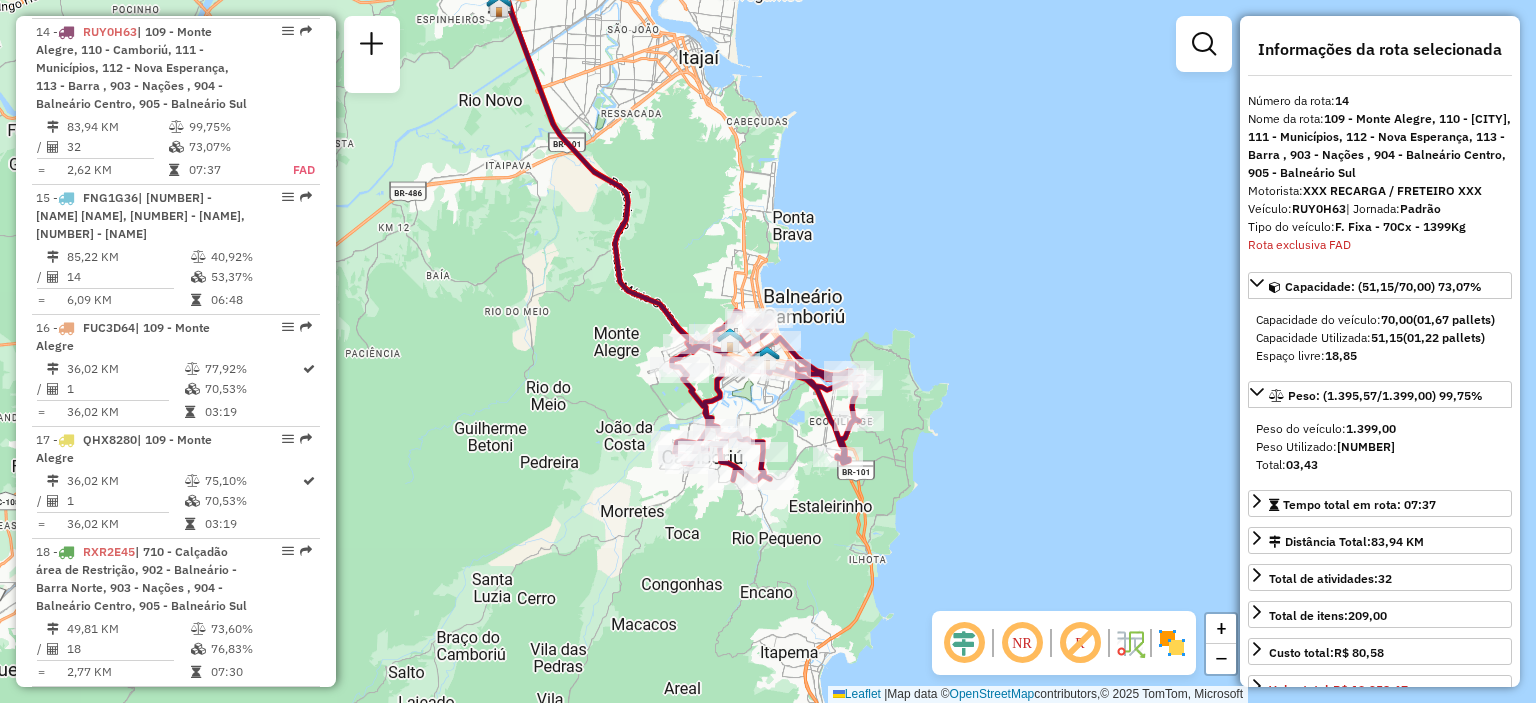 drag, startPoint x: 868, startPoint y: 527, endPoint x: 789, endPoint y: 423, distance: 130.60245 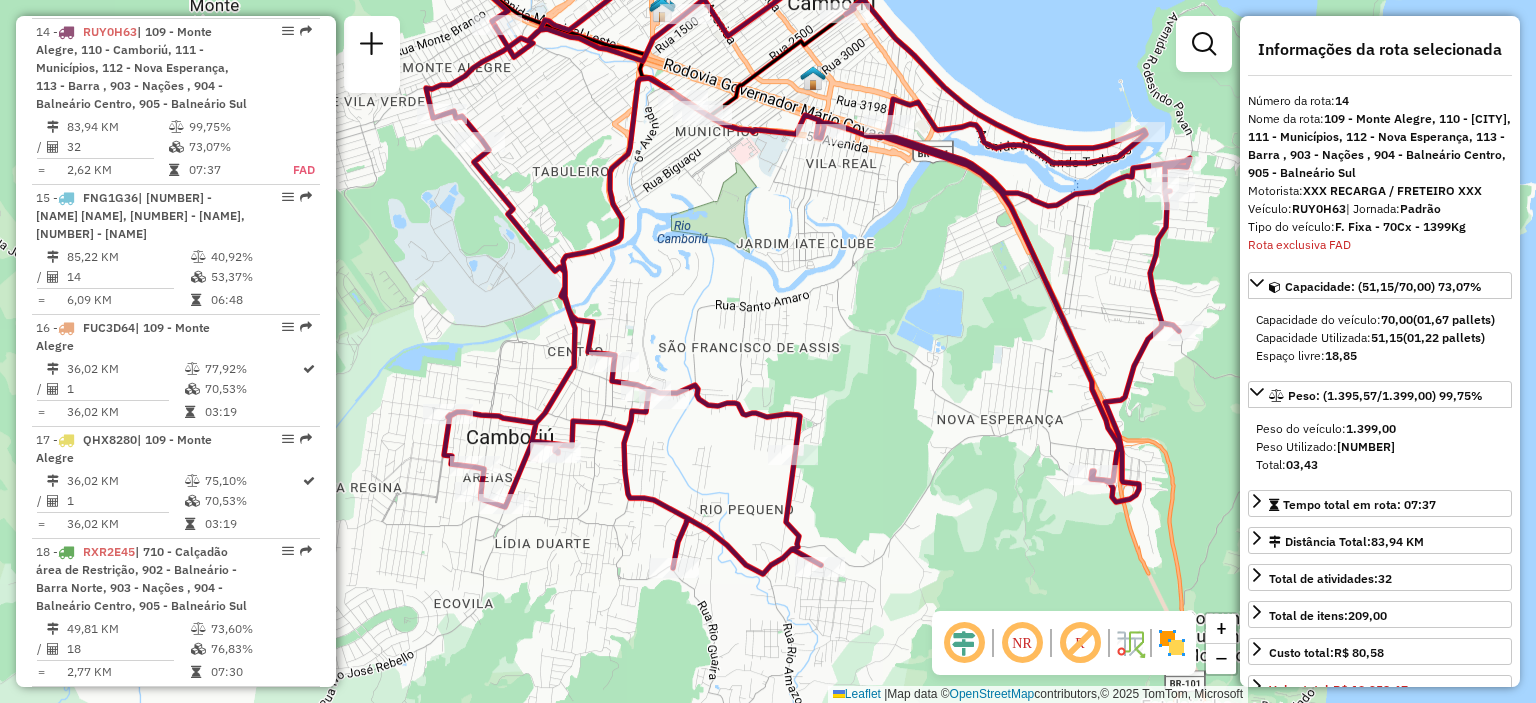 drag, startPoint x: 736, startPoint y: 411, endPoint x: 796, endPoint y: 276, distance: 147.73286 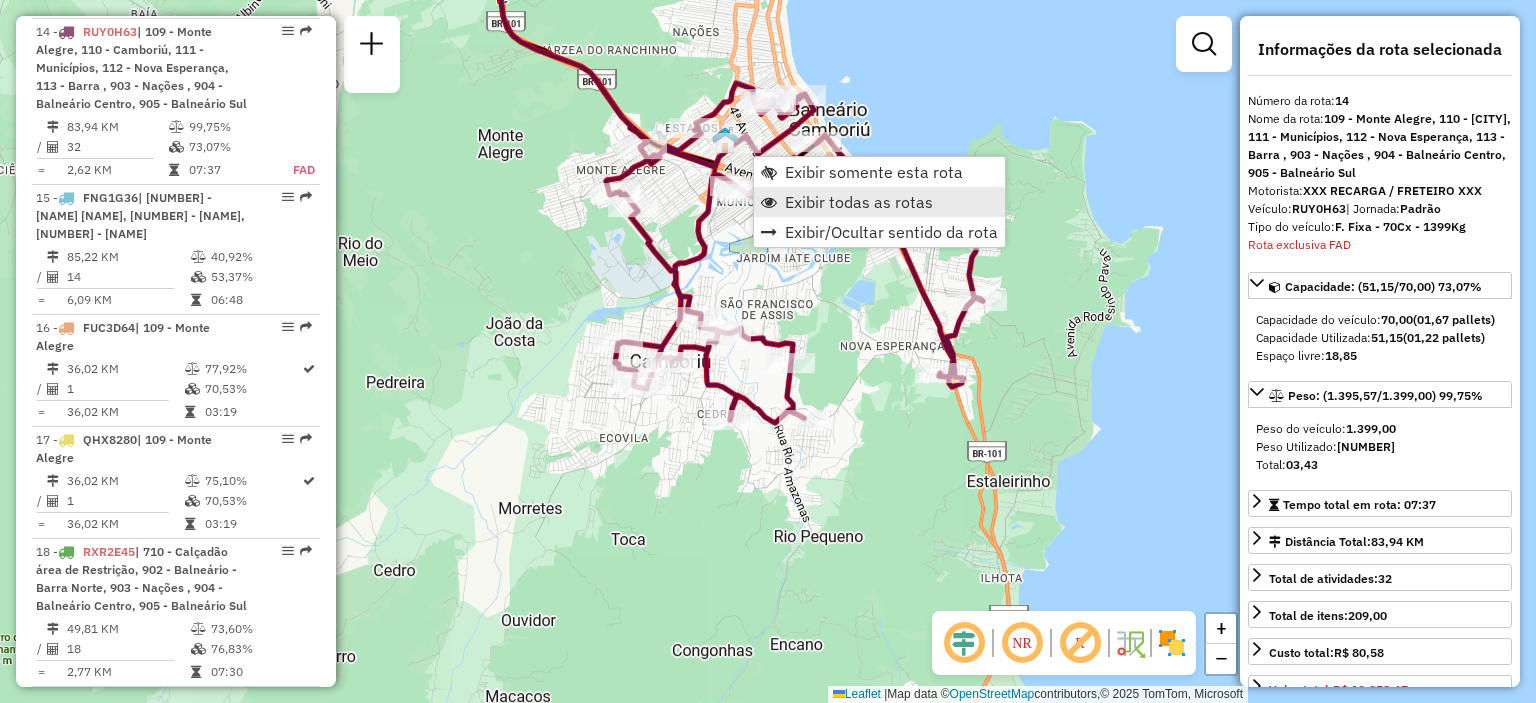 click on "Exibir todas as rotas" at bounding box center (859, 202) 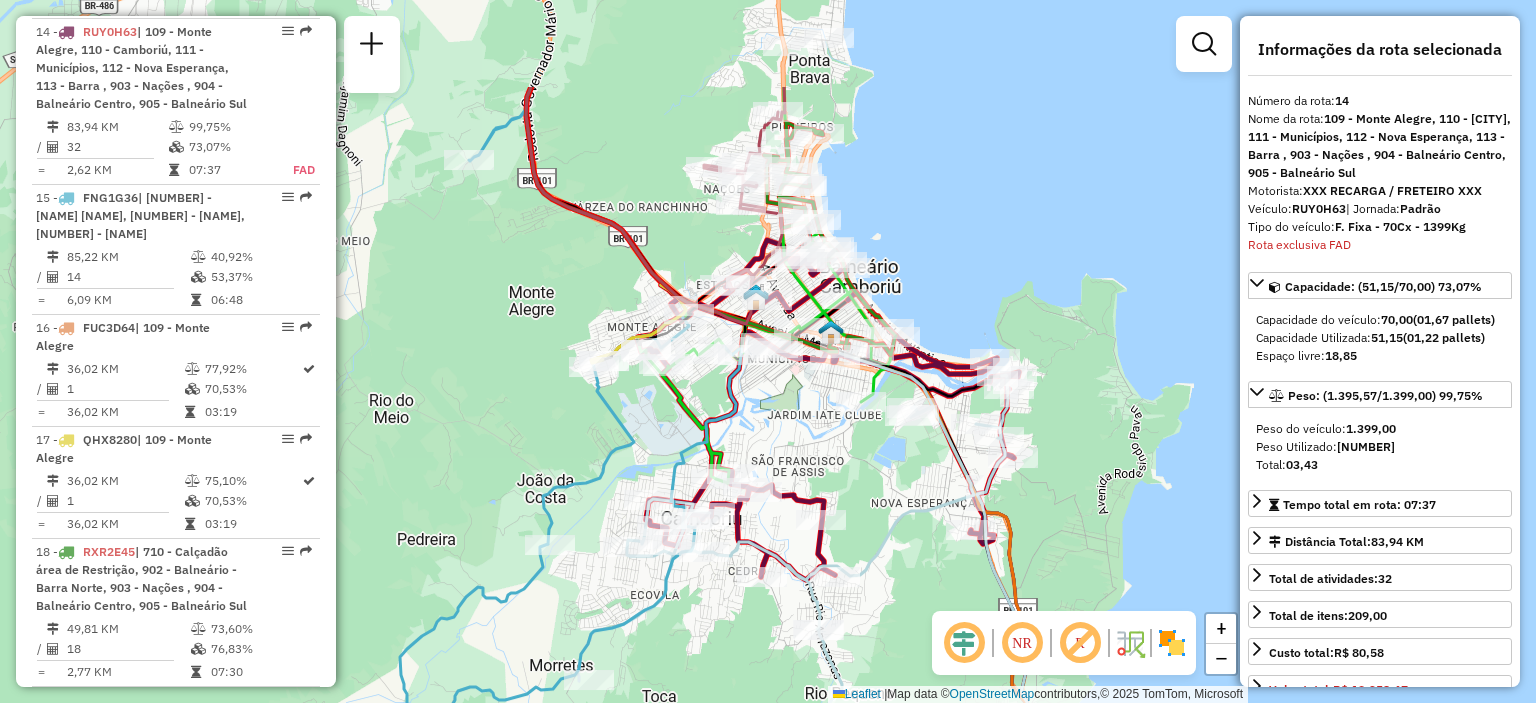 drag, startPoint x: 781, startPoint y: 353, endPoint x: 788, endPoint y: 443, distance: 90.27181 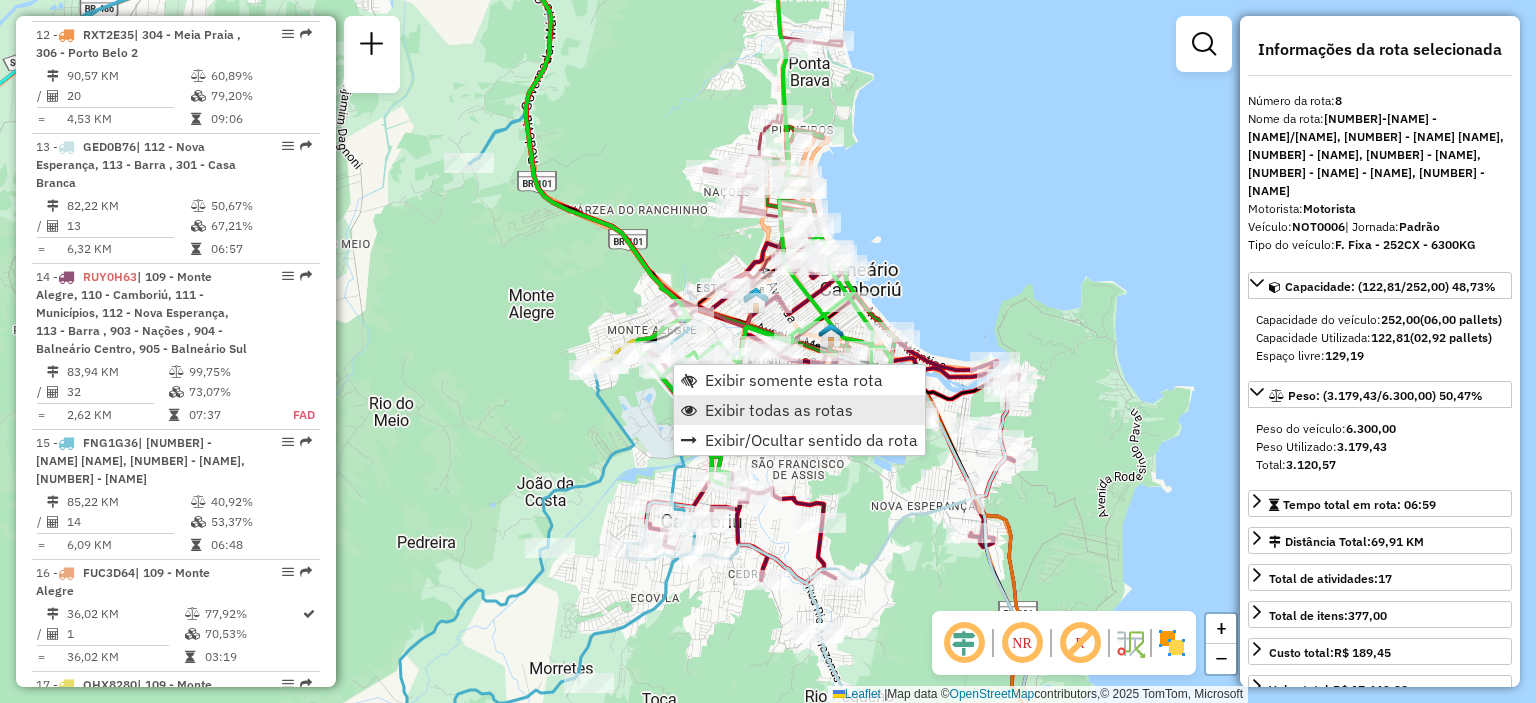 scroll, scrollTop: 1684, scrollLeft: 0, axis: vertical 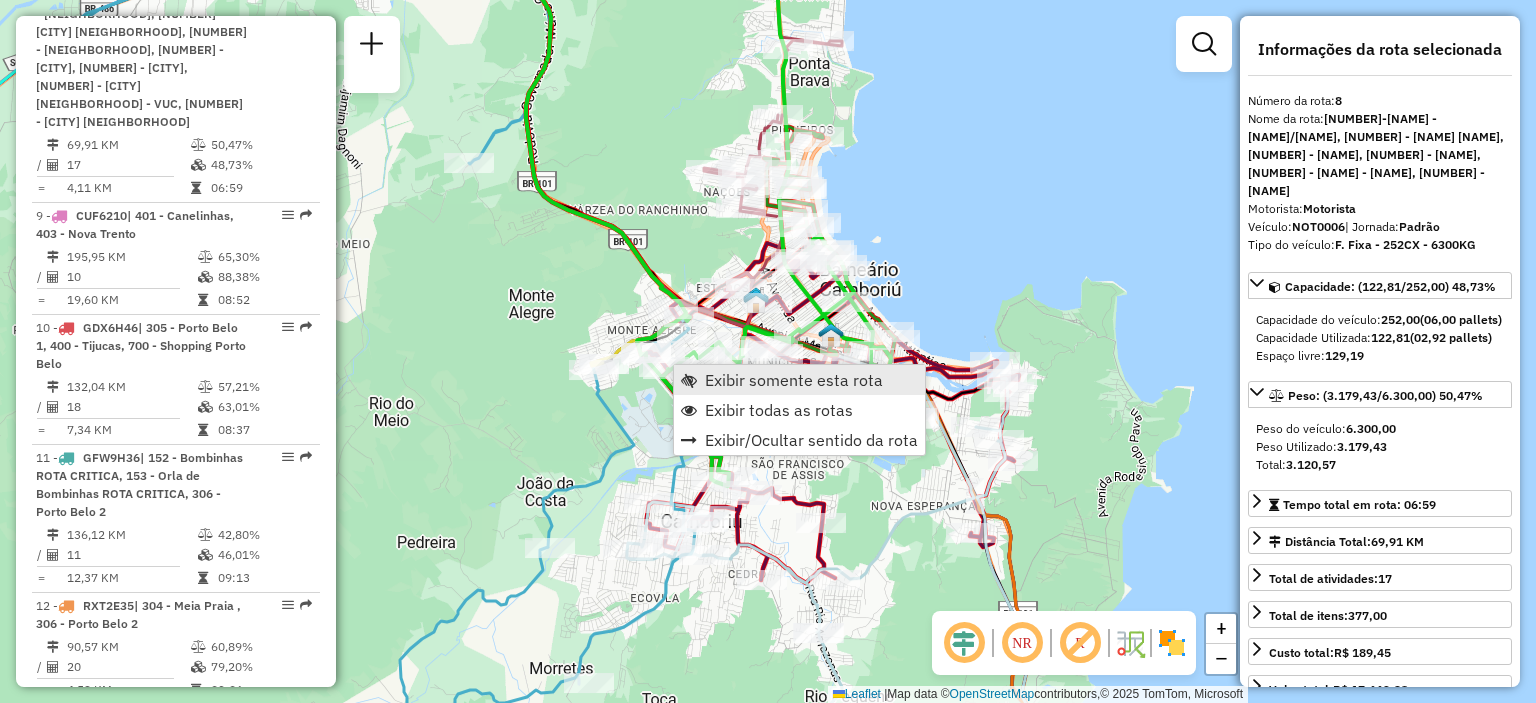 click on "Exibir somente esta rota" at bounding box center [794, 380] 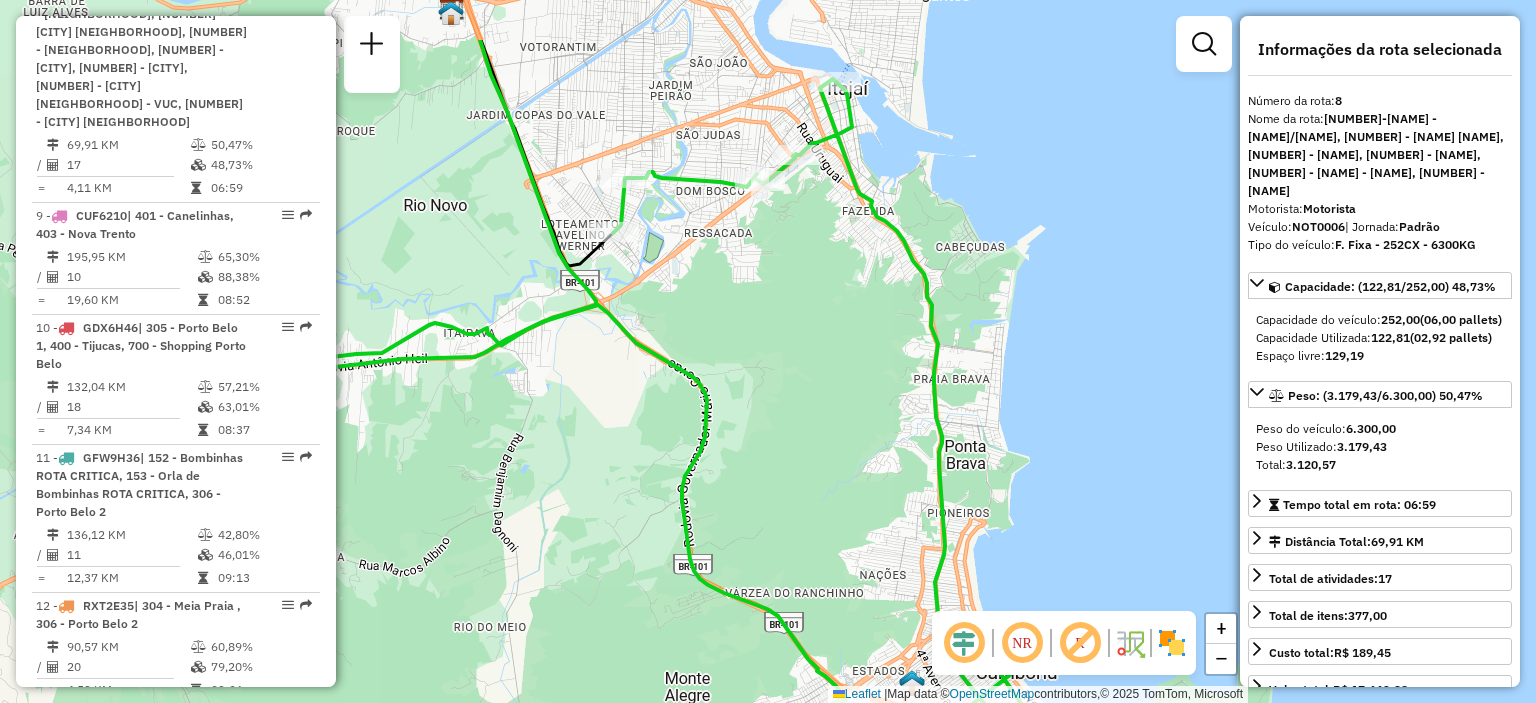 drag, startPoint x: 942, startPoint y: 331, endPoint x: 824, endPoint y: 443, distance: 162.6899 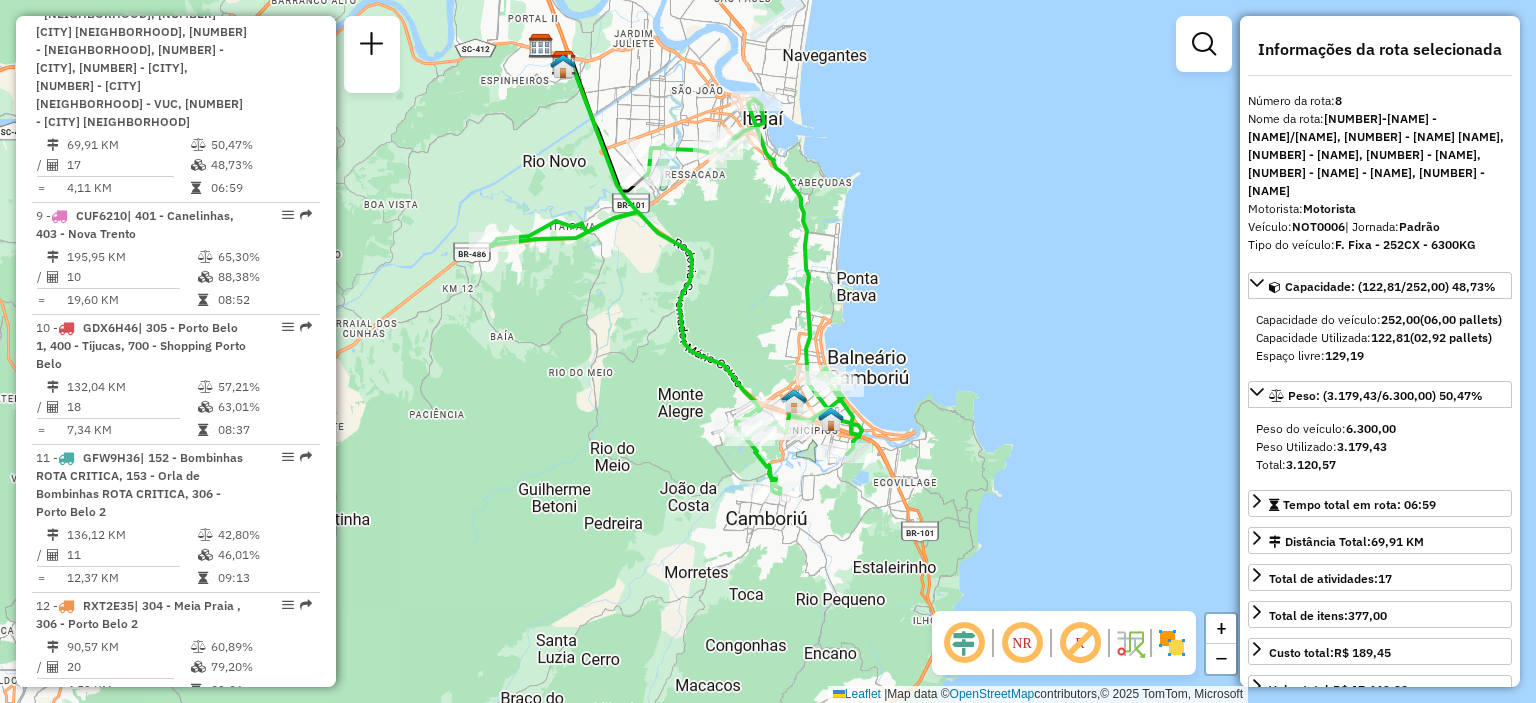drag, startPoint x: 792, startPoint y: 391, endPoint x: 757, endPoint y: 303, distance: 94.7048 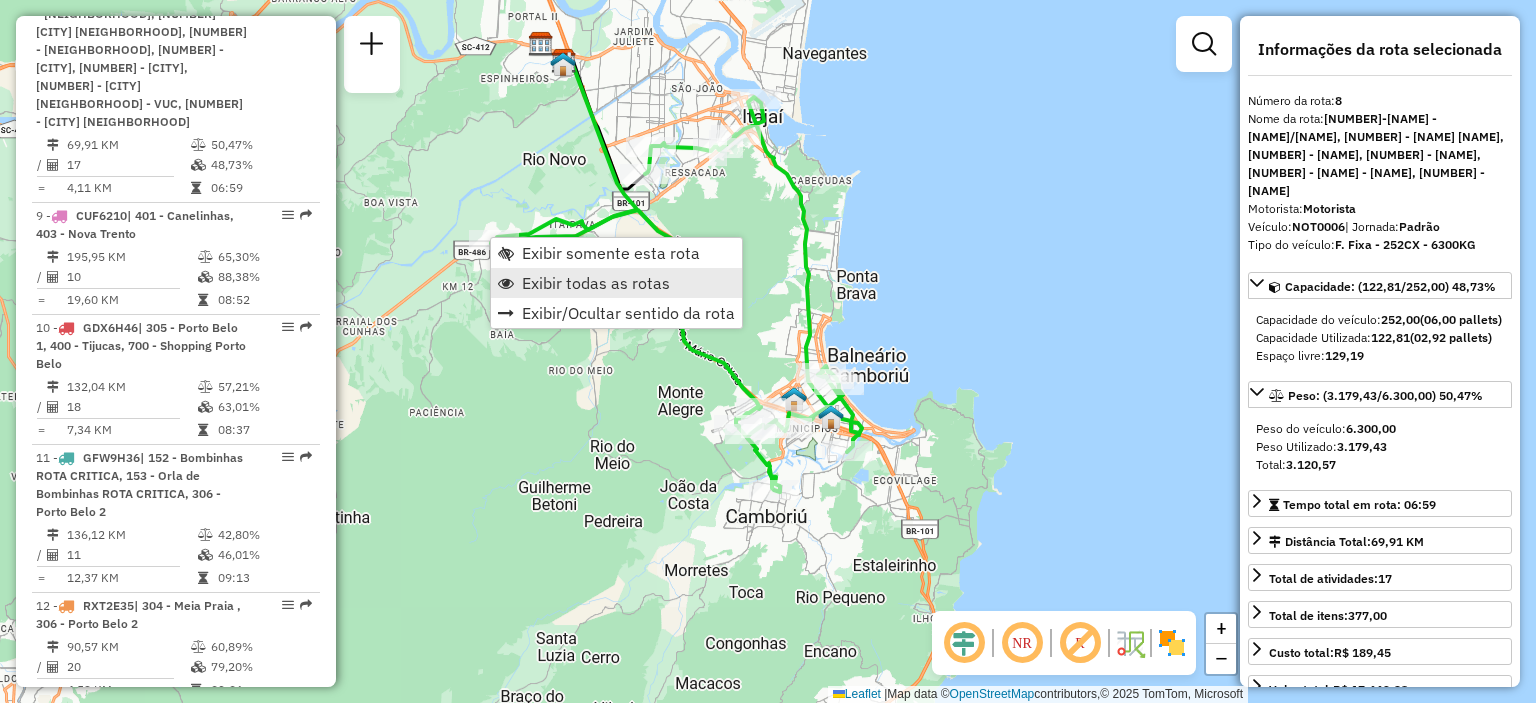 click on "Exibir todas as rotas" at bounding box center (596, 283) 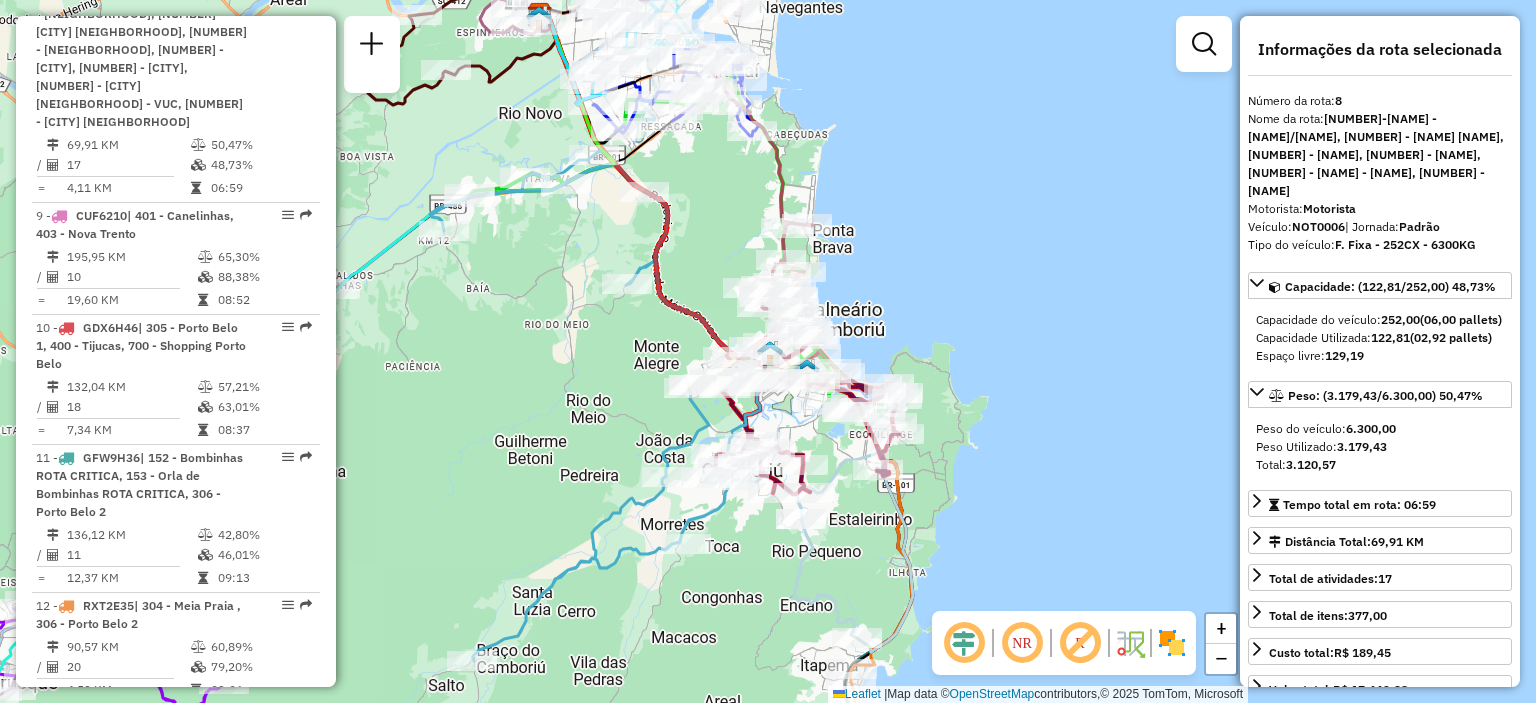 drag, startPoint x: 540, startPoint y: 341, endPoint x: 516, endPoint y: 295, distance: 51.884487 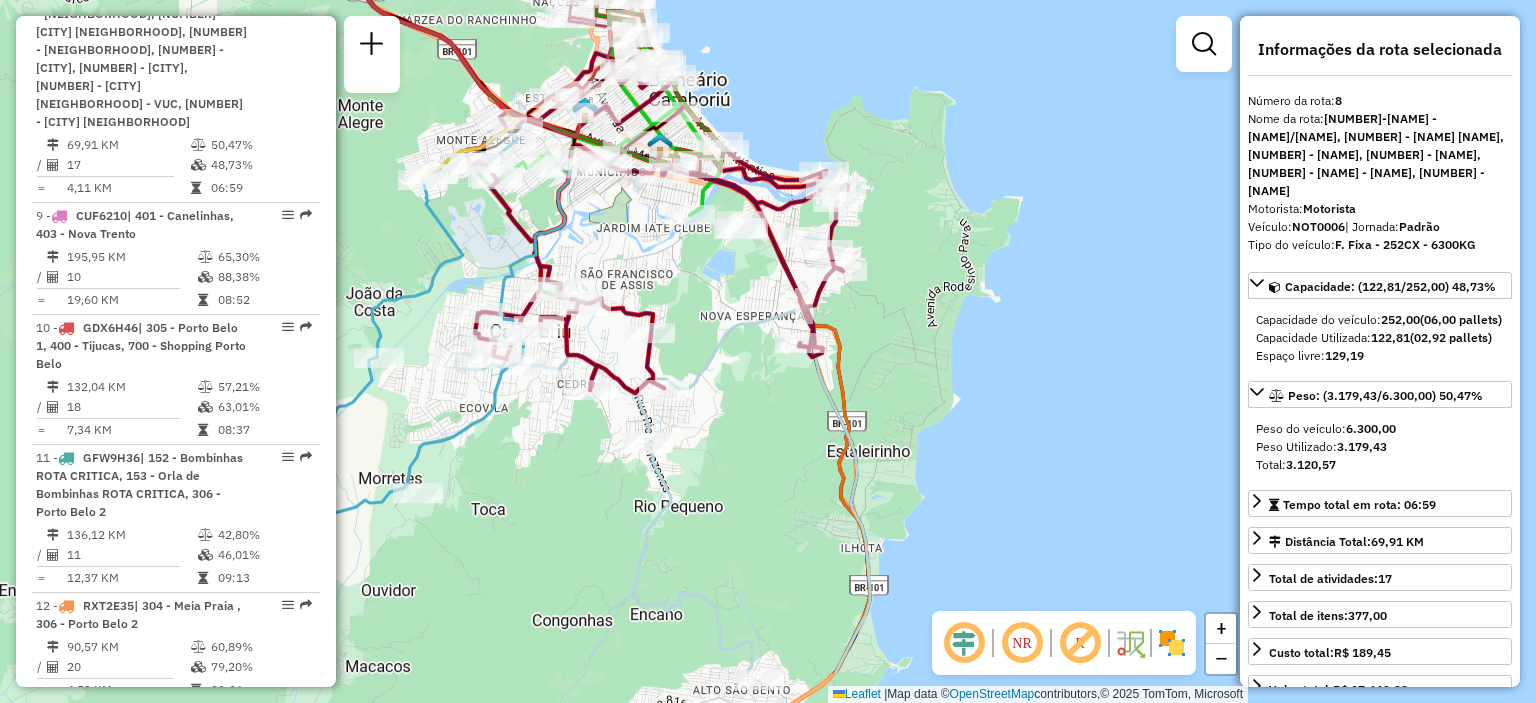 drag, startPoint x: 790, startPoint y: 467, endPoint x: 653, endPoint y: 239, distance: 265.99435 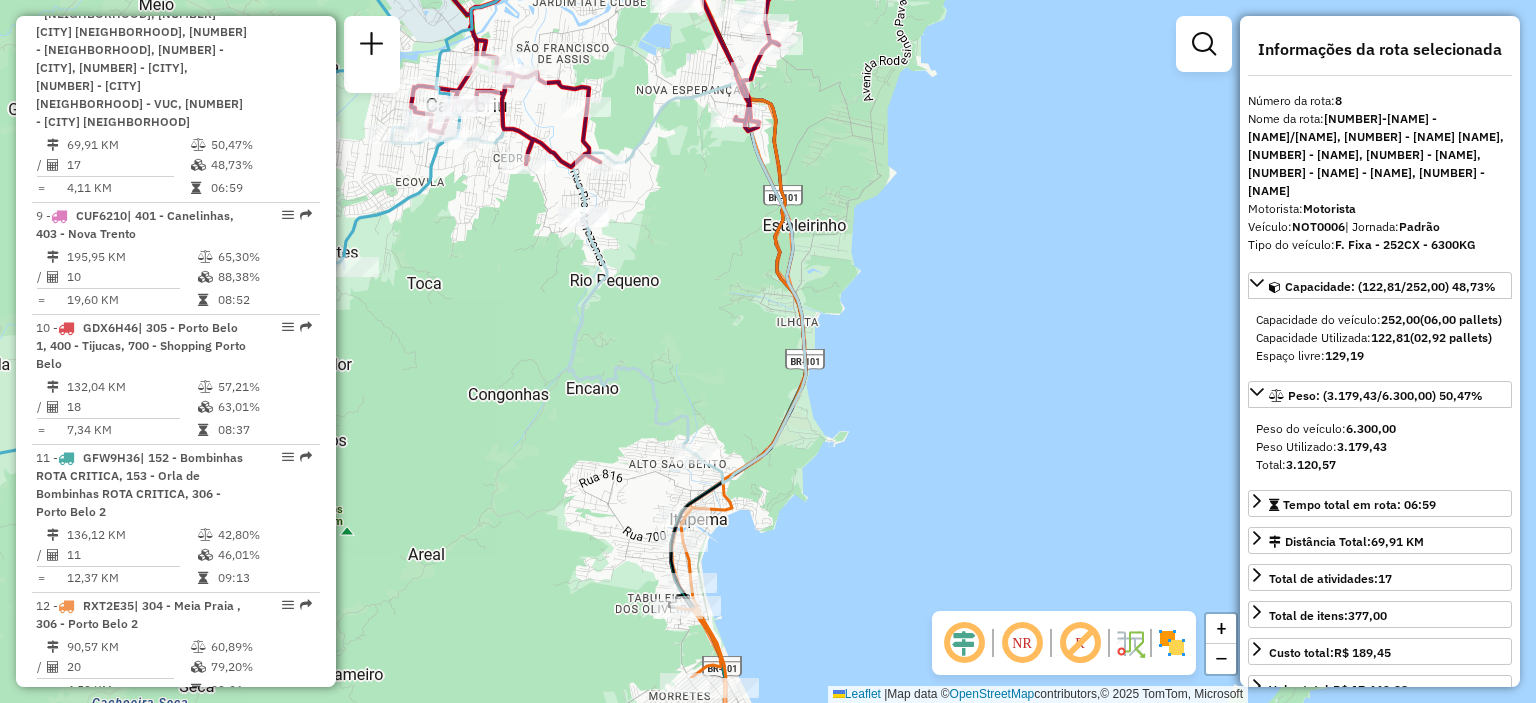 drag, startPoint x: 748, startPoint y: 483, endPoint x: 740, endPoint y: 387, distance: 96.332756 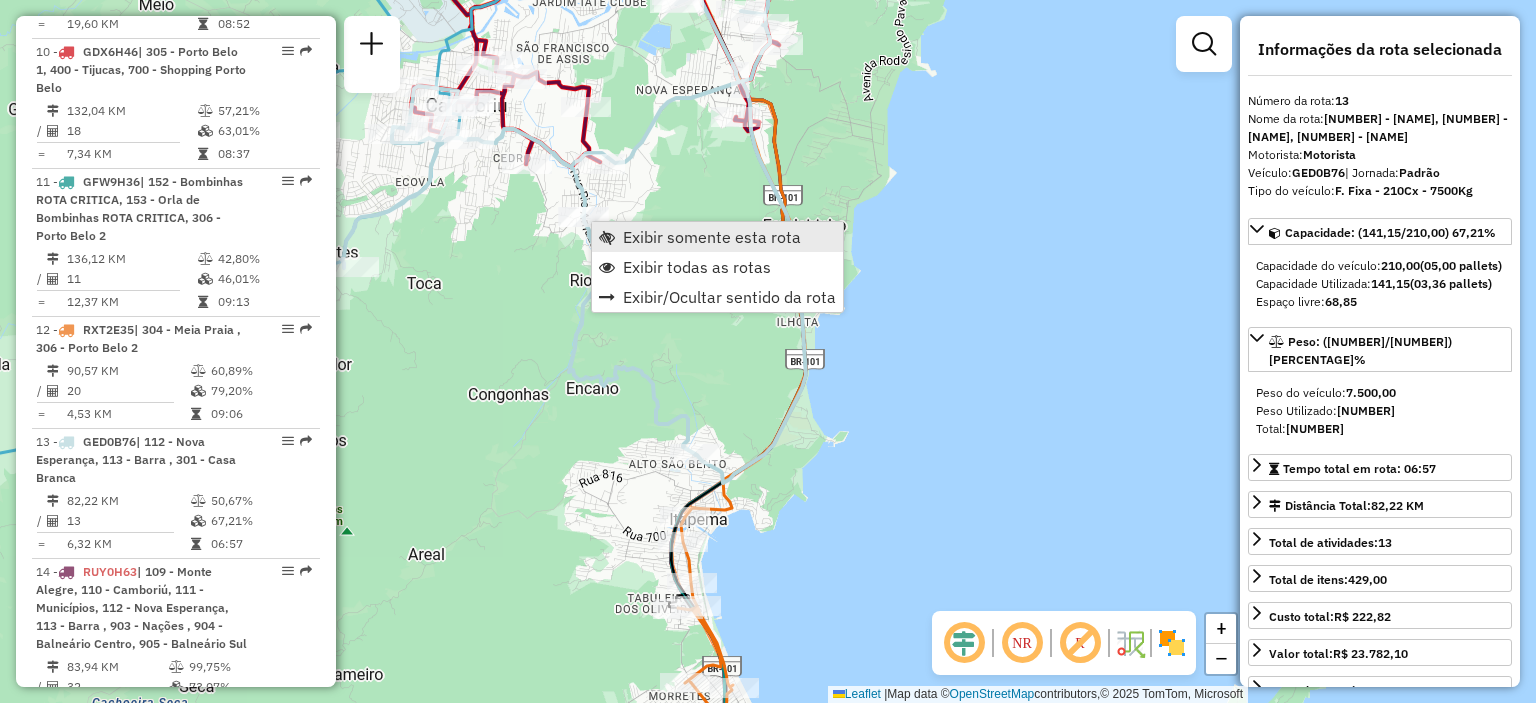 scroll, scrollTop: 2370, scrollLeft: 0, axis: vertical 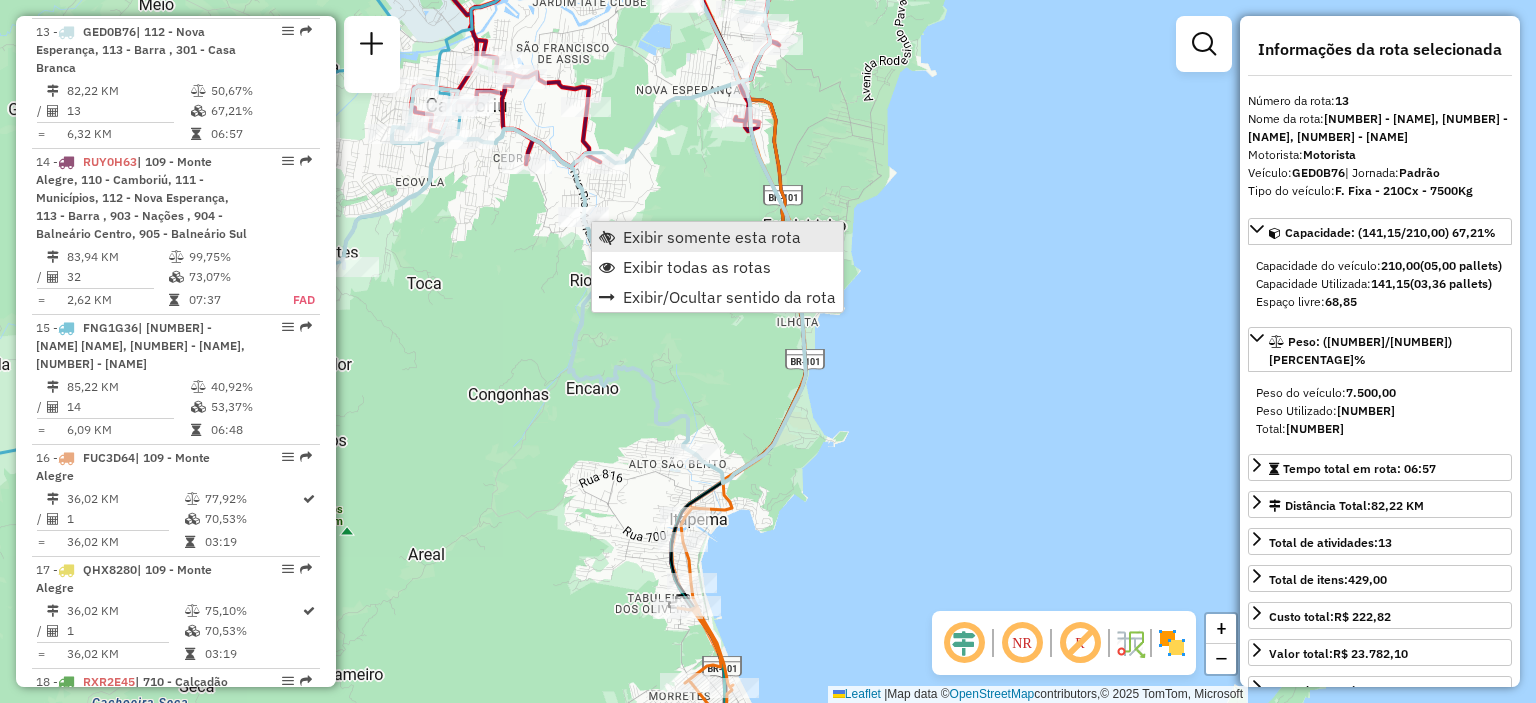 click on "Exibir somente esta rota" at bounding box center (712, 237) 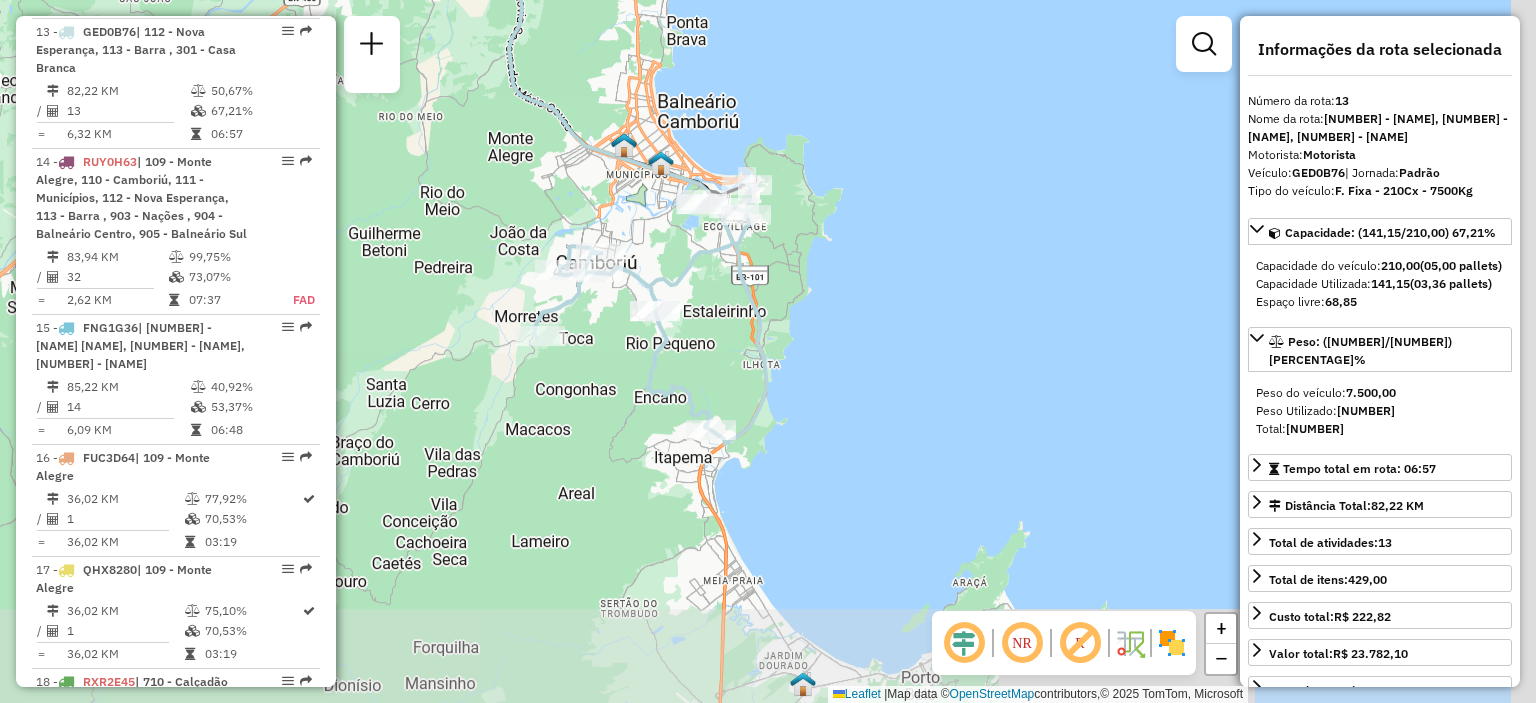 drag, startPoint x: 824, startPoint y: 468, endPoint x: 688, endPoint y: 315, distance: 204.7071 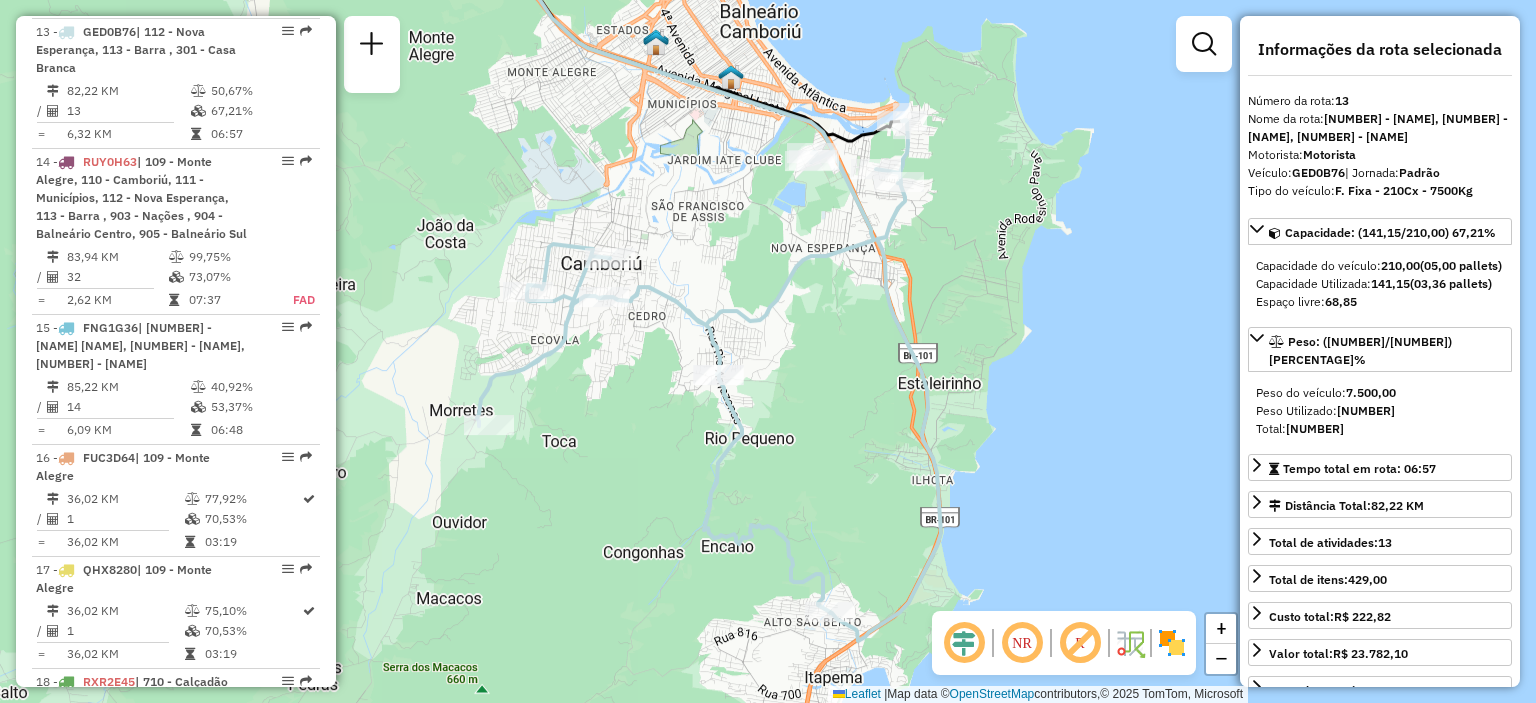 drag, startPoint x: 665, startPoint y: 329, endPoint x: 741, endPoint y: 391, distance: 98.0816 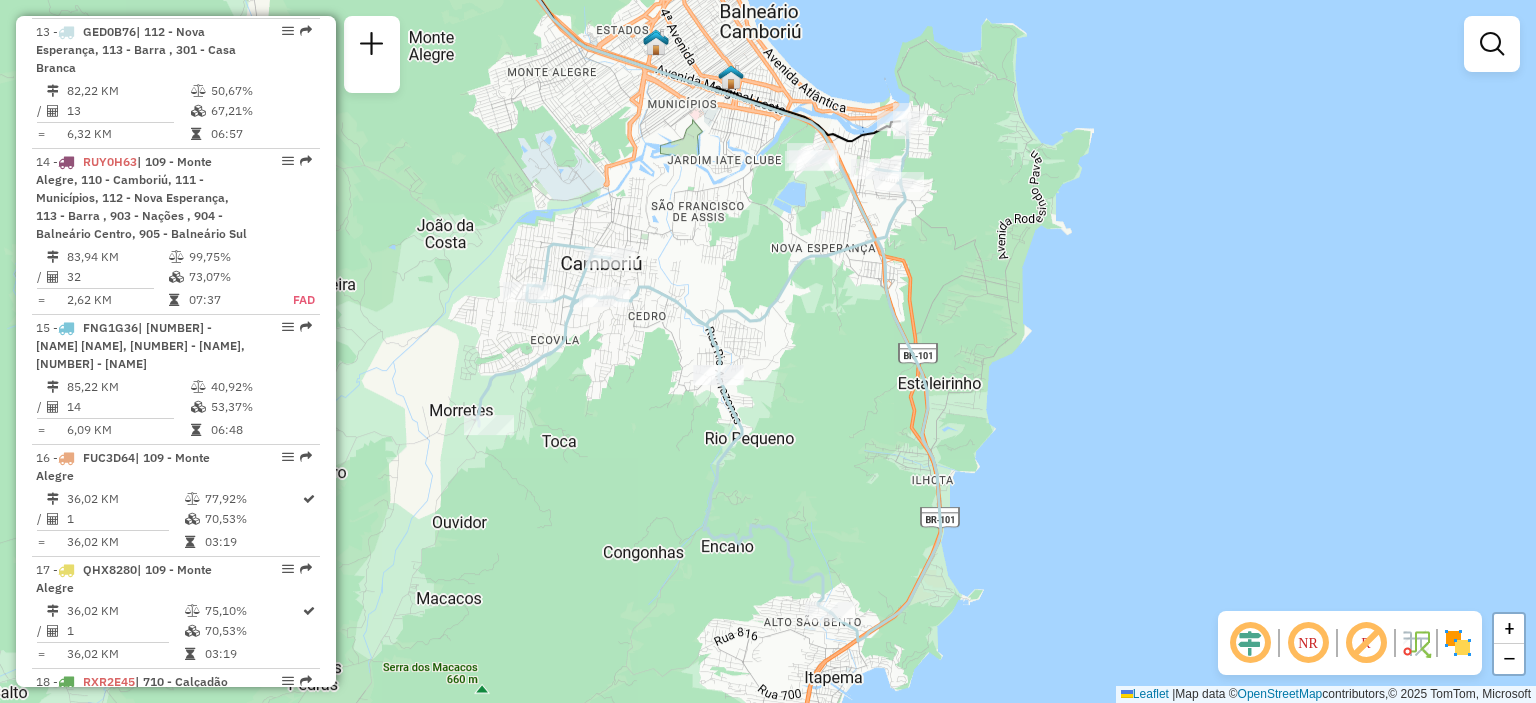 click on "Janela de atendimento Grade de atendimento Capacidade Transportadoras Veículos Cliente Pedidos  Rotas Selecione os dias de semana para filtrar as janelas de atendimento  Seg   Ter   Qua   Qui   Sex   Sáb   Dom  Informe o período da janela de atendimento: De: Até:  Filtrar exatamente a janela do cliente  Considerar janela de atendimento padrão  Selecione os dias de semana para filtrar as grades de atendimento  Seg   Ter   Qua   Qui   Sex   Sáb   Dom   Considerar clientes sem dia de atendimento cadastrado  Clientes fora do dia de atendimento selecionado Filtrar as atividades entre os valores definidos abaixo:  Peso mínimo:   Peso máximo:   Cubagem mínima:   Cubagem máxima:   De:   Até:  Filtrar as atividades entre o tempo de atendimento definido abaixo:  De:   Até:   Considerar capacidade total dos clientes não roteirizados Transportadora: Selecione um ou mais itens Tipo de veículo: Selecione um ou mais itens Veículo: Selecione um ou mais itens Motorista: Selecione um ou mais itens Nome: Rótulo:" 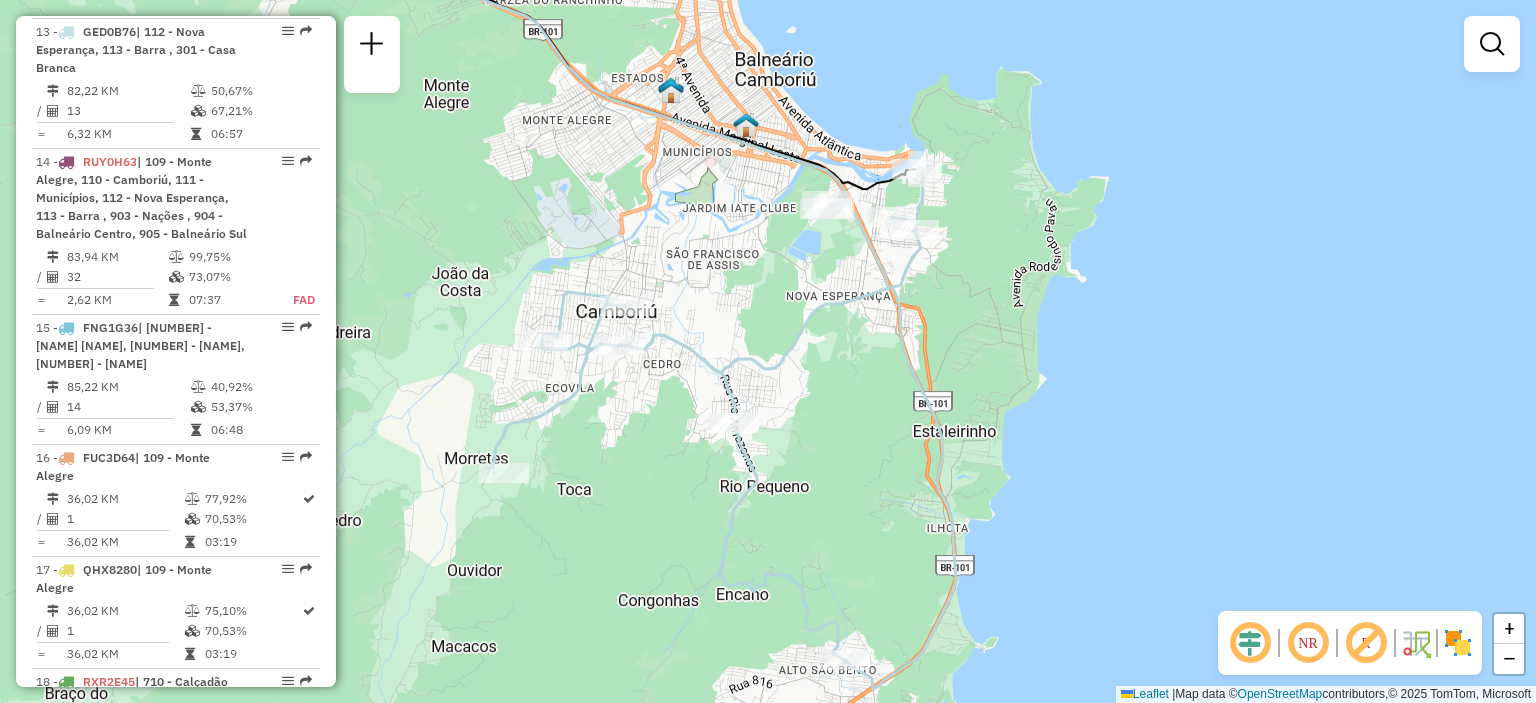 drag, startPoint x: 876, startPoint y: 433, endPoint x: 890, endPoint y: 451, distance: 22.803509 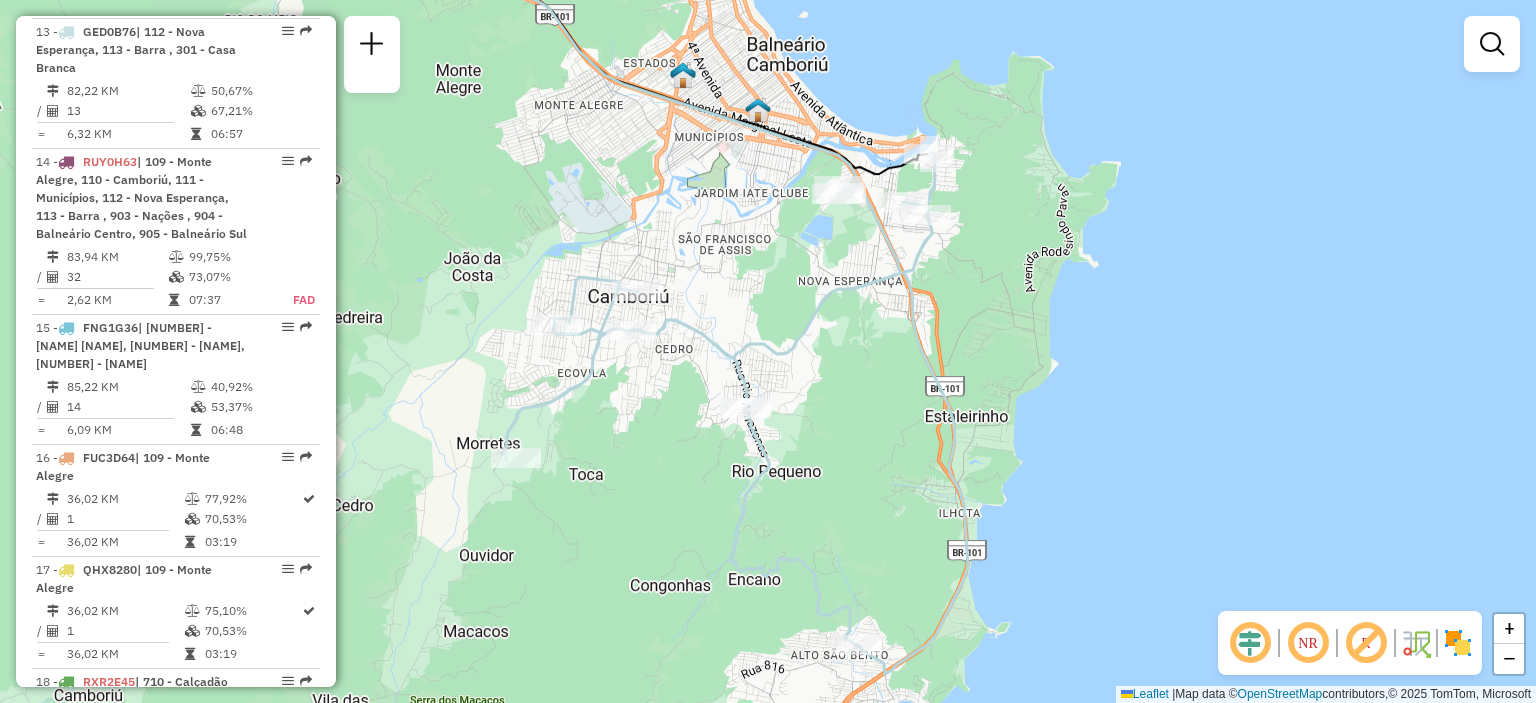 drag, startPoint x: 890, startPoint y: 451, endPoint x: 900, endPoint y: 436, distance: 18.027756 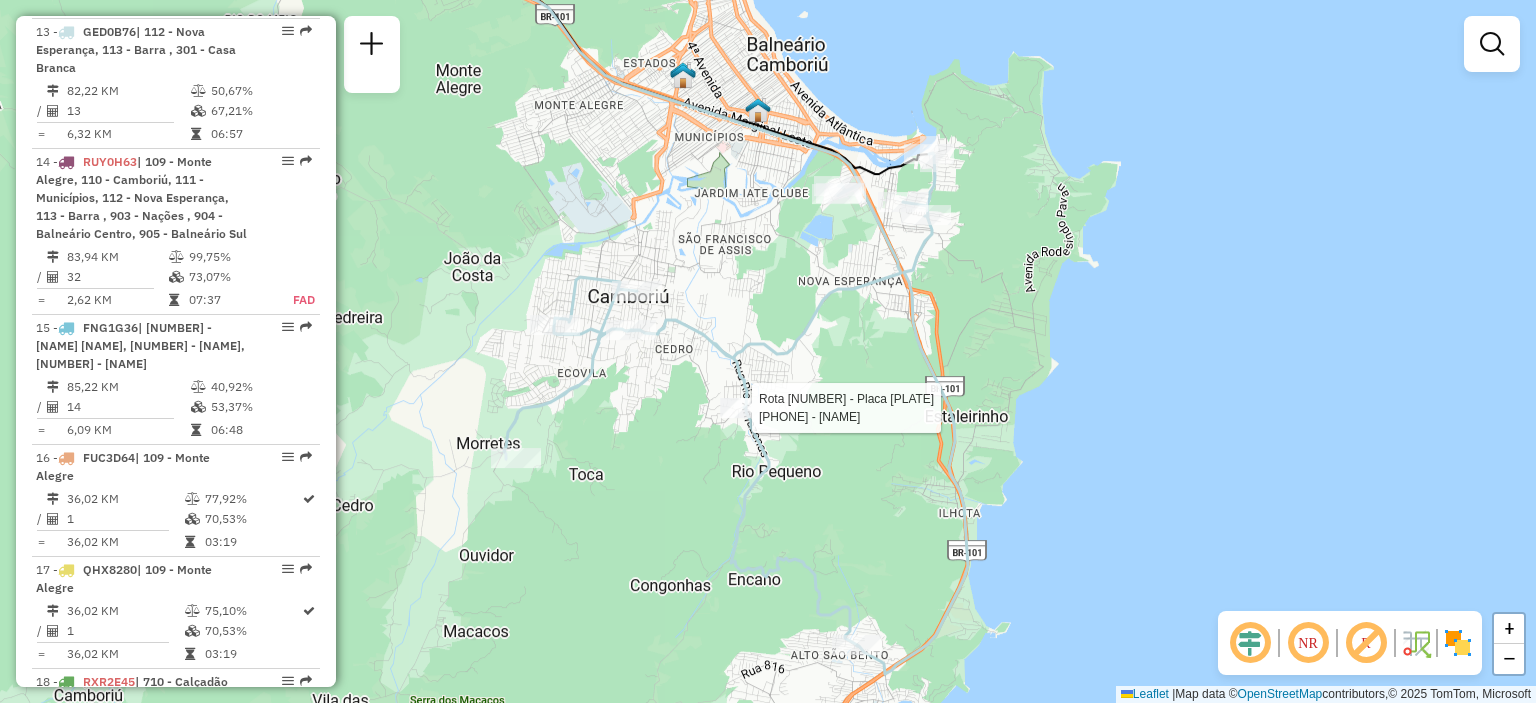 select on "**********" 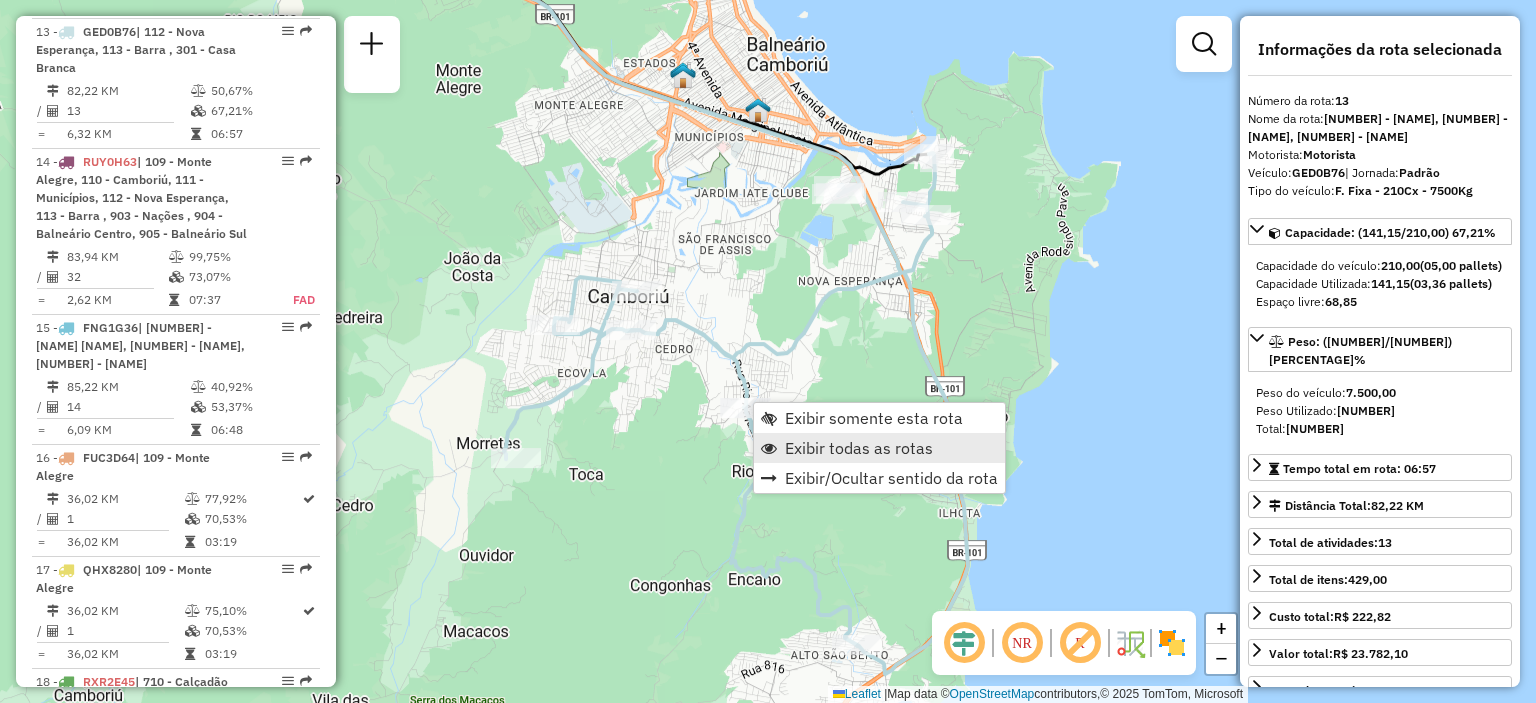 click on "Exibir todas as rotas" at bounding box center (859, 448) 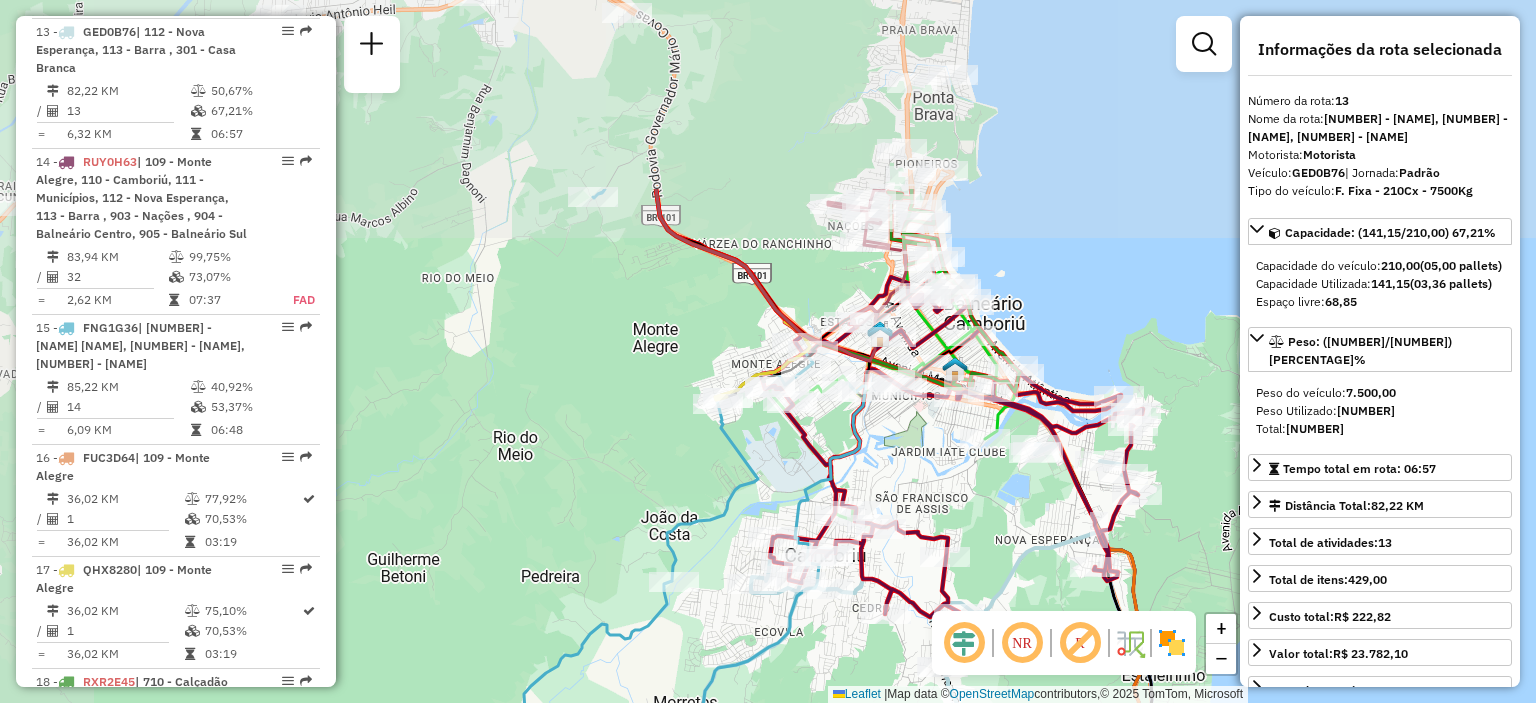 drag, startPoint x: 784, startPoint y: 272, endPoint x: 981, endPoint y: 531, distance: 325.40744 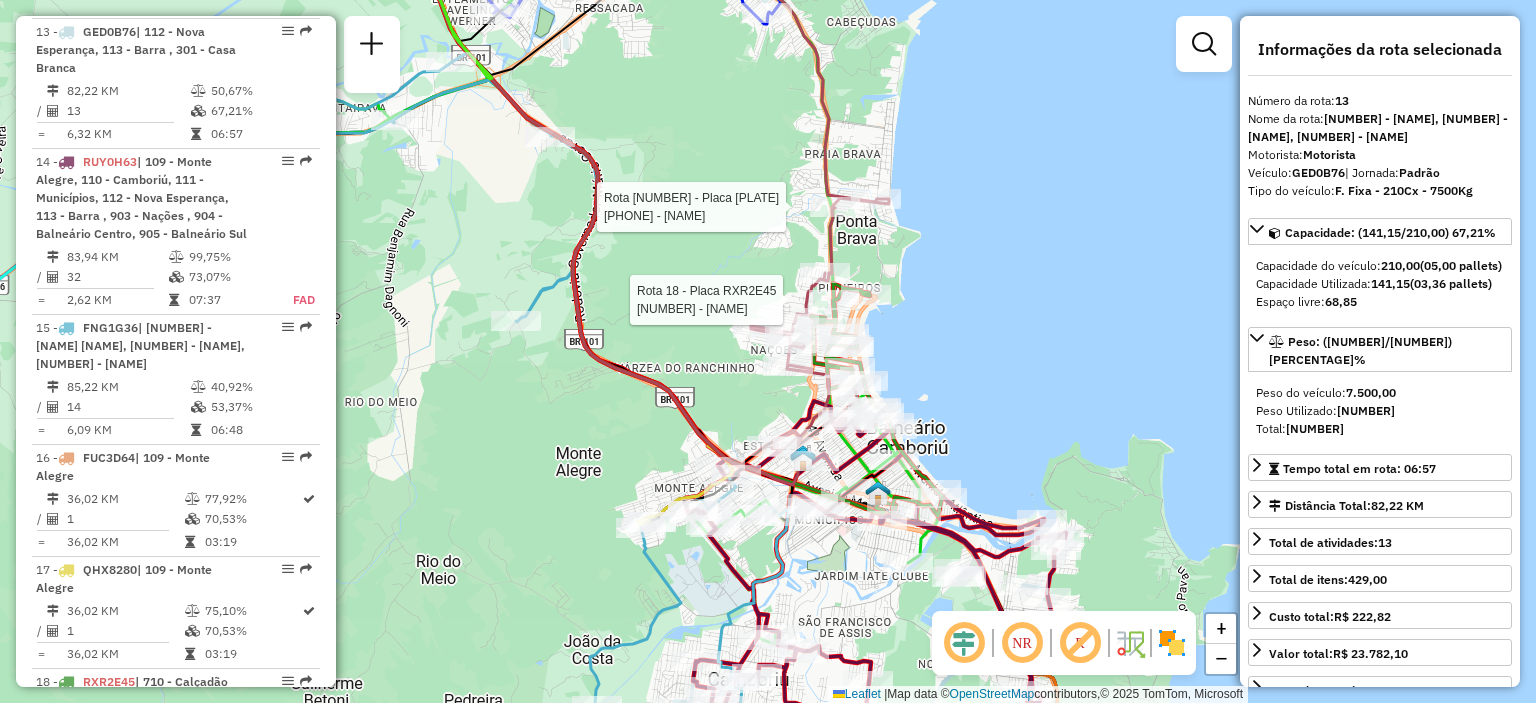 scroll, scrollTop: 2901, scrollLeft: 0, axis: vertical 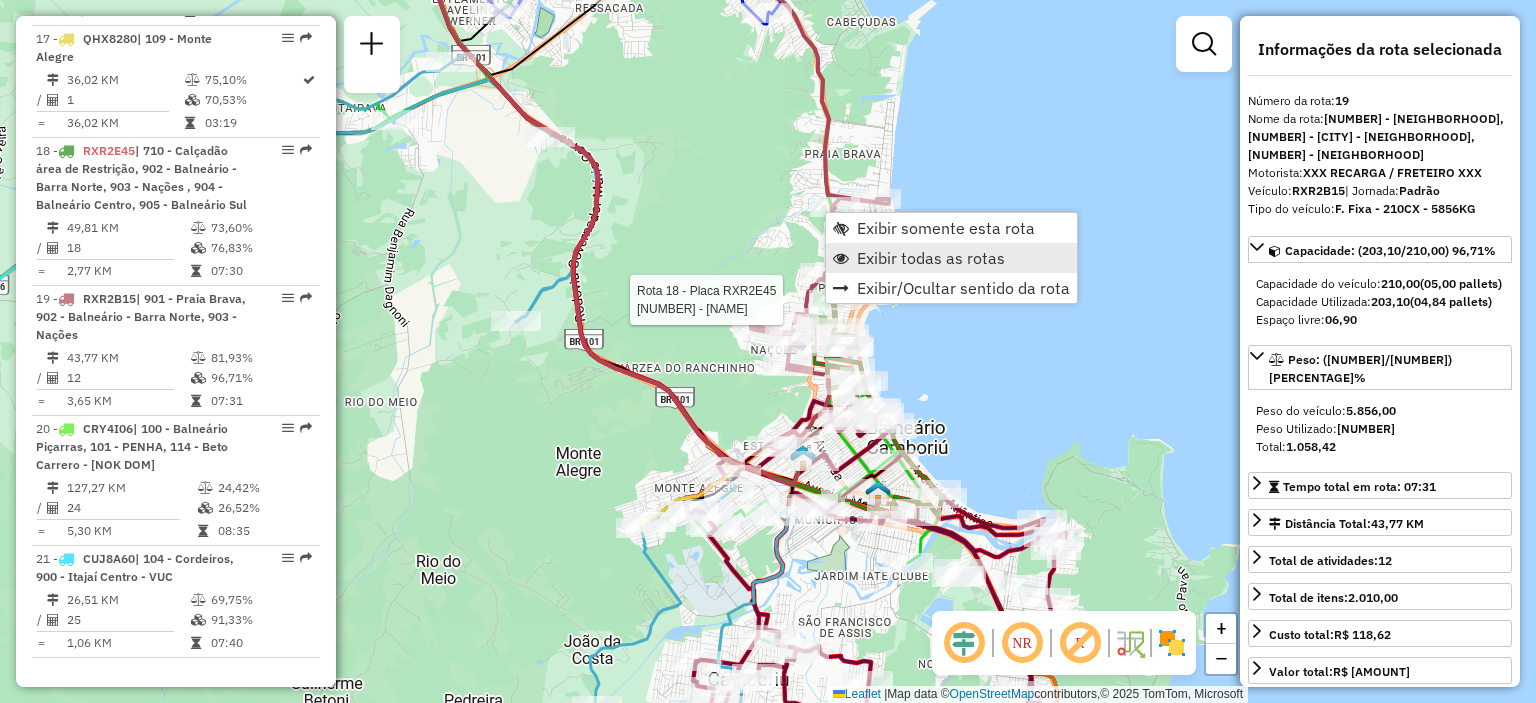 click on "Exibir todas as rotas" at bounding box center [931, 258] 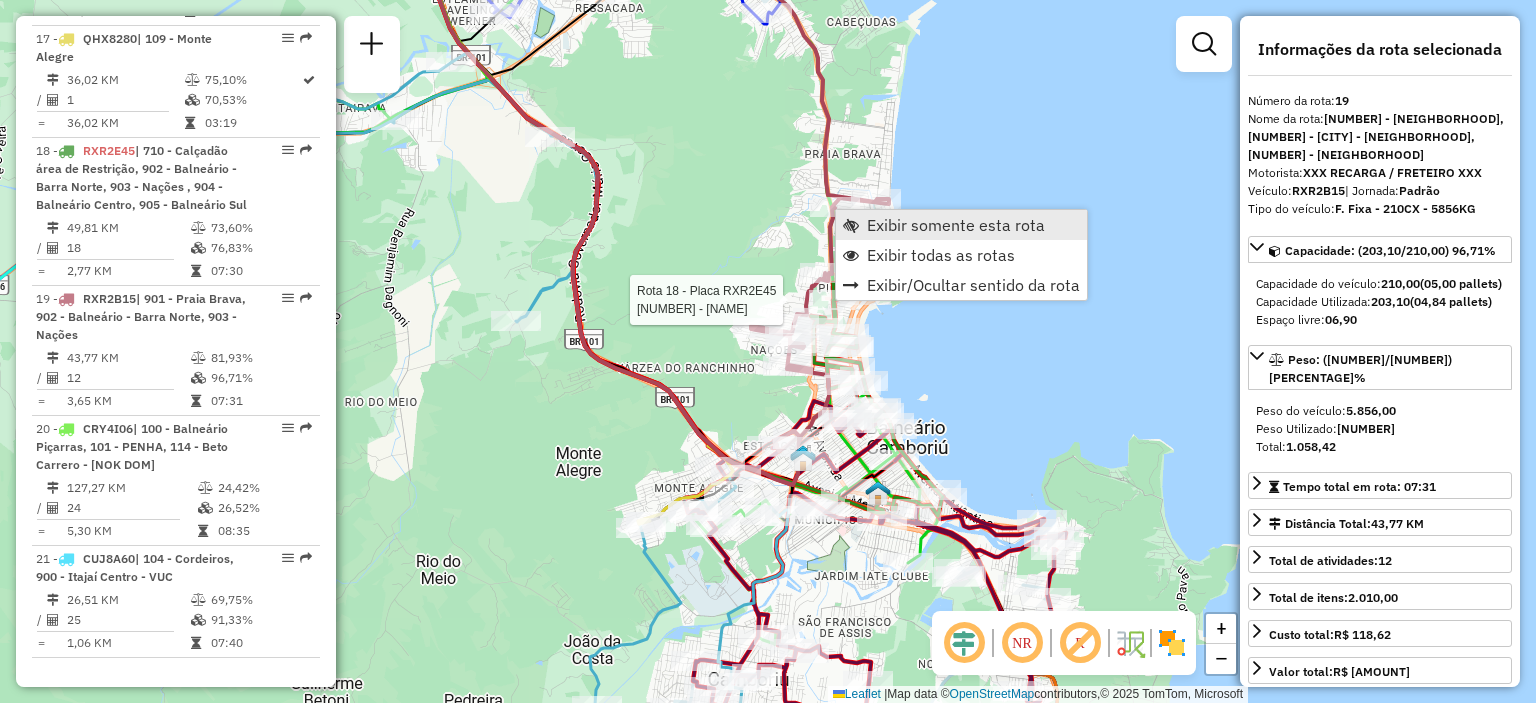 click on "Exibir somente esta rota" at bounding box center (956, 225) 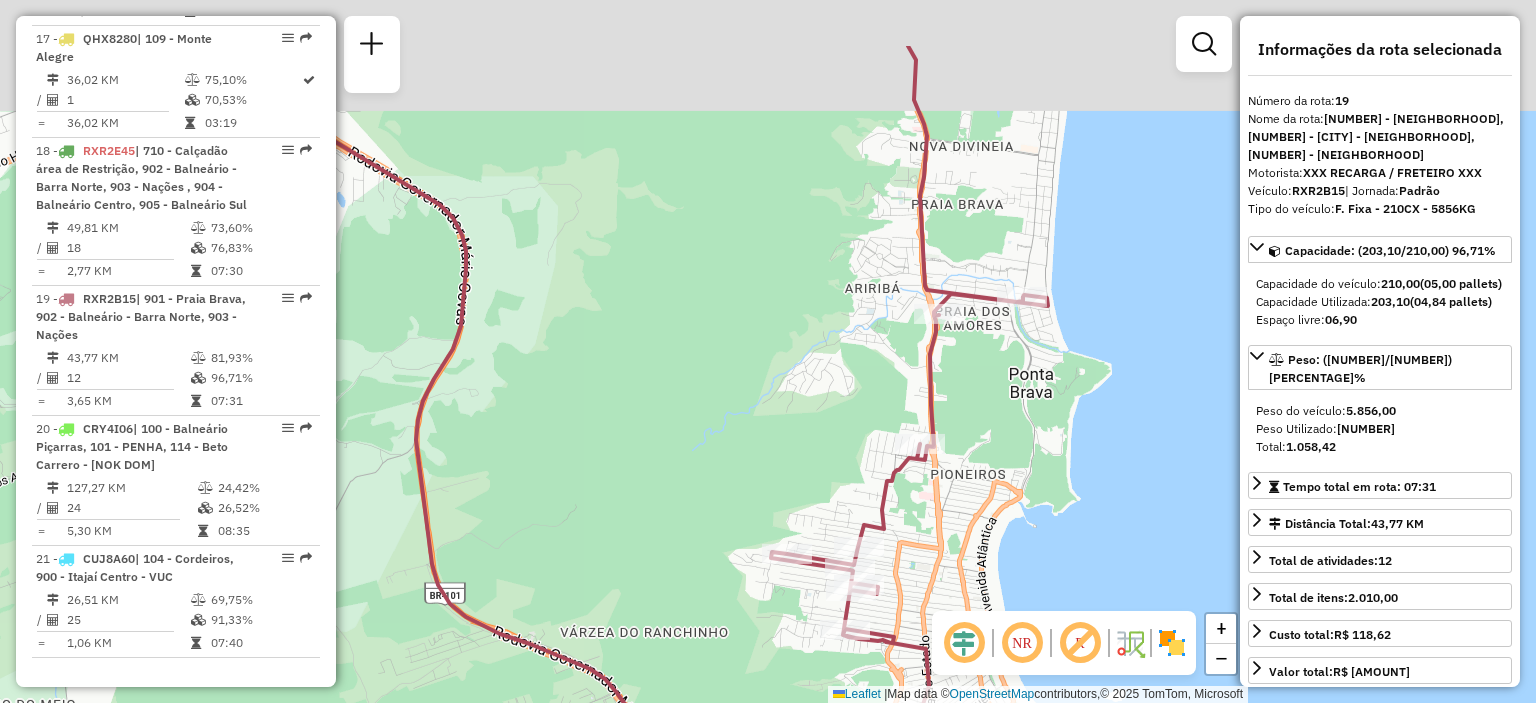 drag, startPoint x: 898, startPoint y: 465, endPoint x: 996, endPoint y: 583, distance: 153.3884 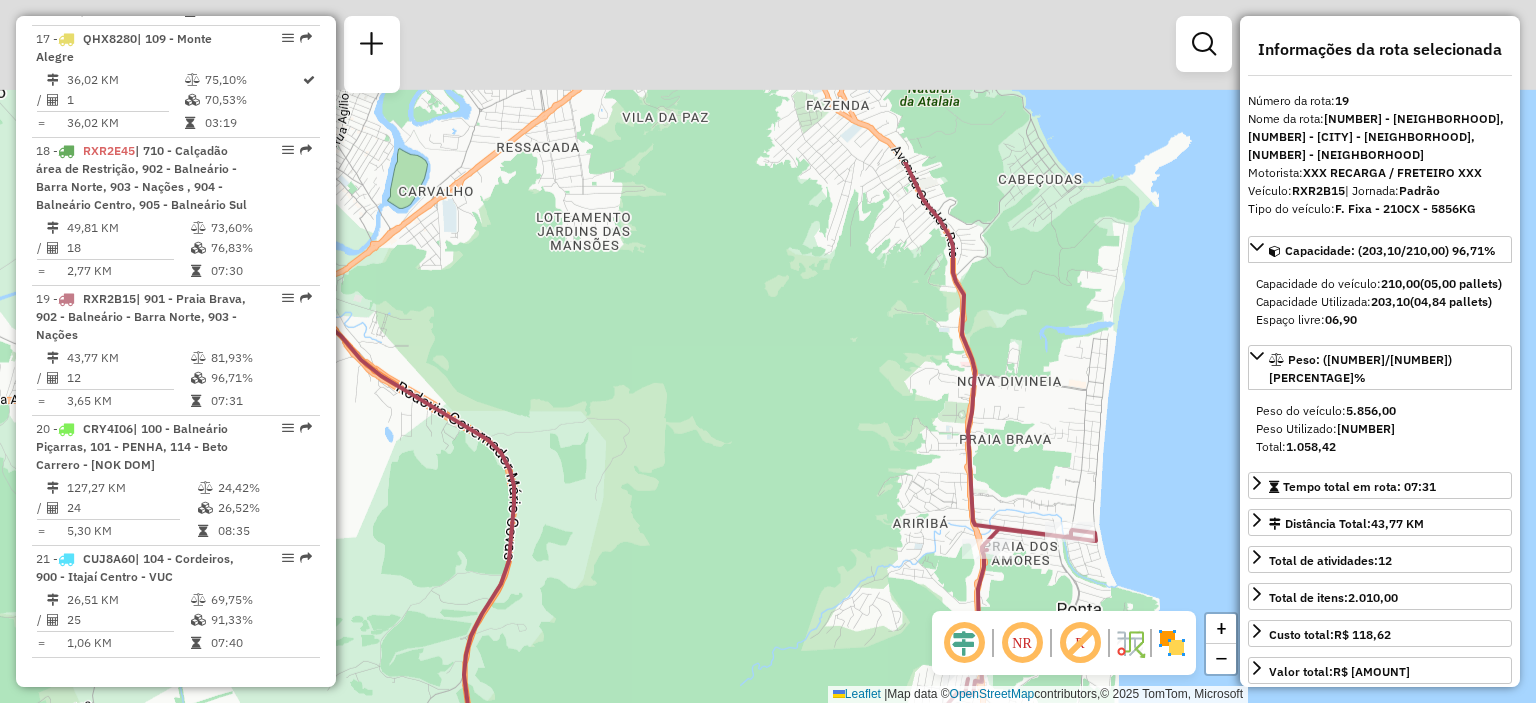 drag, startPoint x: 768, startPoint y: 327, endPoint x: 804, endPoint y: 620, distance: 295.2033 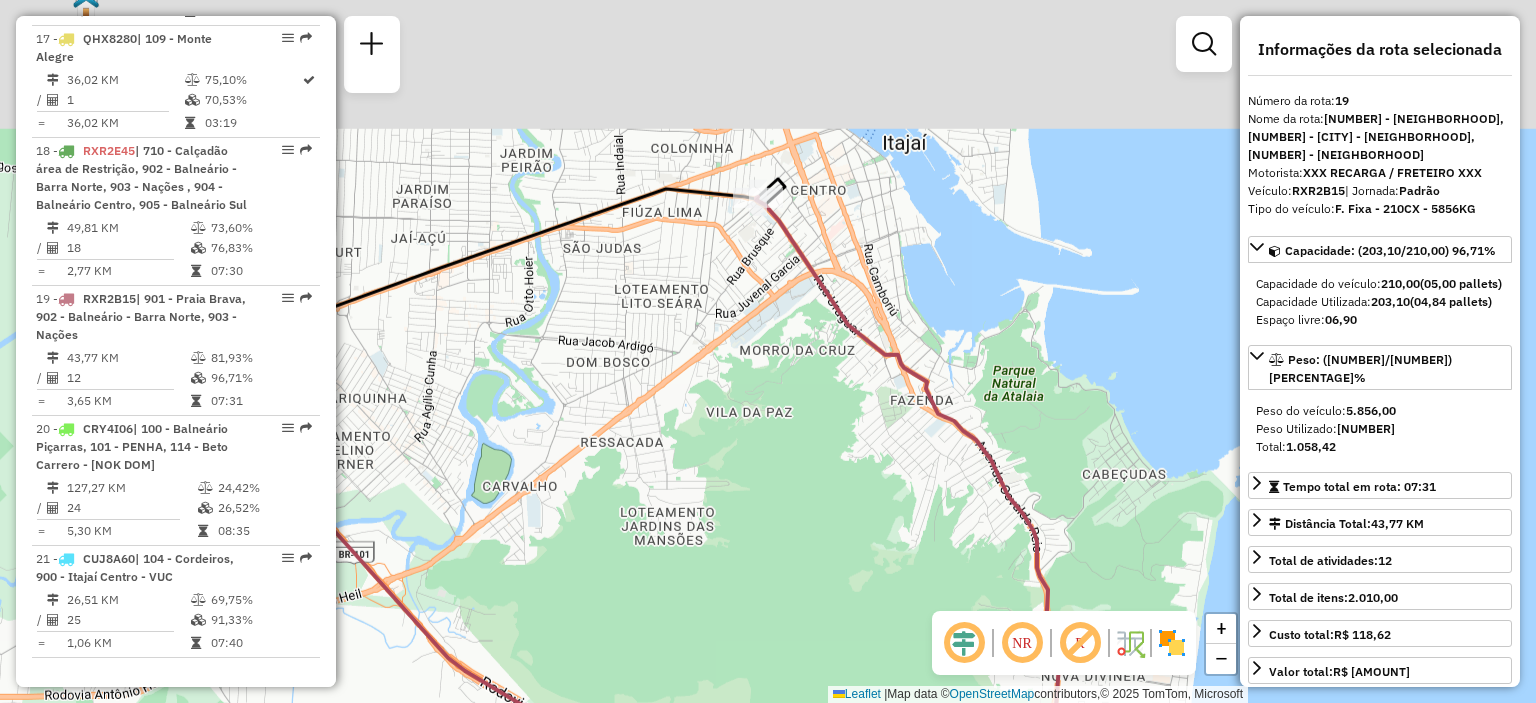 drag, startPoint x: 784, startPoint y: 305, endPoint x: 896, endPoint y: 555, distance: 273.9416 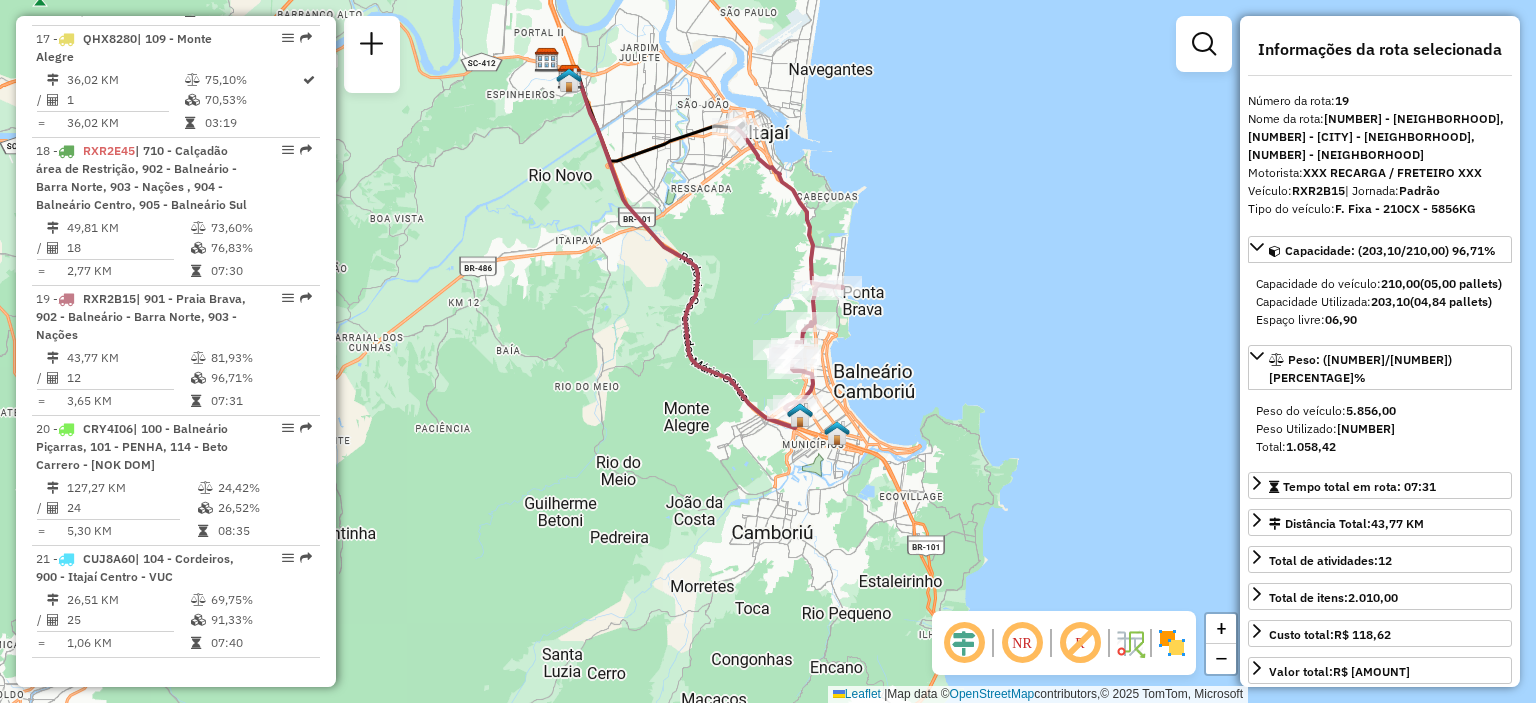 drag, startPoint x: 816, startPoint y: 344, endPoint x: 780, endPoint y: 273, distance: 79.60528 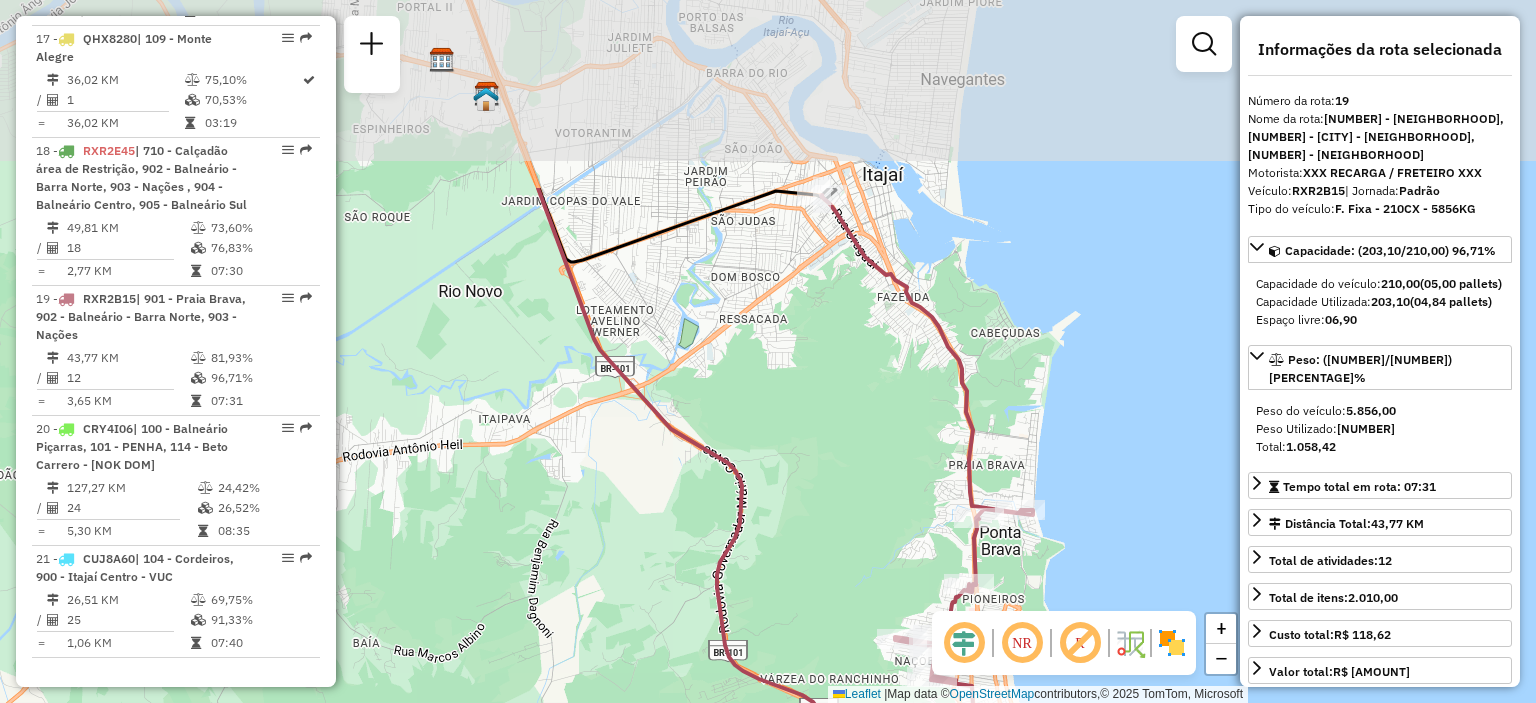 drag, startPoint x: 768, startPoint y: 209, endPoint x: 888, endPoint y: 467, distance: 284.54175 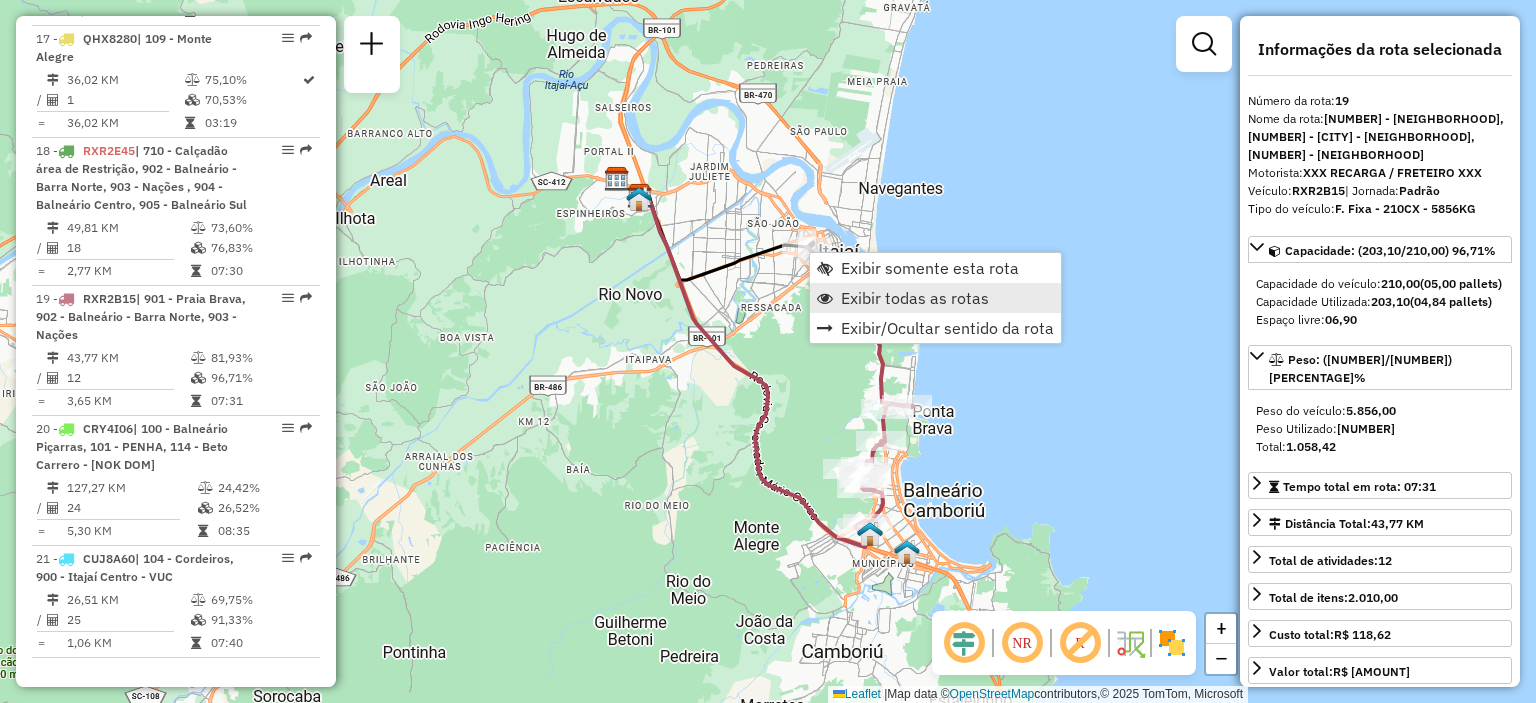 click on "Exibir todas as rotas" at bounding box center (915, 298) 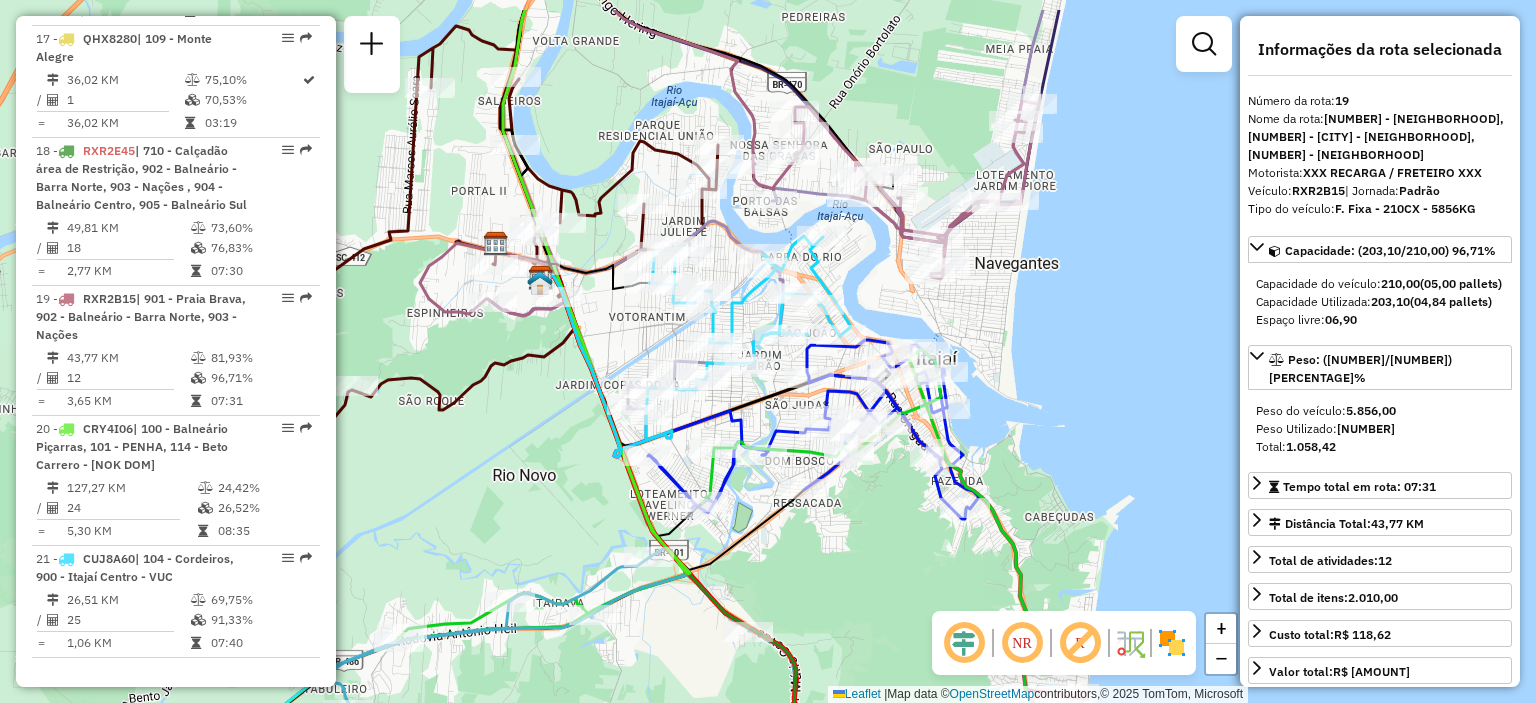 drag, startPoint x: 908, startPoint y: 263, endPoint x: 908, endPoint y: 309, distance: 46 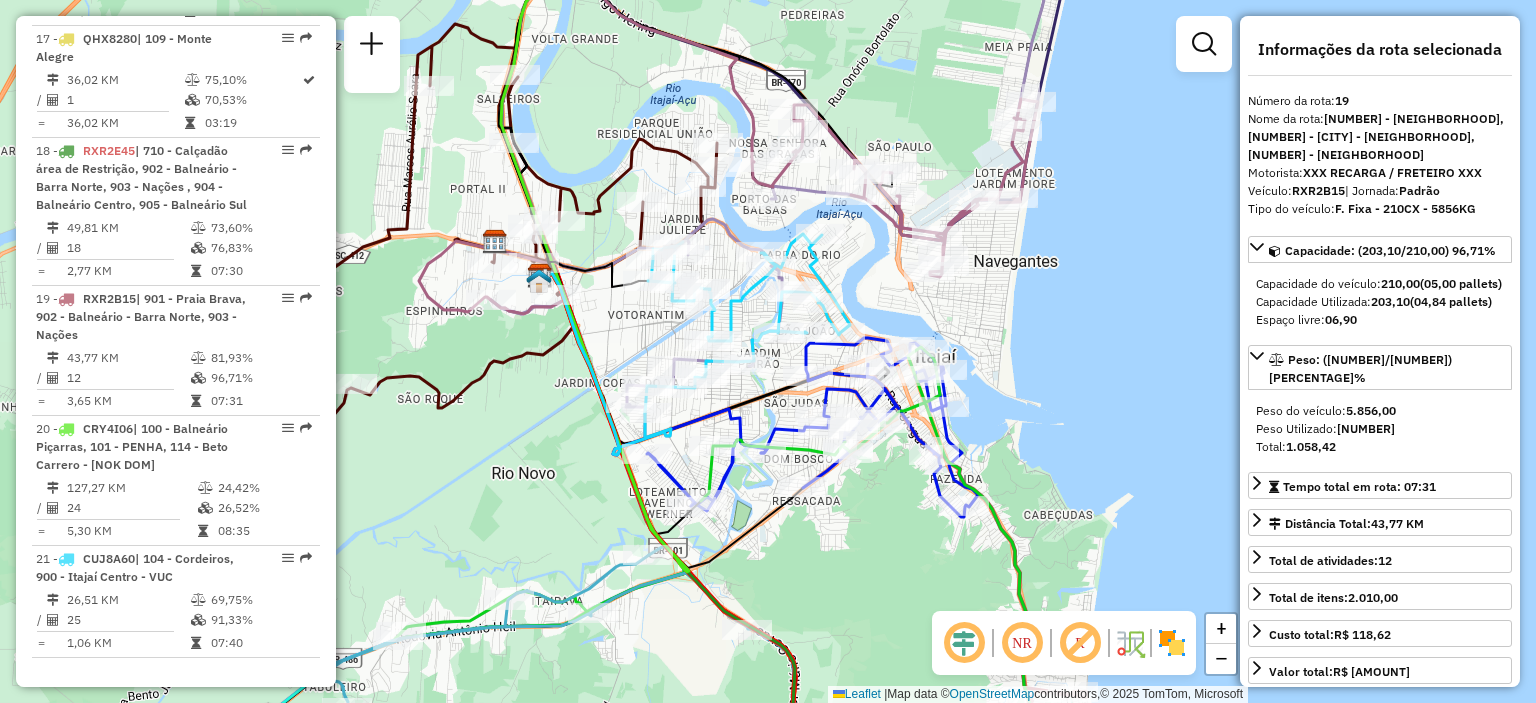 drag, startPoint x: 908, startPoint y: 309, endPoint x: 888, endPoint y: 307, distance: 20.09975 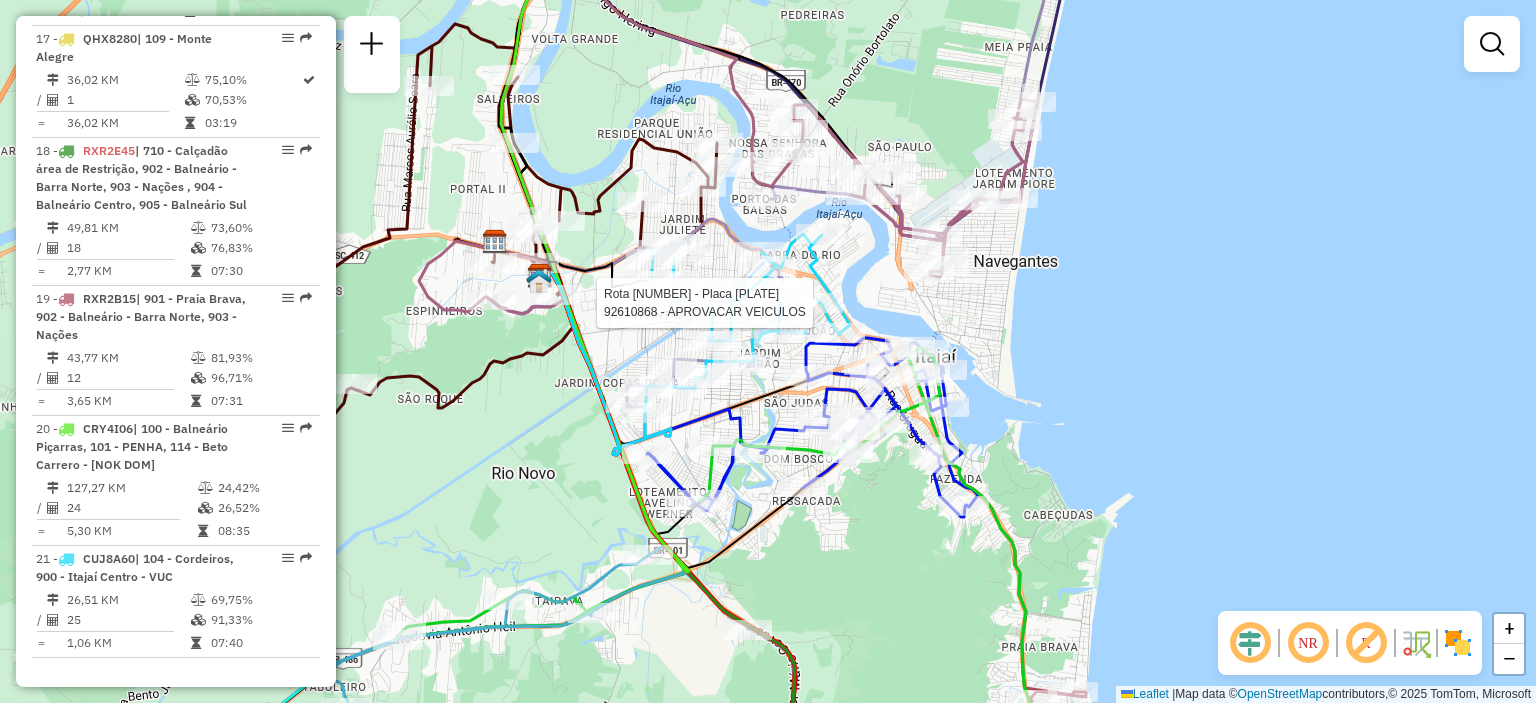 select on "**********" 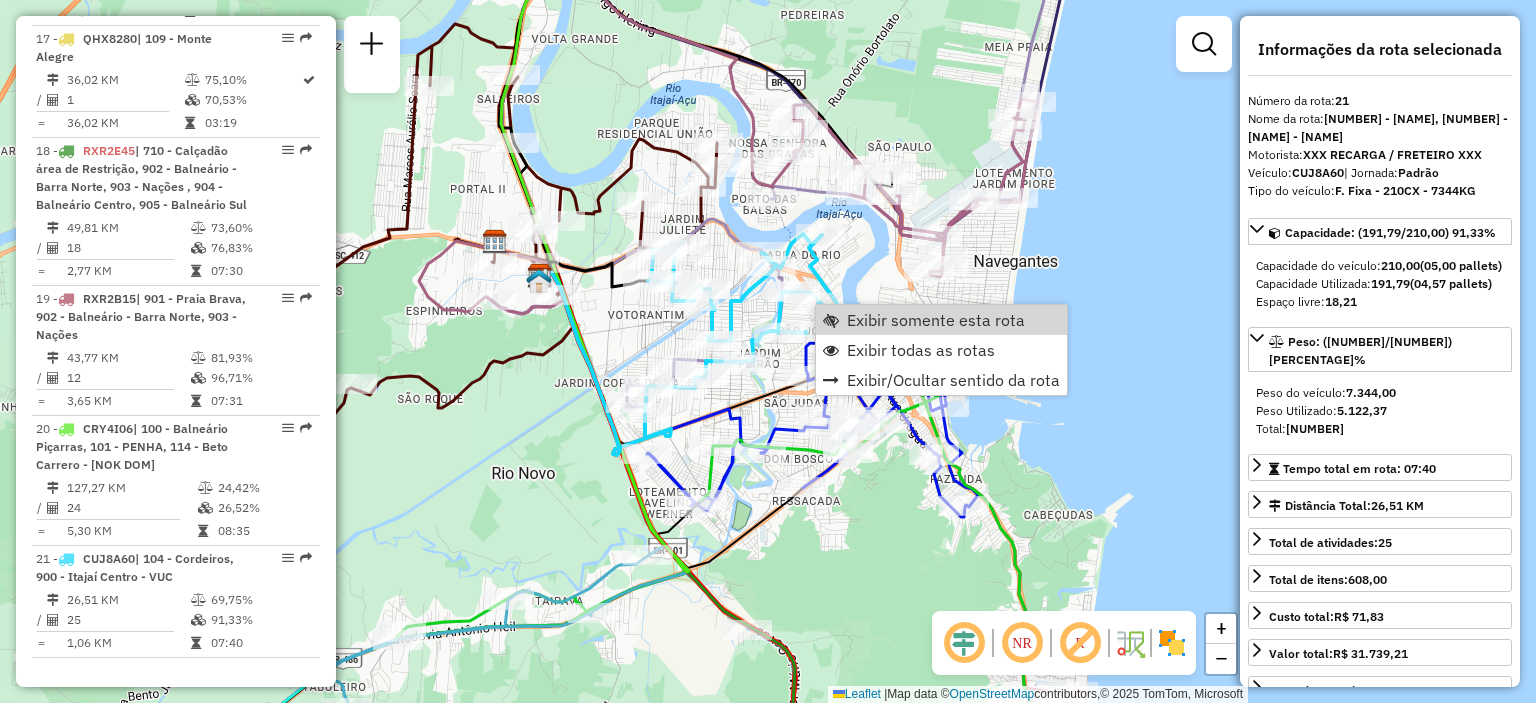 click on "Rota [NUMBER] - Placa [PLATE] [PHONE] - [NAME]" 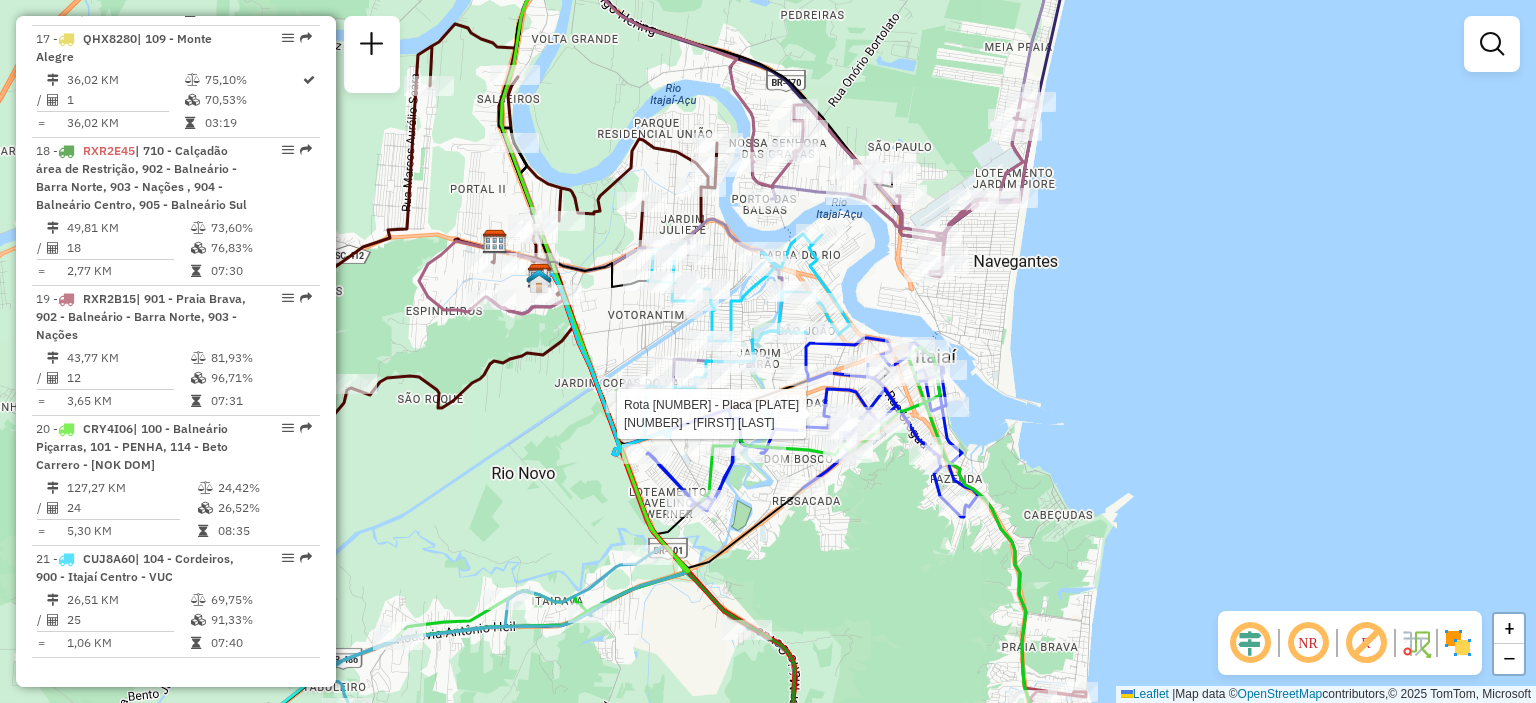 select on "**********" 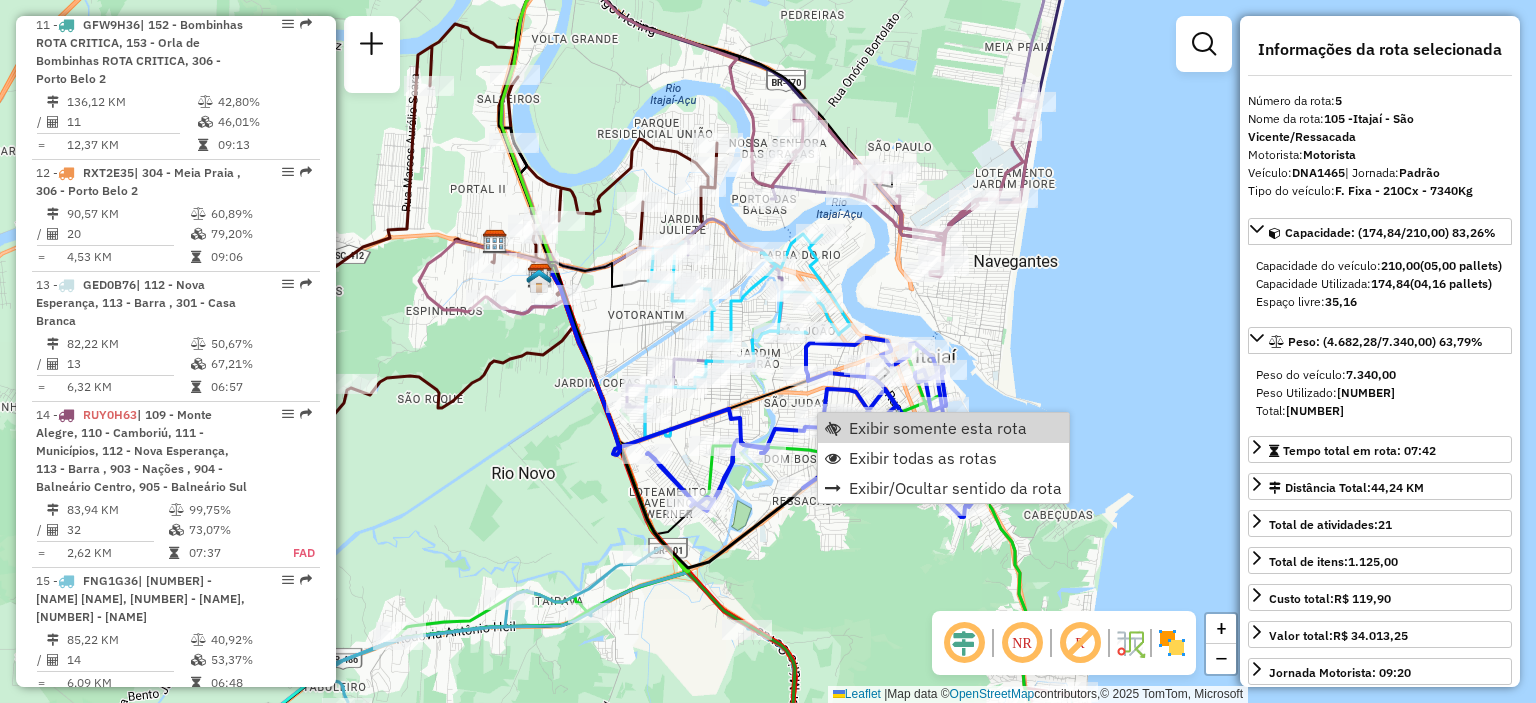 scroll, scrollTop: 1332, scrollLeft: 0, axis: vertical 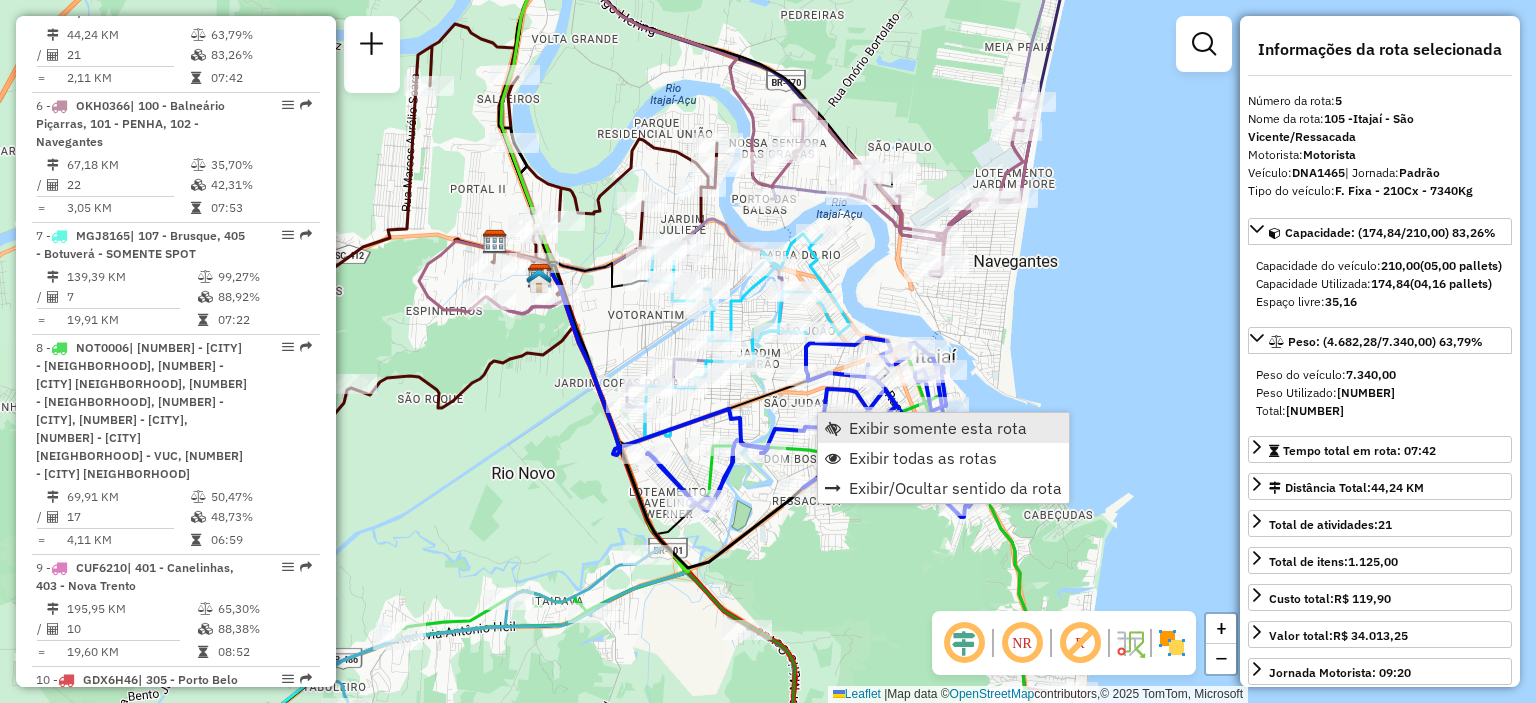 click on "Exibir somente esta rota" at bounding box center [943, 428] 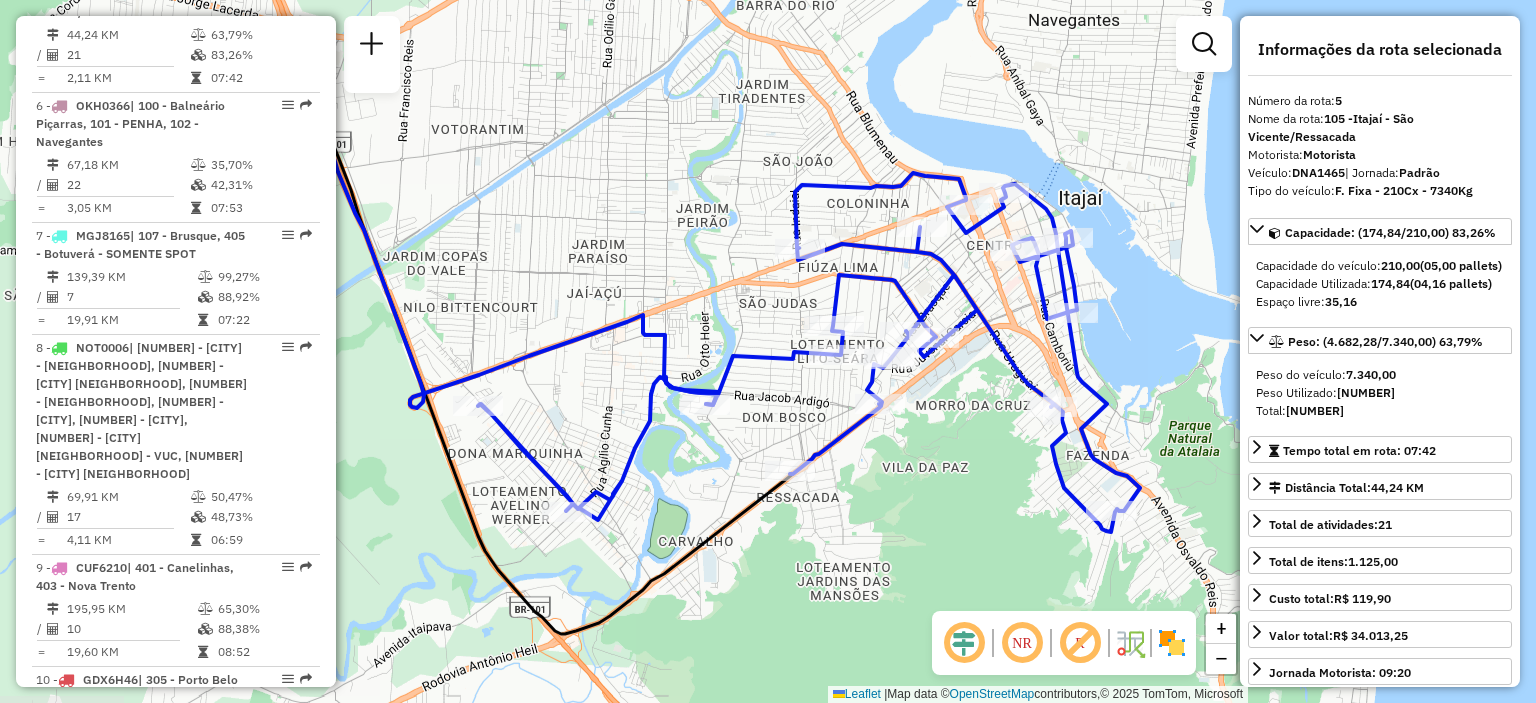 drag, startPoint x: 916, startPoint y: 507, endPoint x: 848, endPoint y: 484, distance: 71.7844 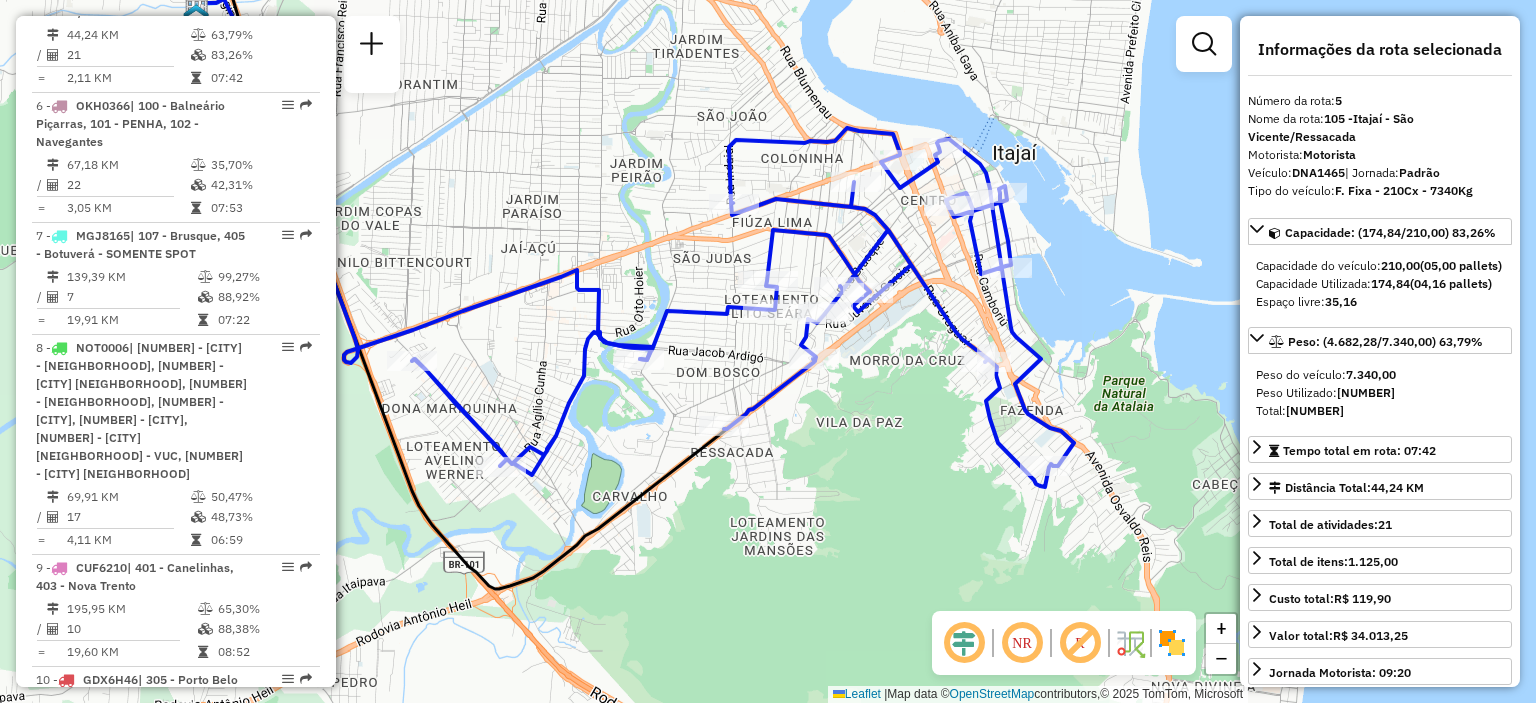 drag, startPoint x: 964, startPoint y: 309, endPoint x: 908, endPoint y: 347, distance: 67.6757 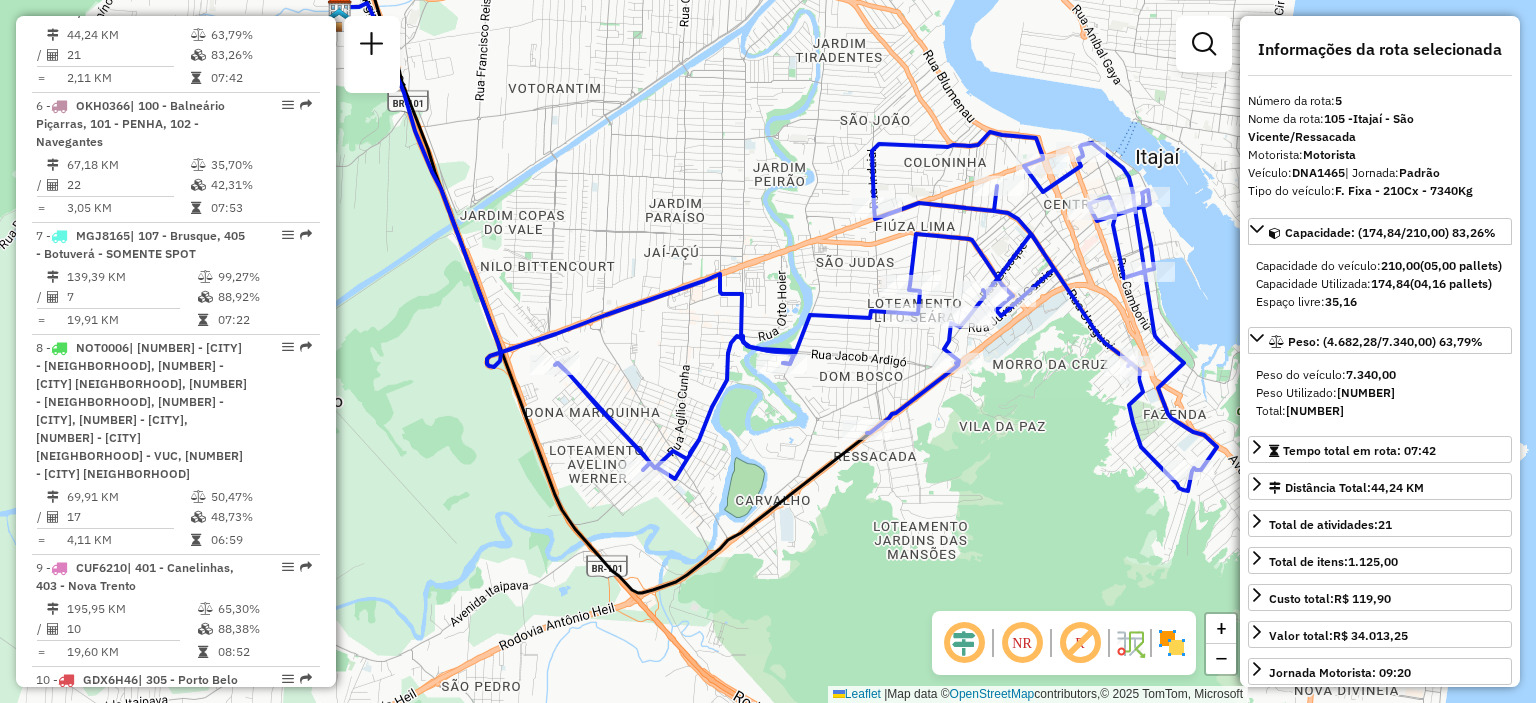 drag, startPoint x: 748, startPoint y: 383, endPoint x: 985, endPoint y: 401, distance: 237.68256 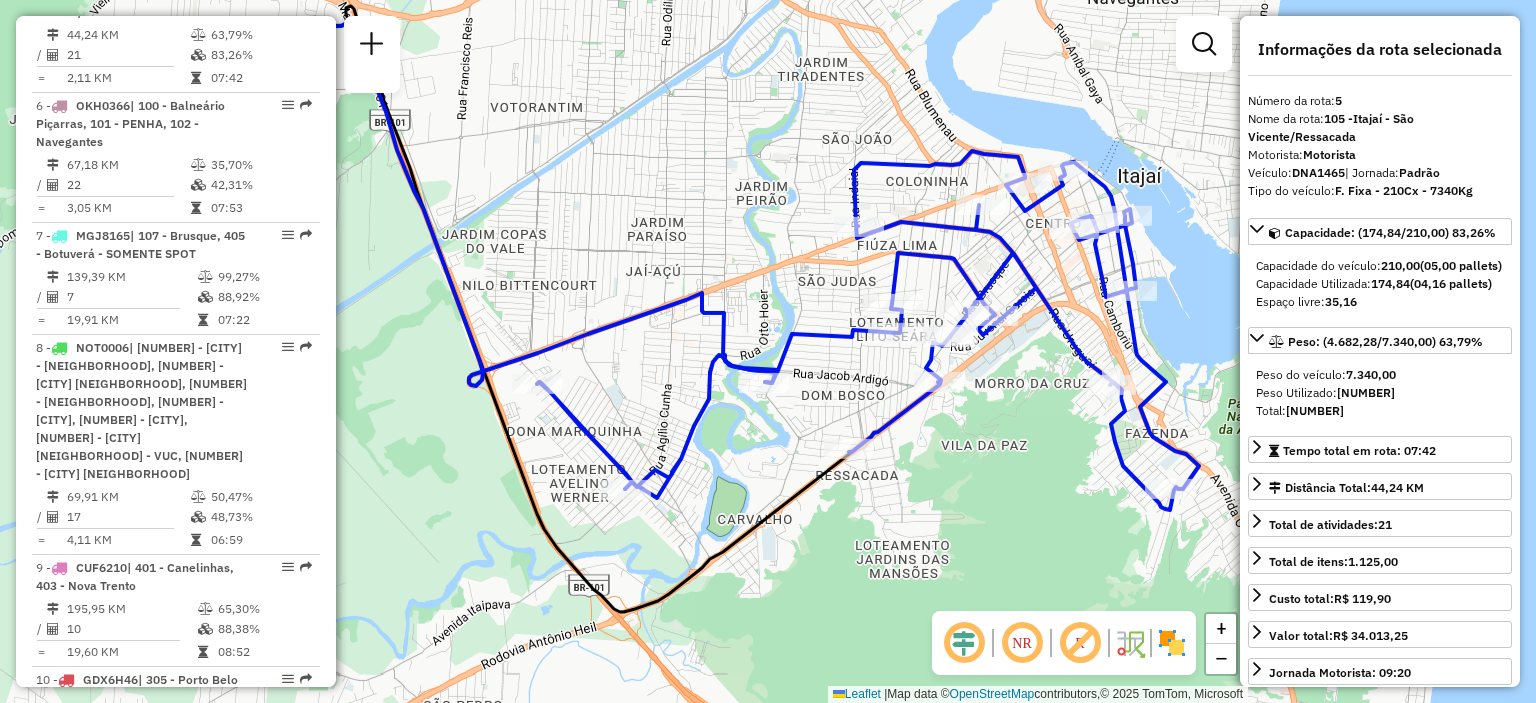 drag, startPoint x: 984, startPoint y: 399, endPoint x: 957, endPoint y: 417, distance: 32.449963 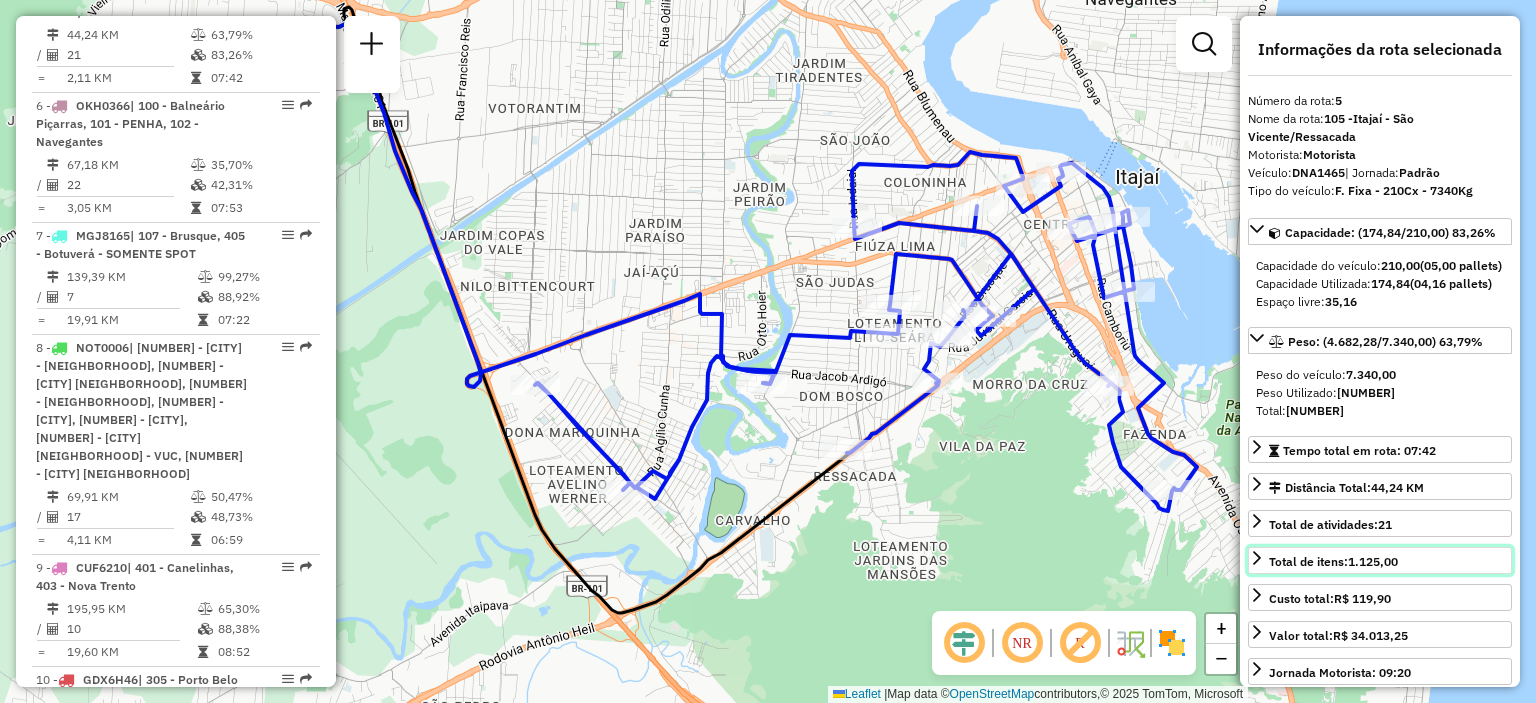 click 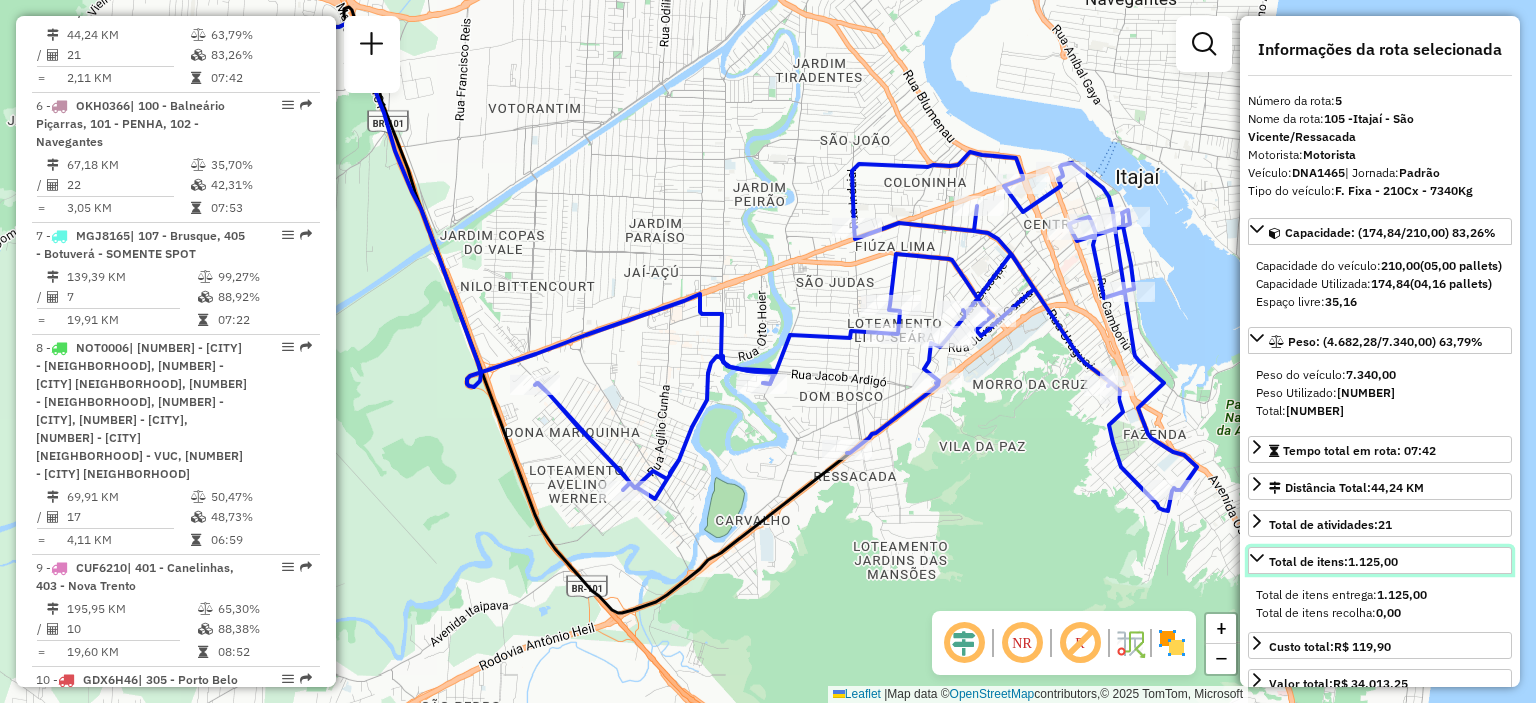 click 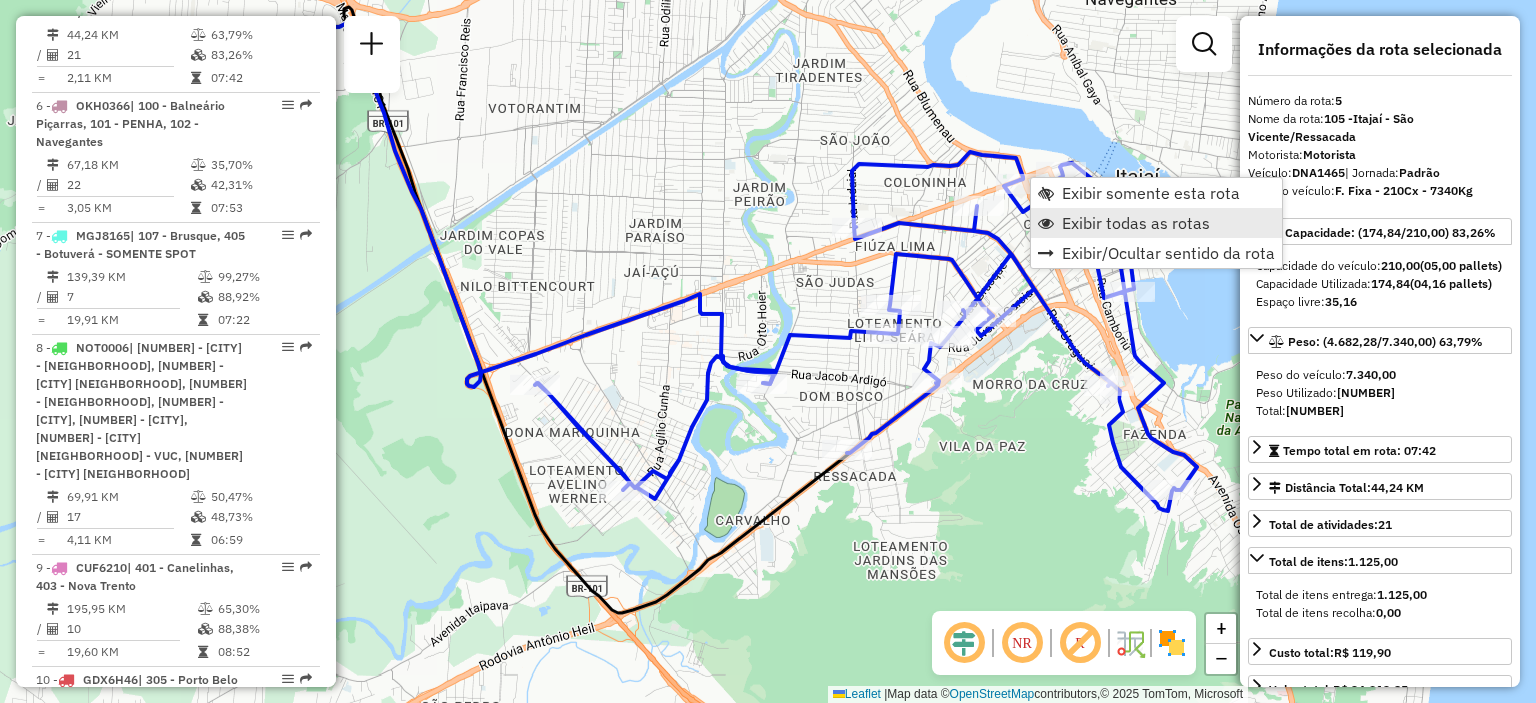 click on "Exibir todas as rotas" at bounding box center [1136, 223] 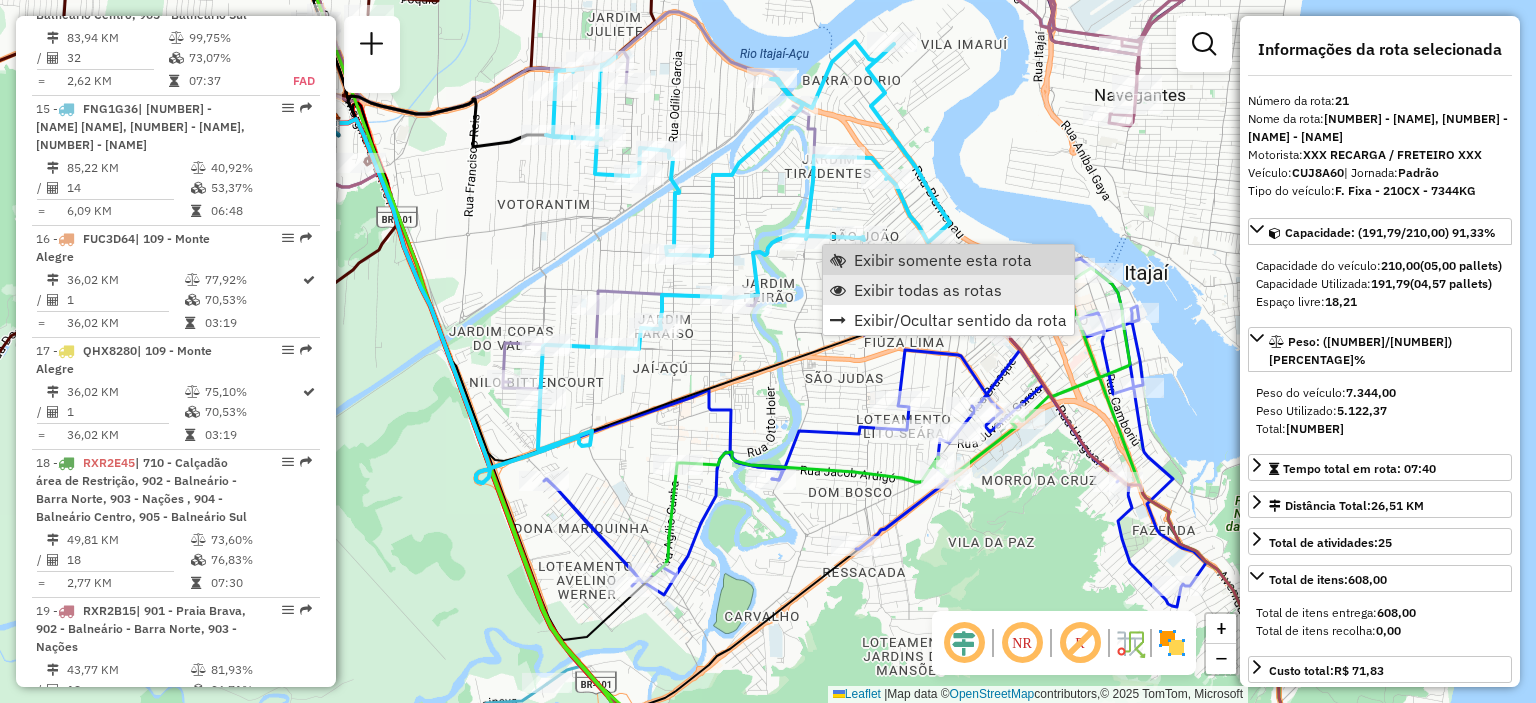 scroll, scrollTop: 2901, scrollLeft: 0, axis: vertical 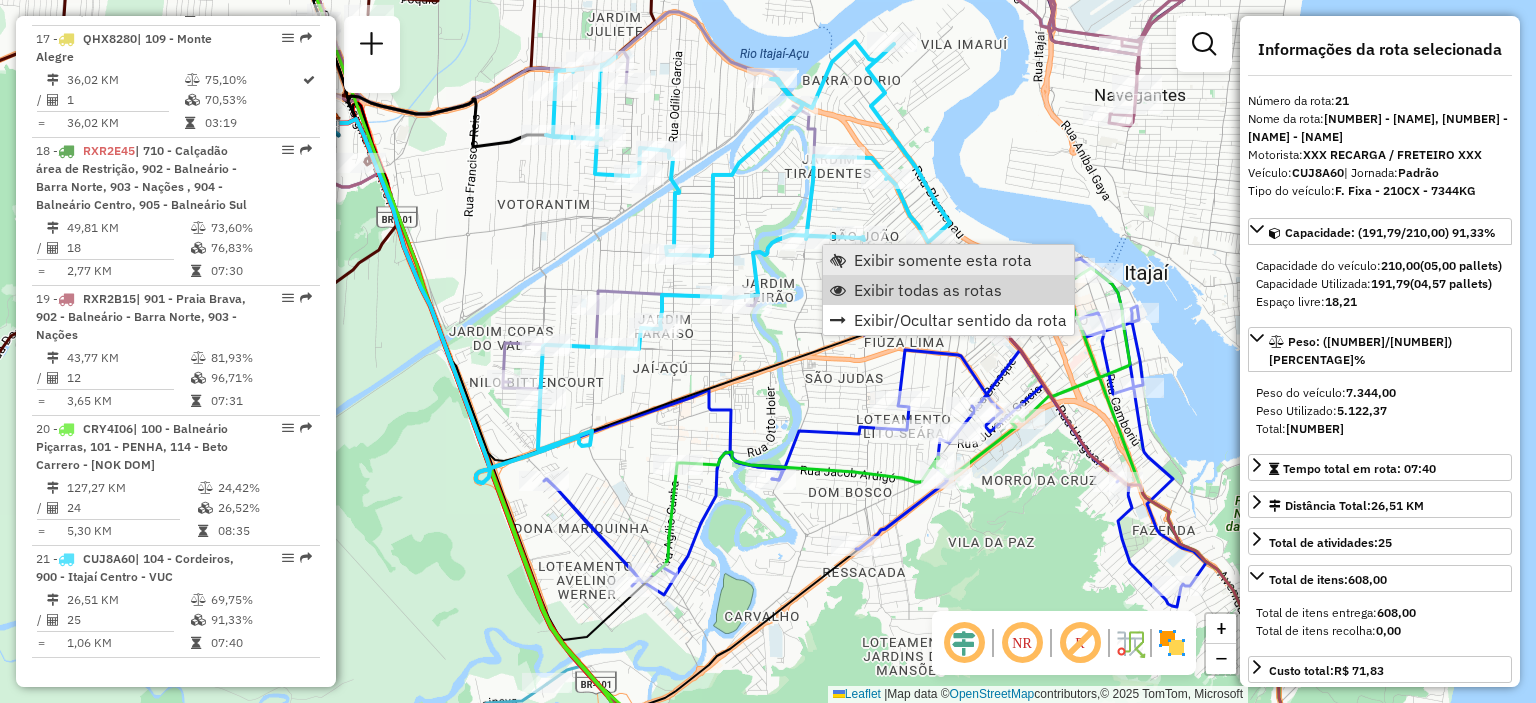 click on "Exibir somente esta rota" at bounding box center [943, 260] 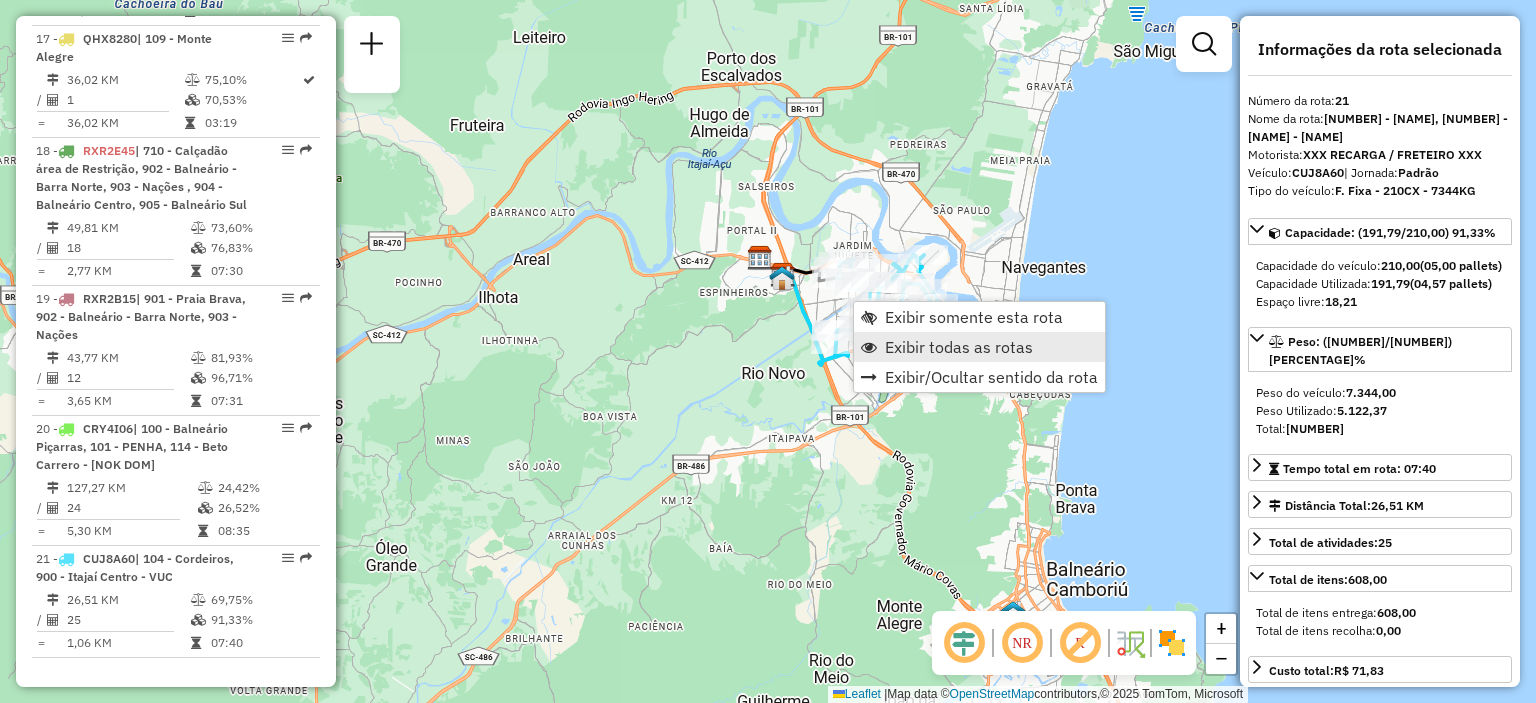 click on "Exibir todas as rotas" at bounding box center [959, 347] 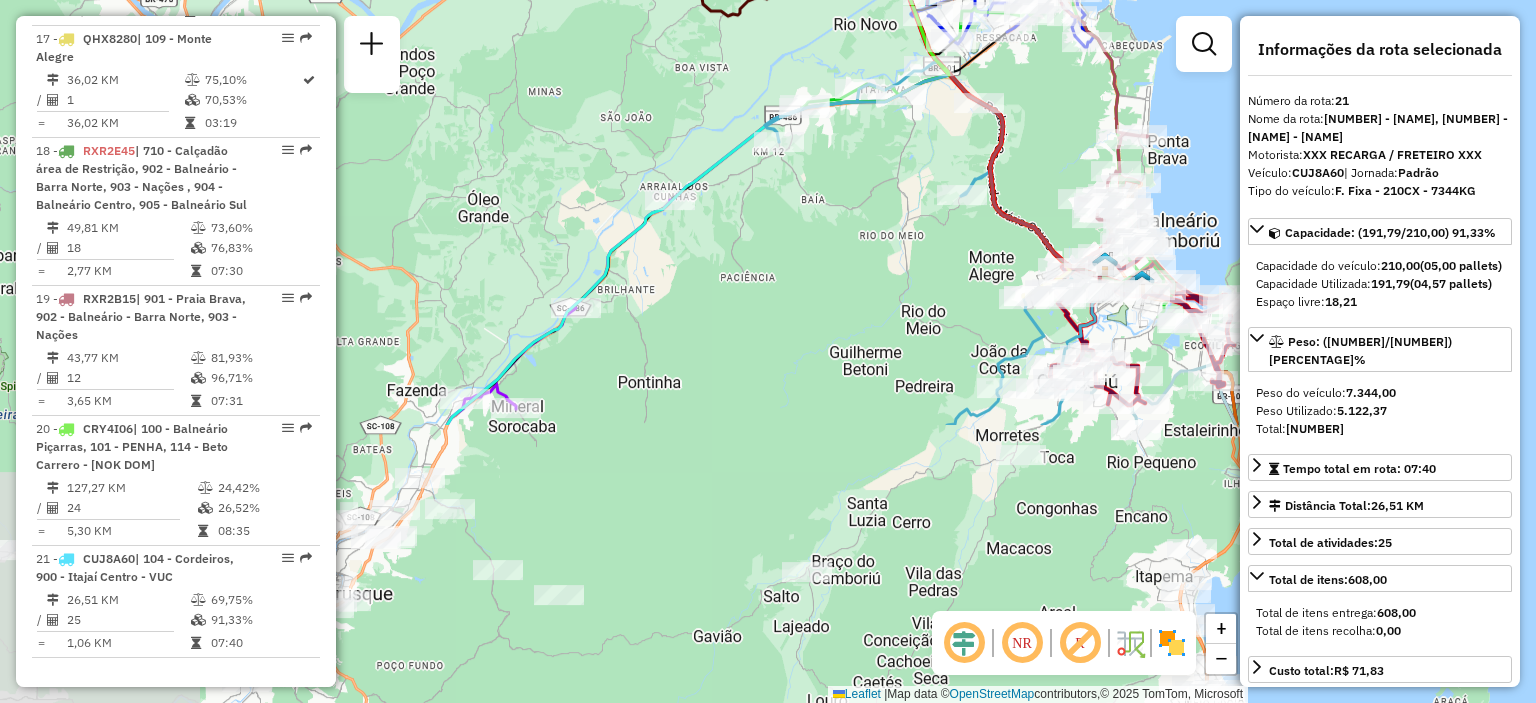 drag, startPoint x: 836, startPoint y: 512, endPoint x: 924, endPoint y: 180, distance: 343.4647 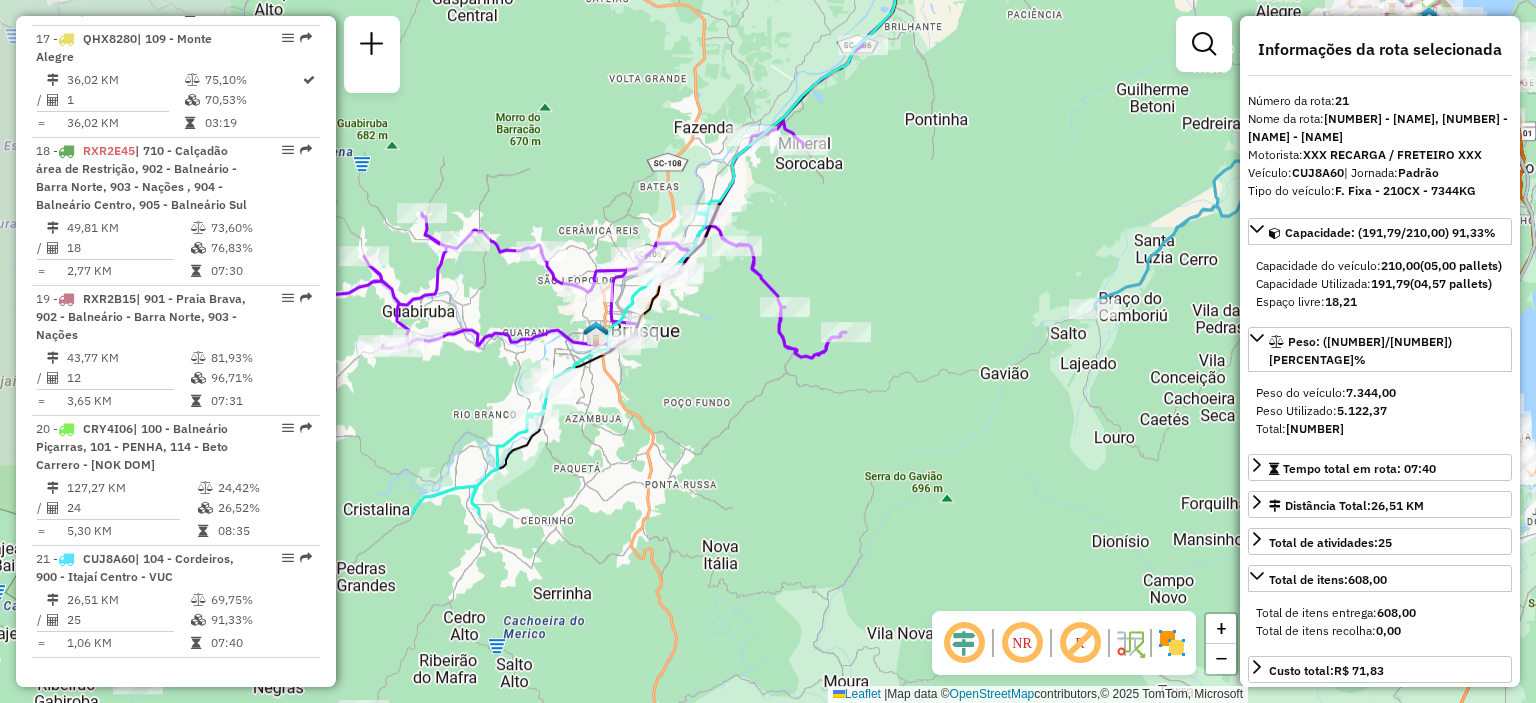 drag, startPoint x: 690, startPoint y: 511, endPoint x: 977, endPoint y: 252, distance: 386.58765 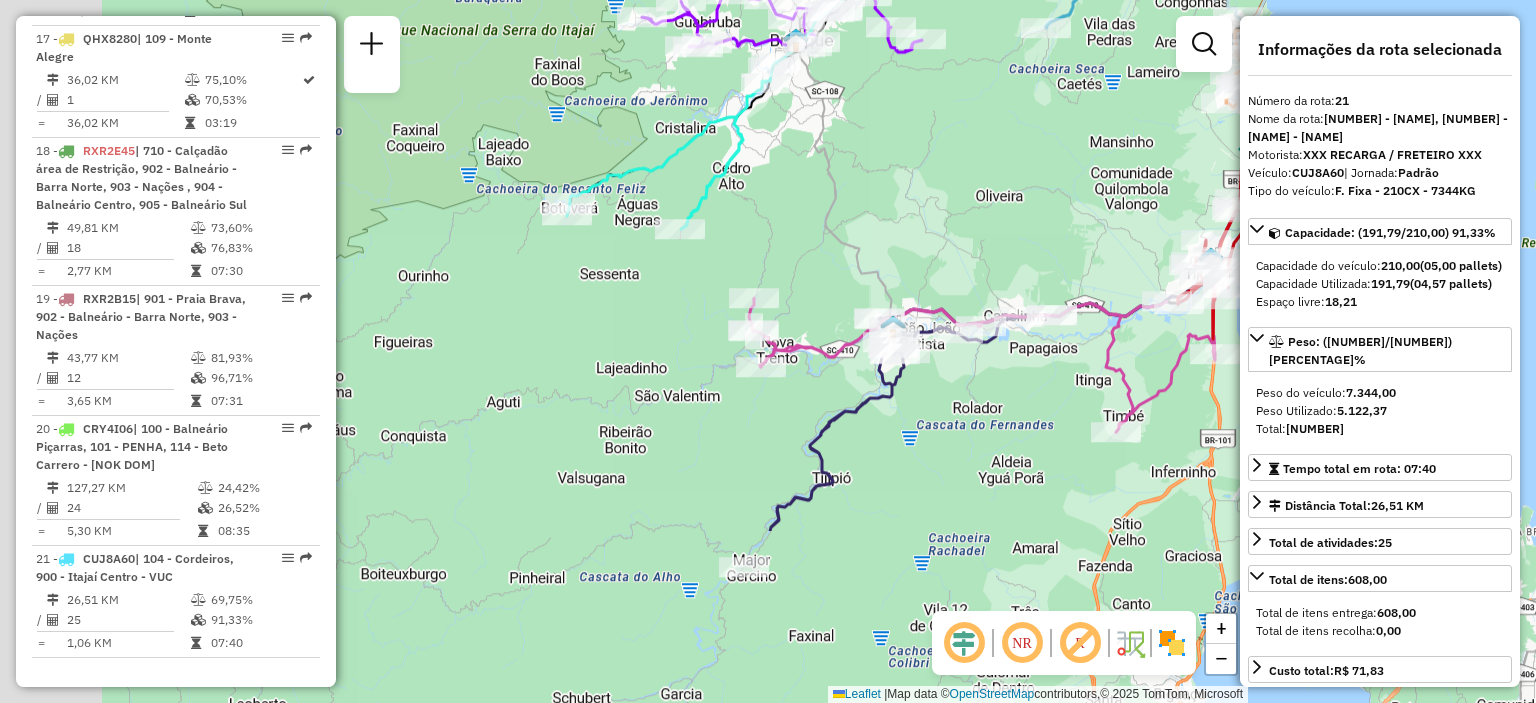 drag, startPoint x: 740, startPoint y: 367, endPoint x: 972, endPoint y: 127, distance: 333.80234 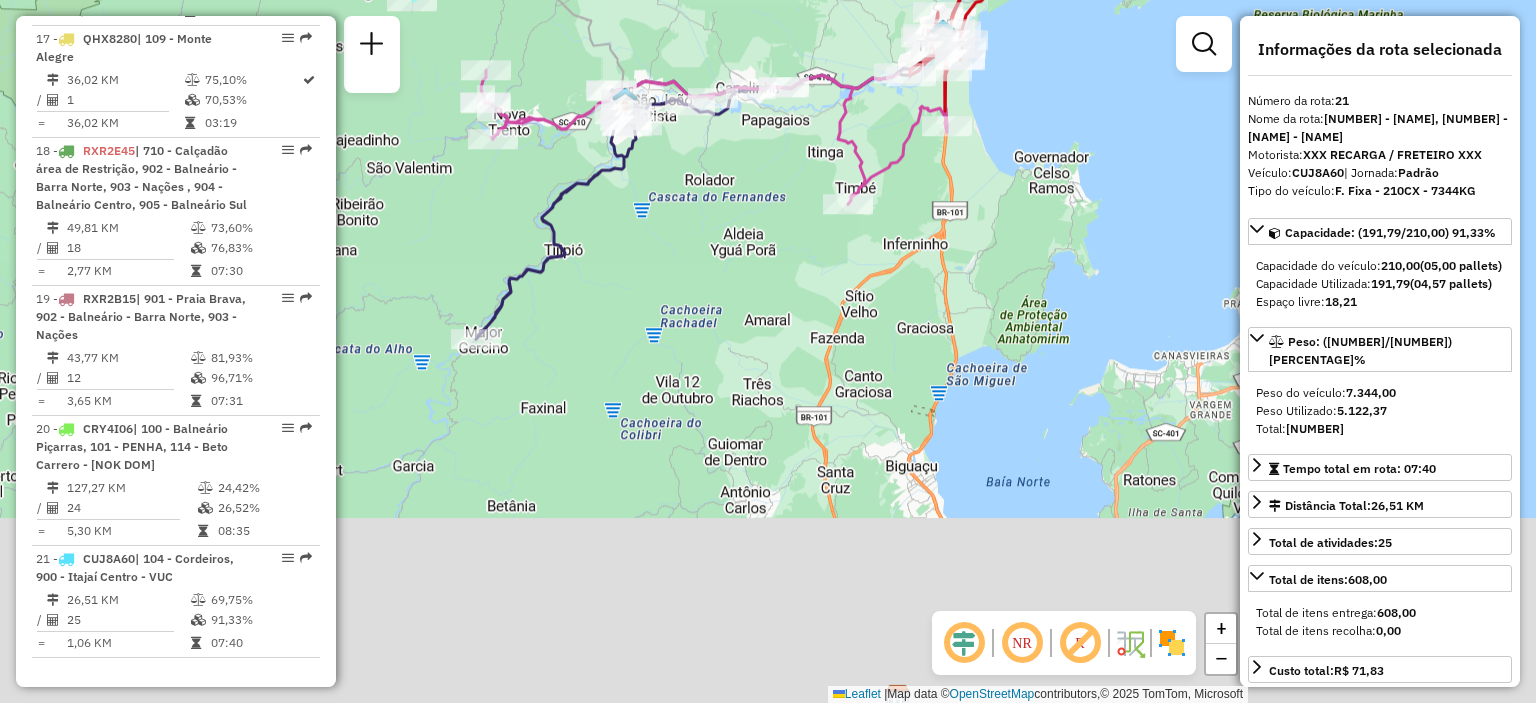 drag, startPoint x: 673, startPoint y: 520, endPoint x: 352, endPoint y: 201, distance: 452.55054 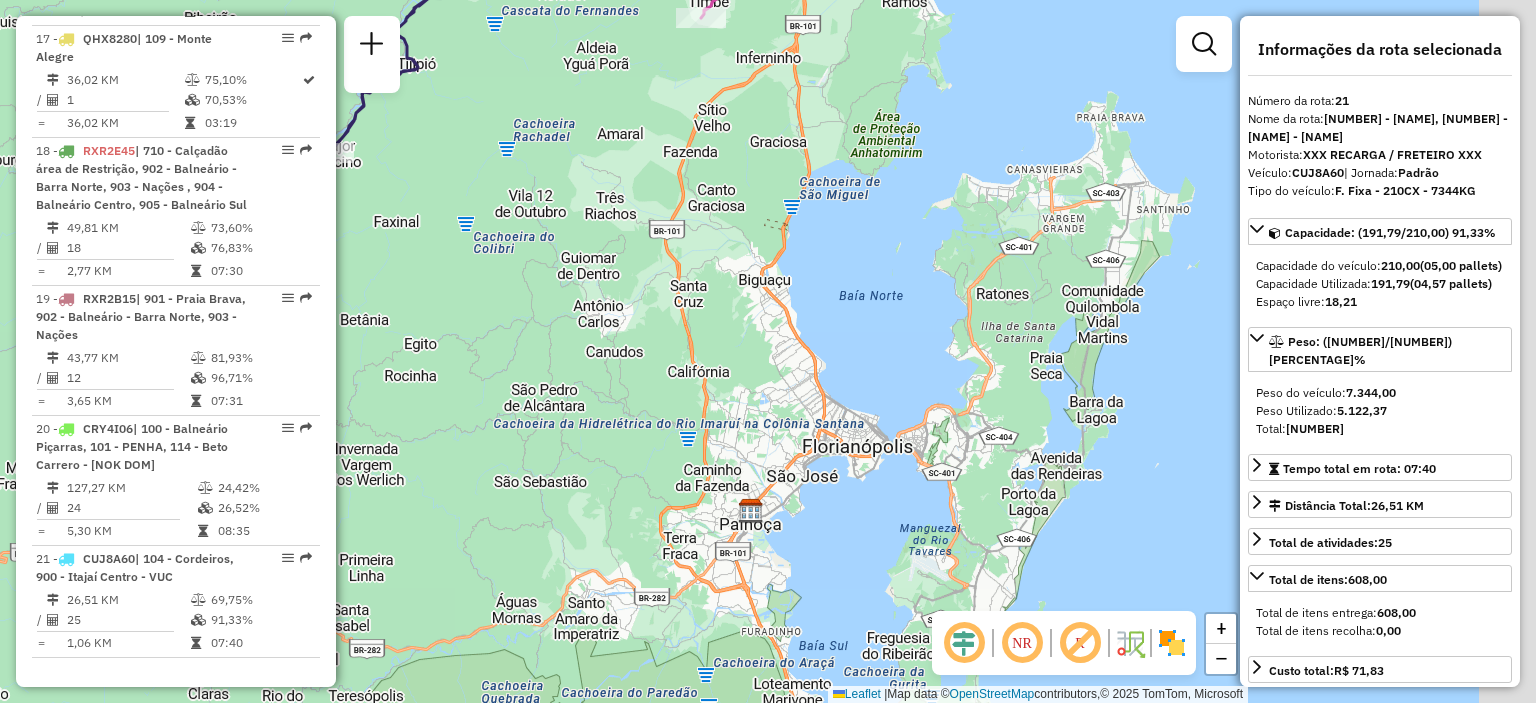 drag, startPoint x: 722, startPoint y: 467, endPoint x: 668, endPoint y: 404, distance: 82.9759 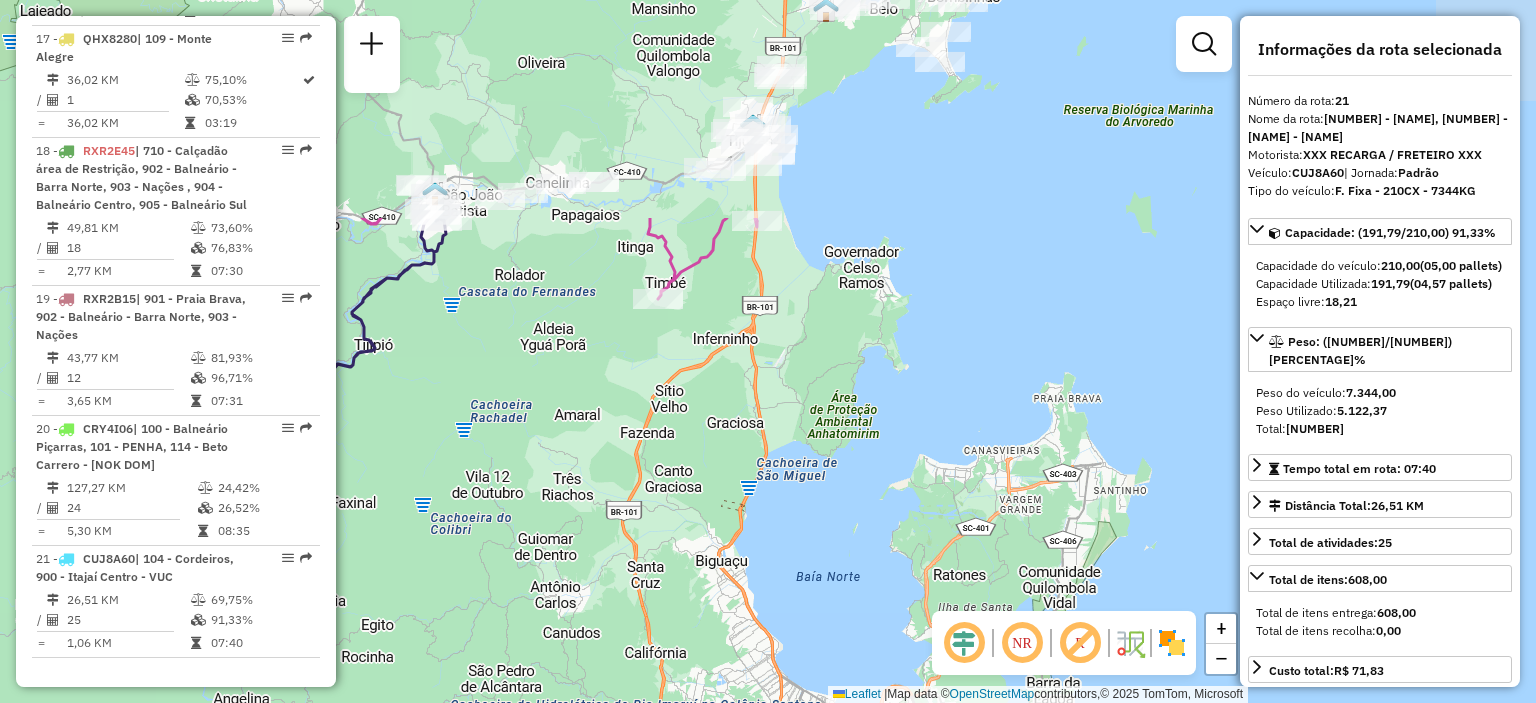 drag, startPoint x: 628, startPoint y: 225, endPoint x: 580, endPoint y: 480, distance: 259.47833 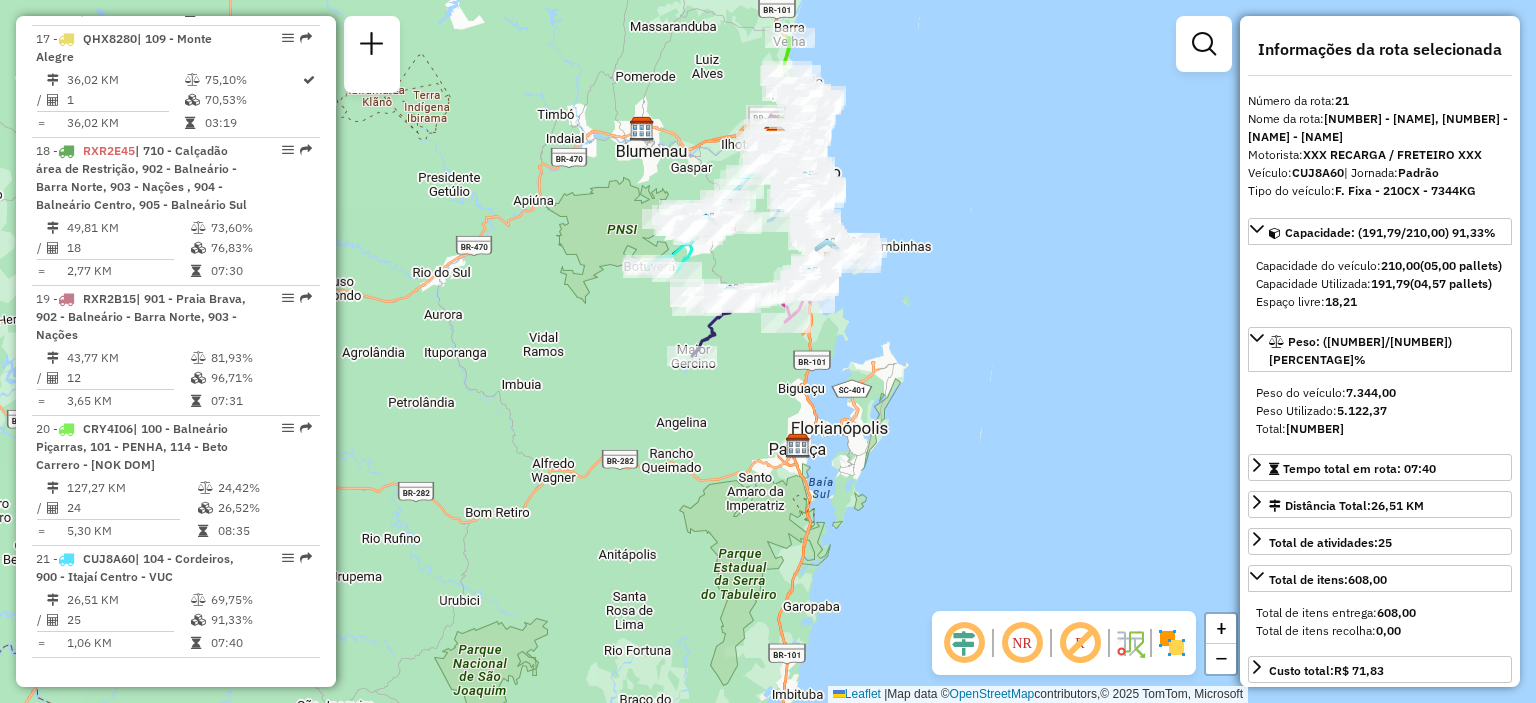 drag, startPoint x: 492, startPoint y: 317, endPoint x: 724, endPoint y: 355, distance: 235.09148 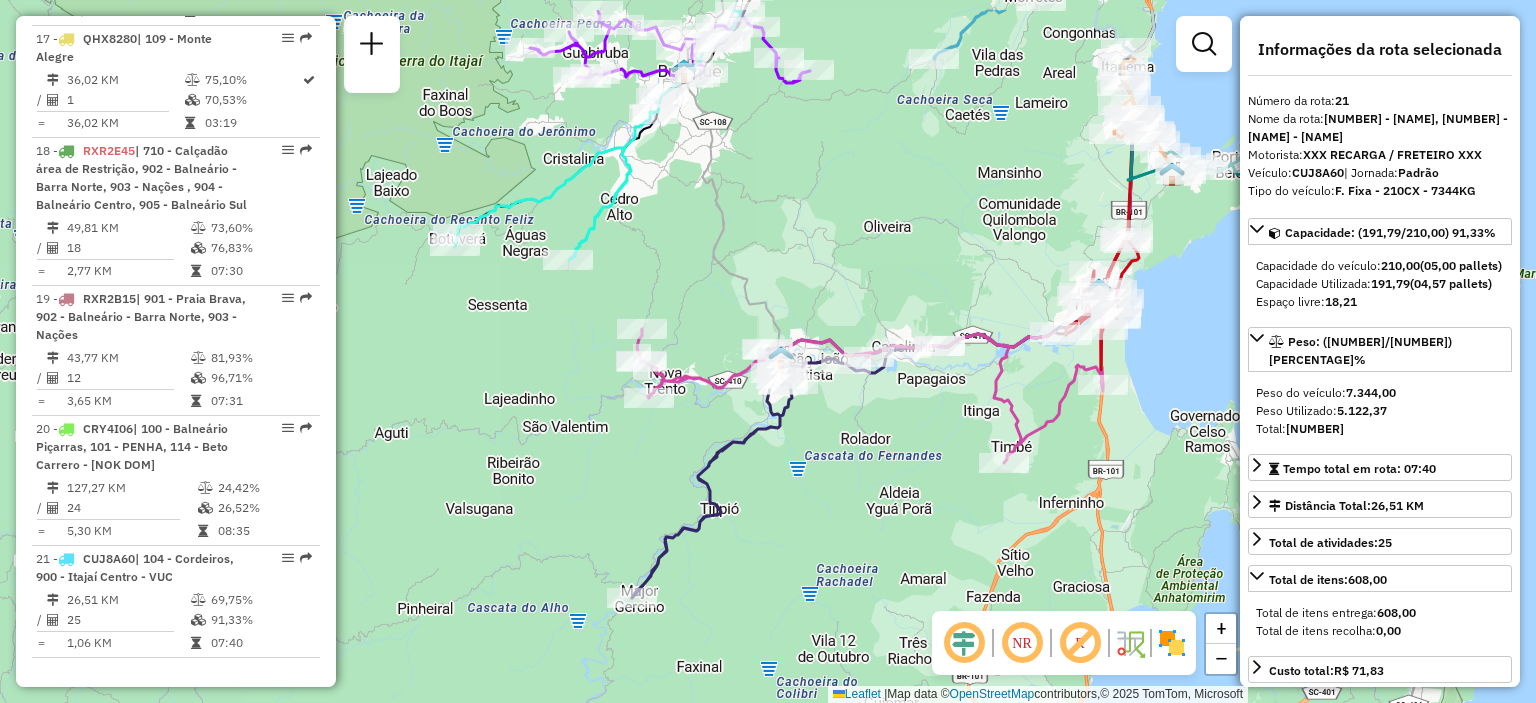 drag, startPoint x: 940, startPoint y: 128, endPoint x: 692, endPoint y: 203, distance: 259.09265 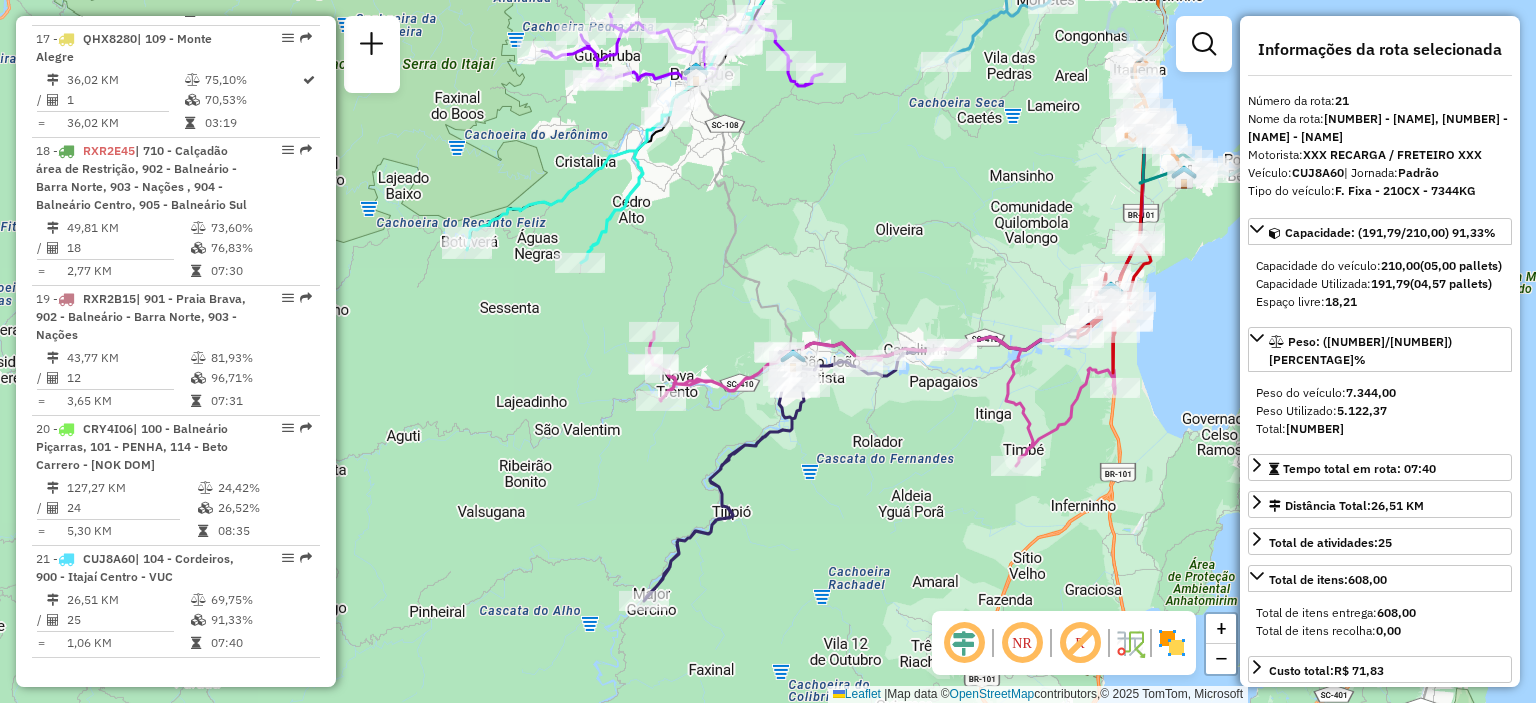 drag, startPoint x: 660, startPoint y: 271, endPoint x: 737, endPoint y: 263, distance: 77.41447 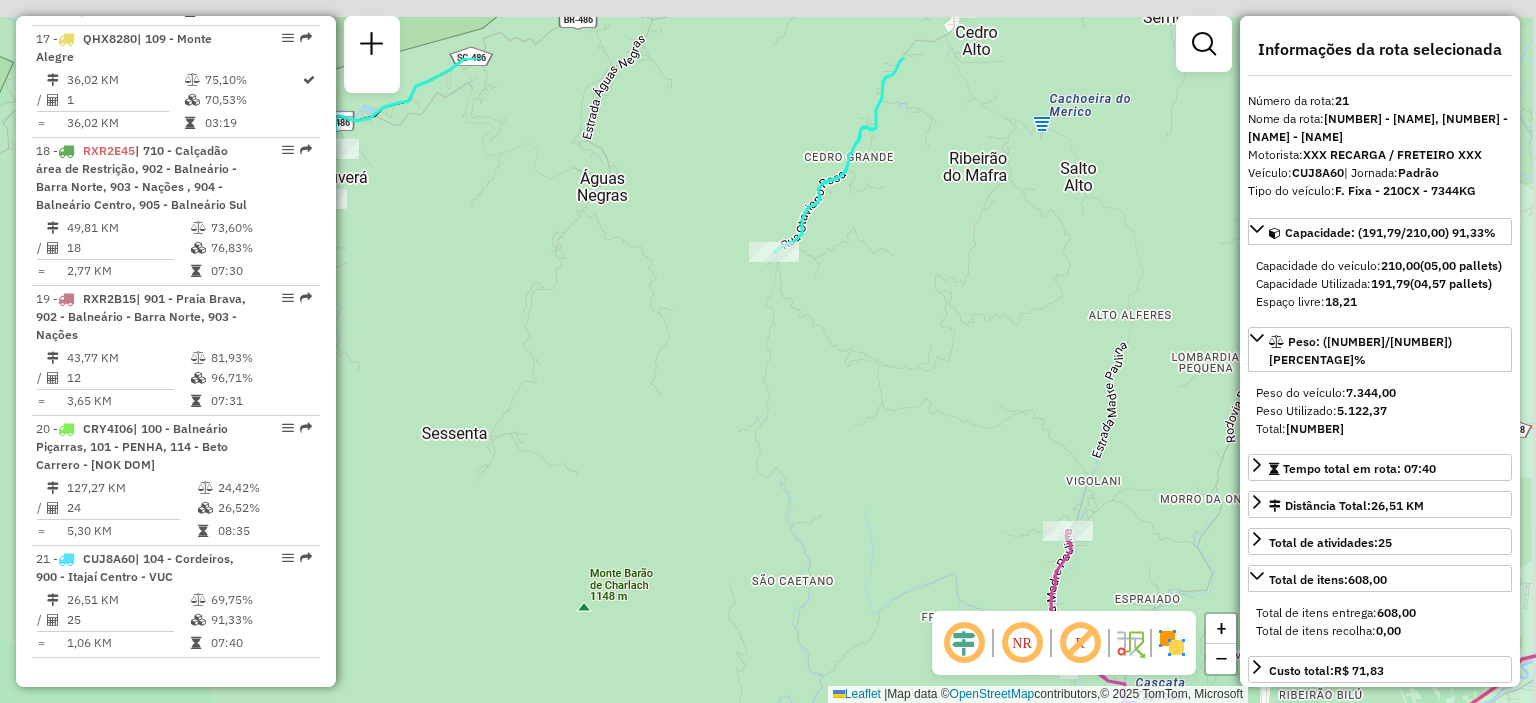drag, startPoint x: 752, startPoint y: 271, endPoint x: 721, endPoint y: 327, distance: 64.00781 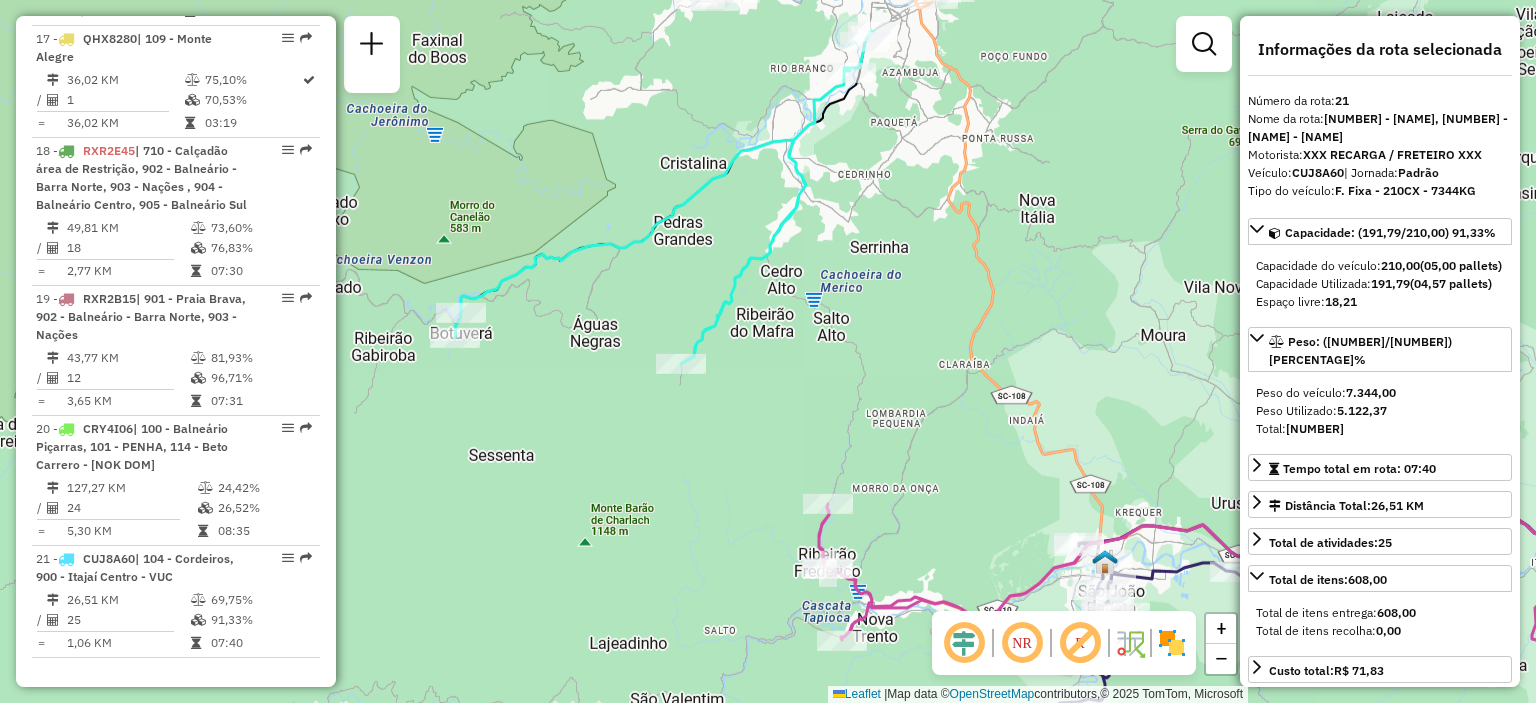 drag, startPoint x: 864, startPoint y: 152, endPoint x: 749, endPoint y: 227, distance: 137.2953 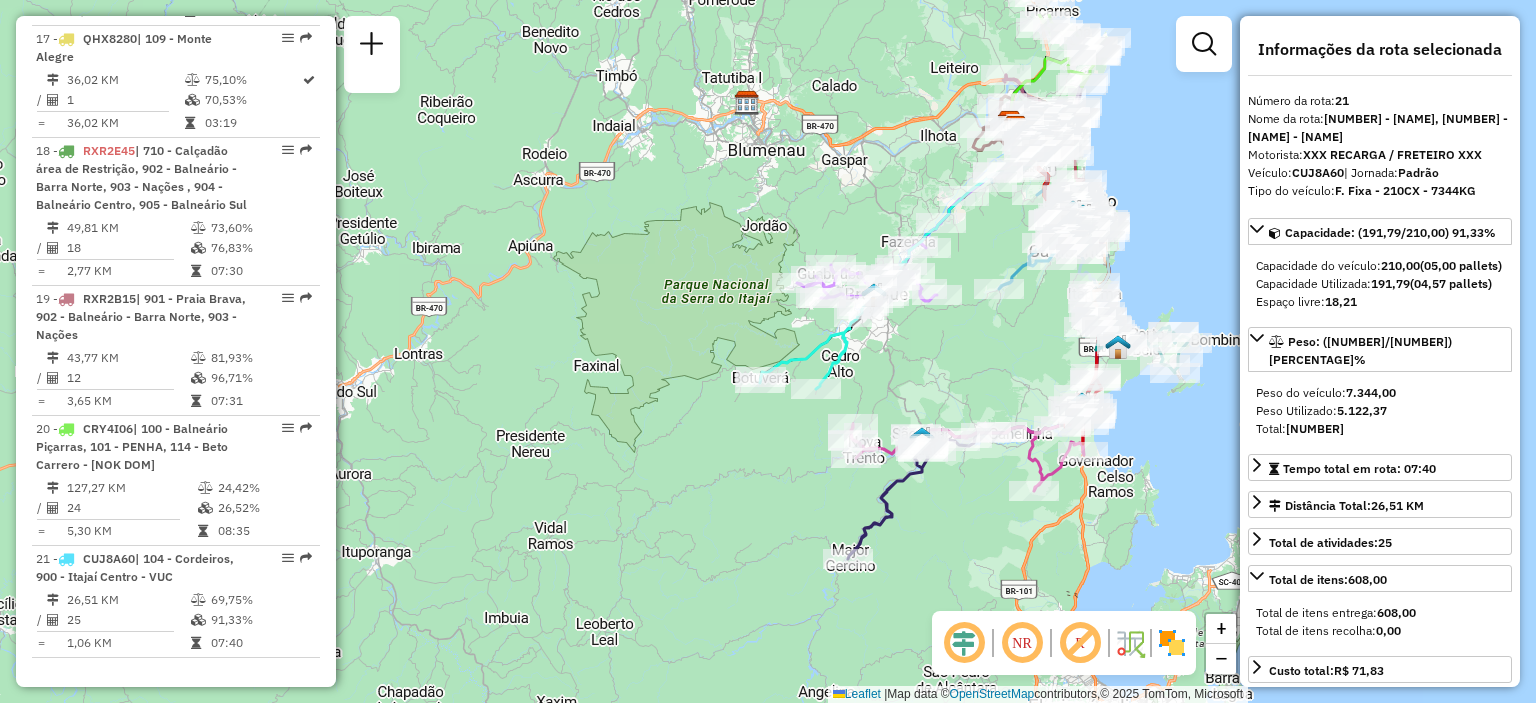 drag, startPoint x: 512, startPoint y: 367, endPoint x: 641, endPoint y: 427, distance: 142.27087 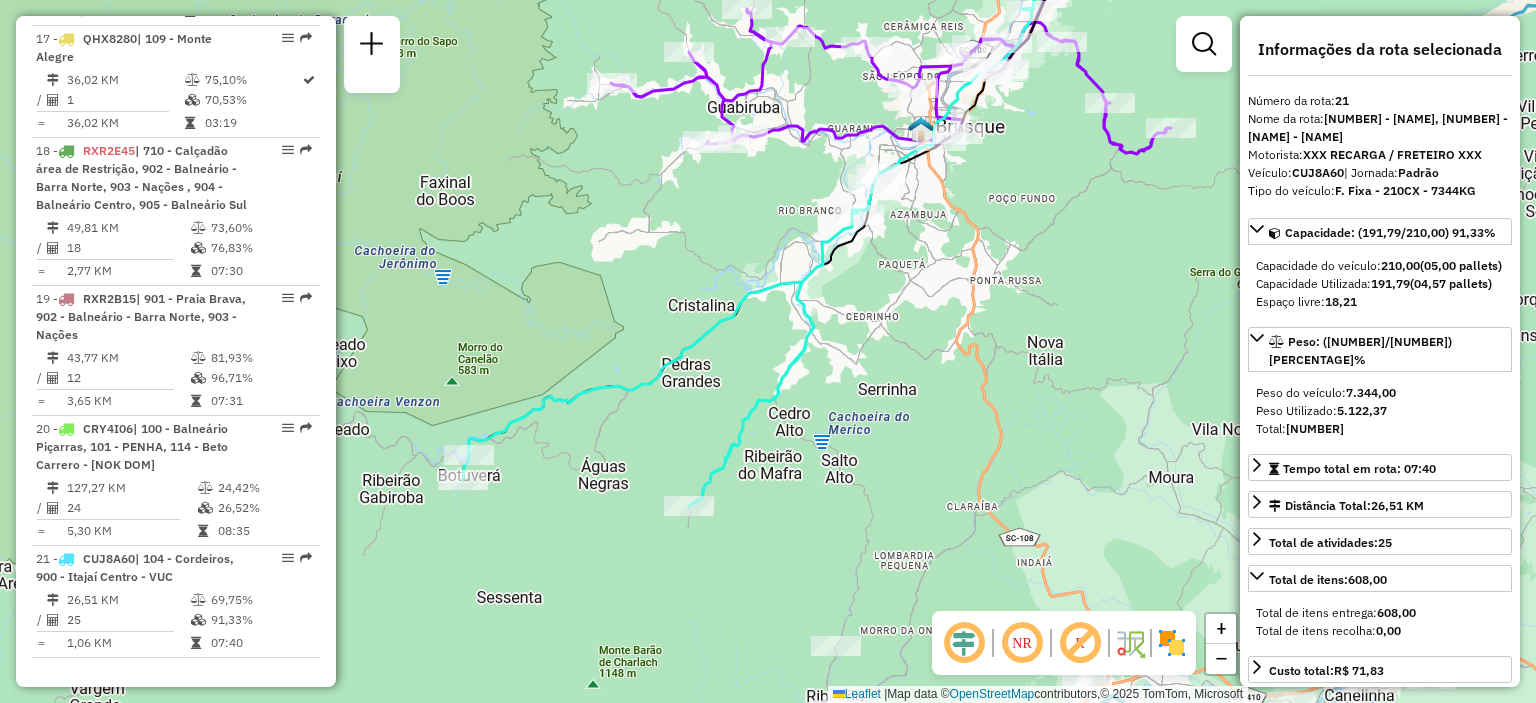 drag, startPoint x: 1020, startPoint y: 456, endPoint x: 970, endPoint y: 311, distance: 153.37862 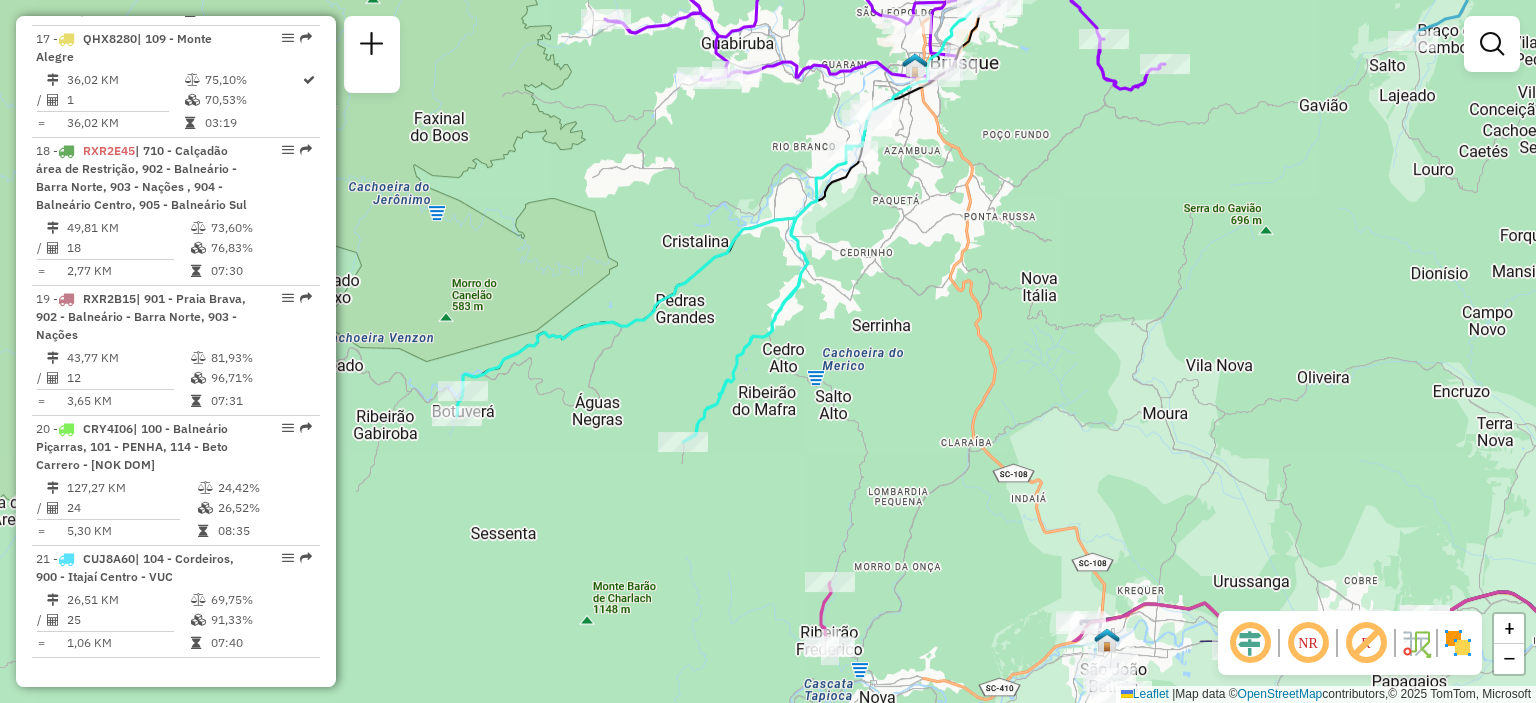 drag, startPoint x: 829, startPoint y: 407, endPoint x: 900, endPoint y: 287, distance: 139.43098 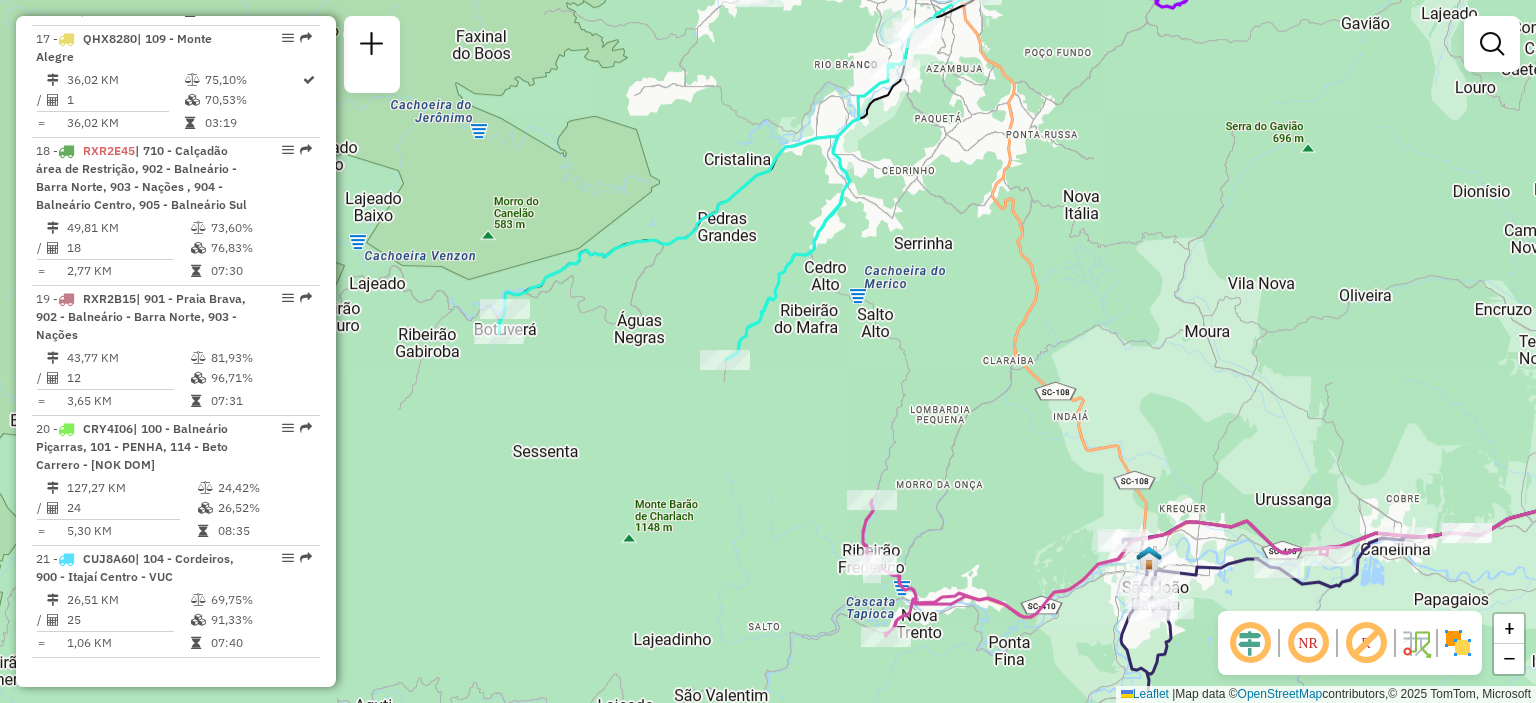 drag, startPoint x: 936, startPoint y: 447, endPoint x: 976, endPoint y: 369, distance: 87.658424 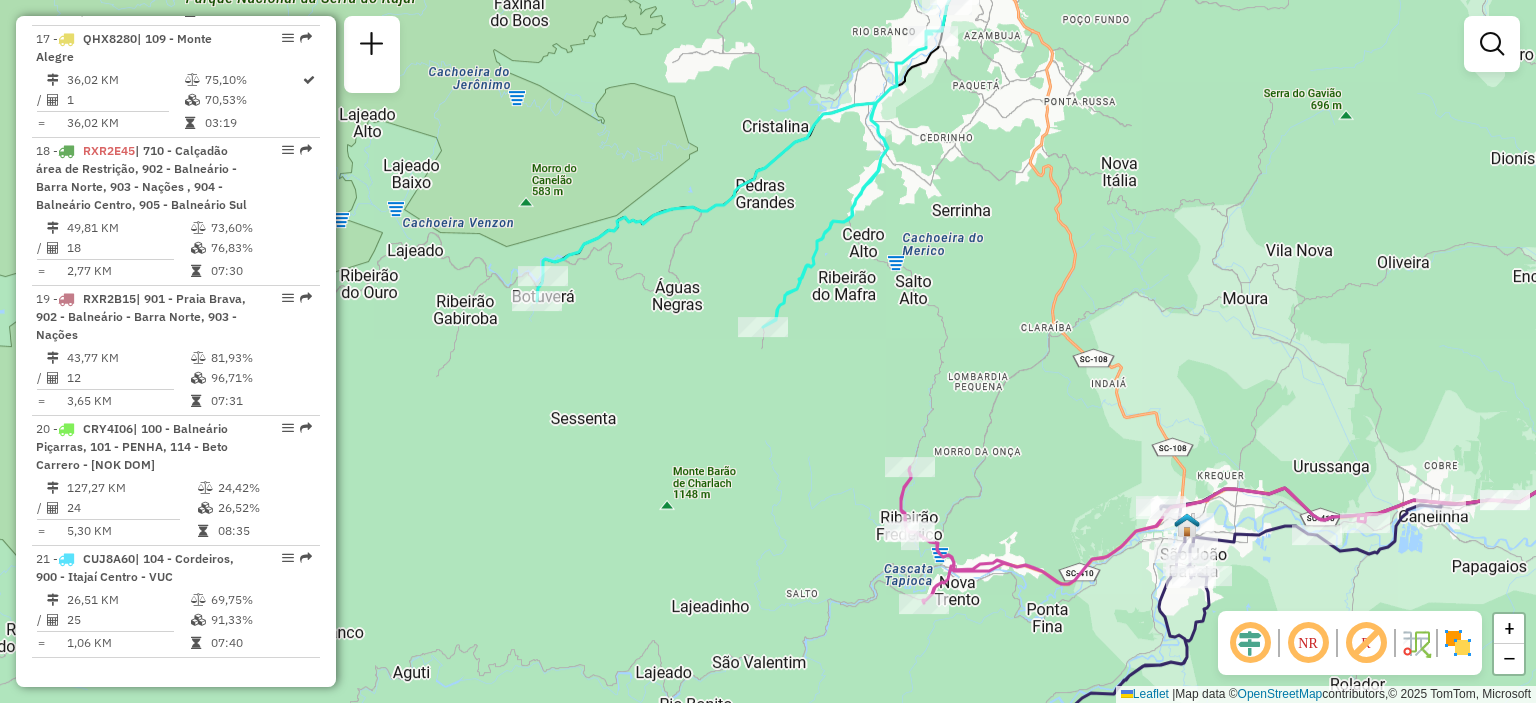 drag, startPoint x: 762, startPoint y: 481, endPoint x: 802, endPoint y: 447, distance: 52.49762 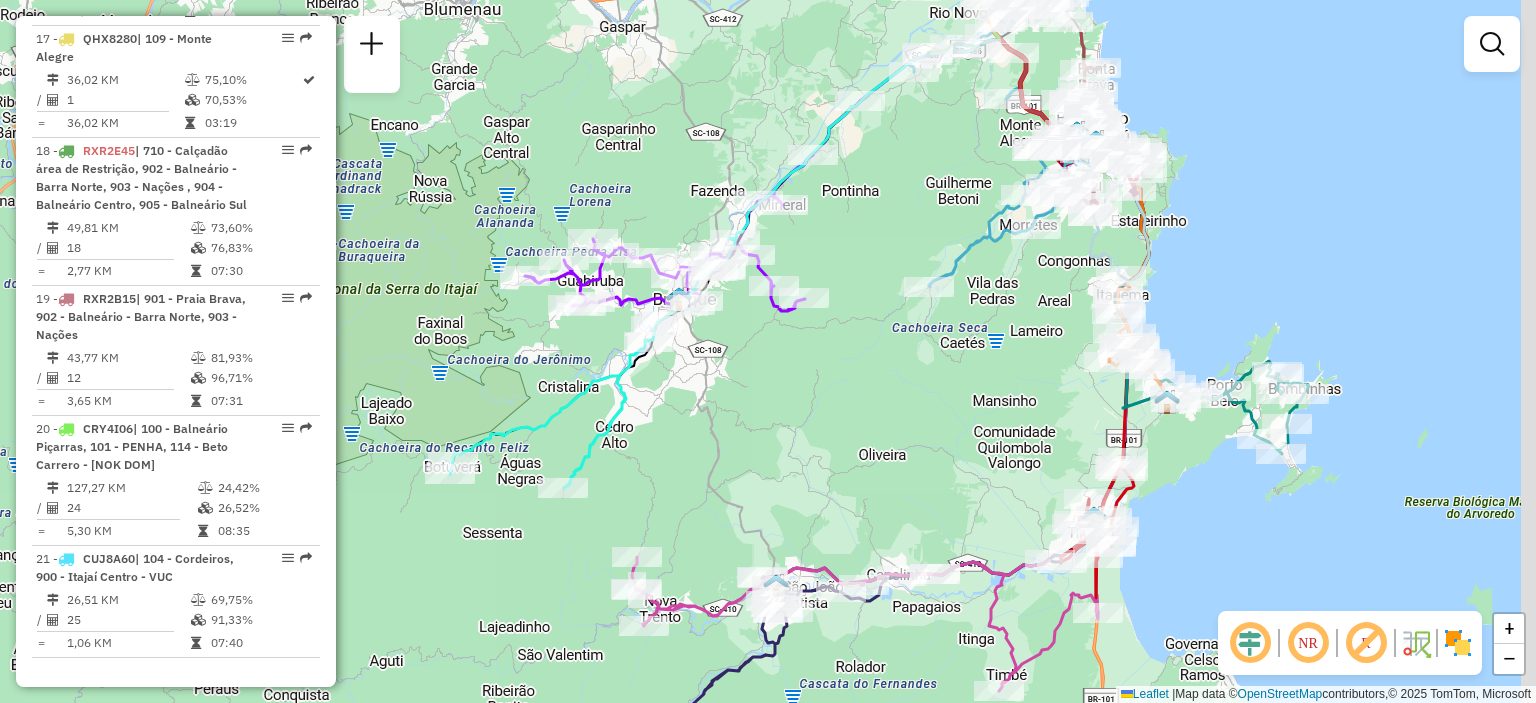 drag, startPoint x: 1205, startPoint y: 247, endPoint x: 982, endPoint y: 348, distance: 244.80605 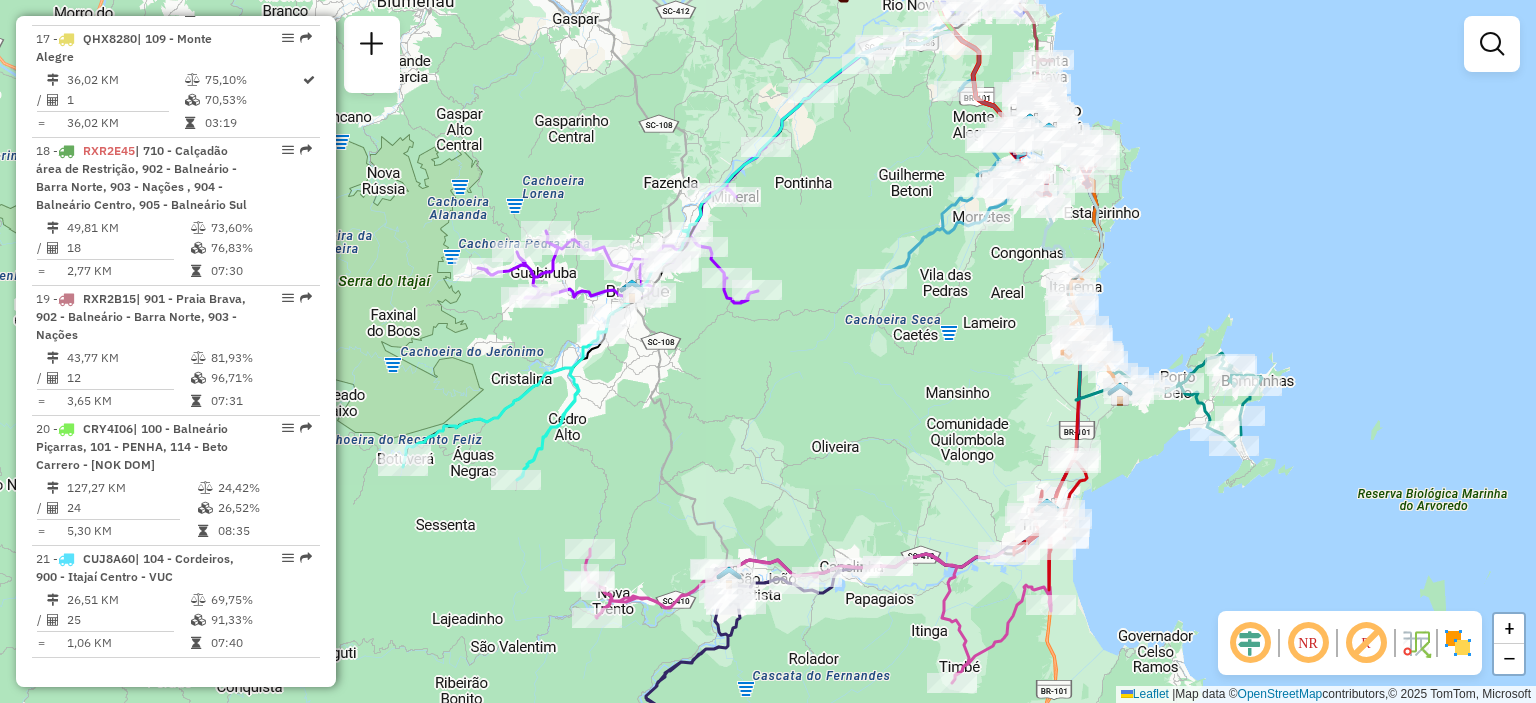 drag, startPoint x: 957, startPoint y: 349, endPoint x: 916, endPoint y: 327, distance: 46.52956 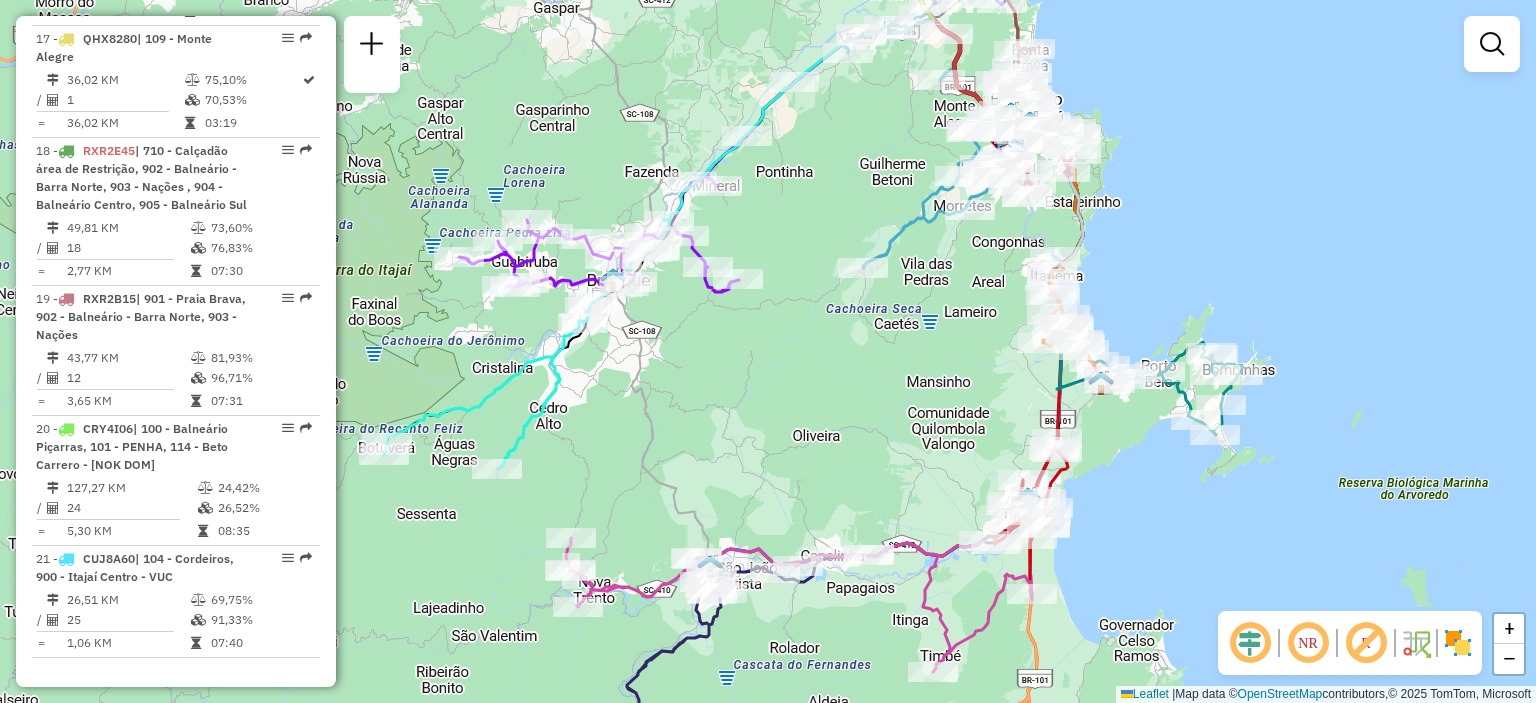 click on "Janela de atendimento Grade de atendimento Capacidade Transportadoras Veículos Cliente Pedidos  Rotas Selecione os dias de semana para filtrar as janelas de atendimento  Seg   Ter   Qua   Qui   Sex   Sáb   Dom  Informe o período da janela de atendimento: De: Até:  Filtrar exatamente a janela do cliente  Considerar janela de atendimento padrão  Selecione os dias de semana para filtrar as grades de atendimento  Seg   Ter   Qua   Qui   Sex   Sáb   Dom   Considerar clientes sem dia de atendimento cadastrado  Clientes fora do dia de atendimento selecionado Filtrar as atividades entre os valores definidos abaixo:  Peso mínimo:   Peso máximo:   Cubagem mínima:   Cubagem máxima:   De:   Até:  Filtrar as atividades entre o tempo de atendimento definido abaixo:  De:   Até:   Considerar capacidade total dos clientes não roteirizados Transportadora: Selecione um ou mais itens Tipo de veículo: Selecione um ou mais itens Veículo: Selecione um ou mais itens Motorista: Selecione um ou mais itens Nome: Rótulo:" 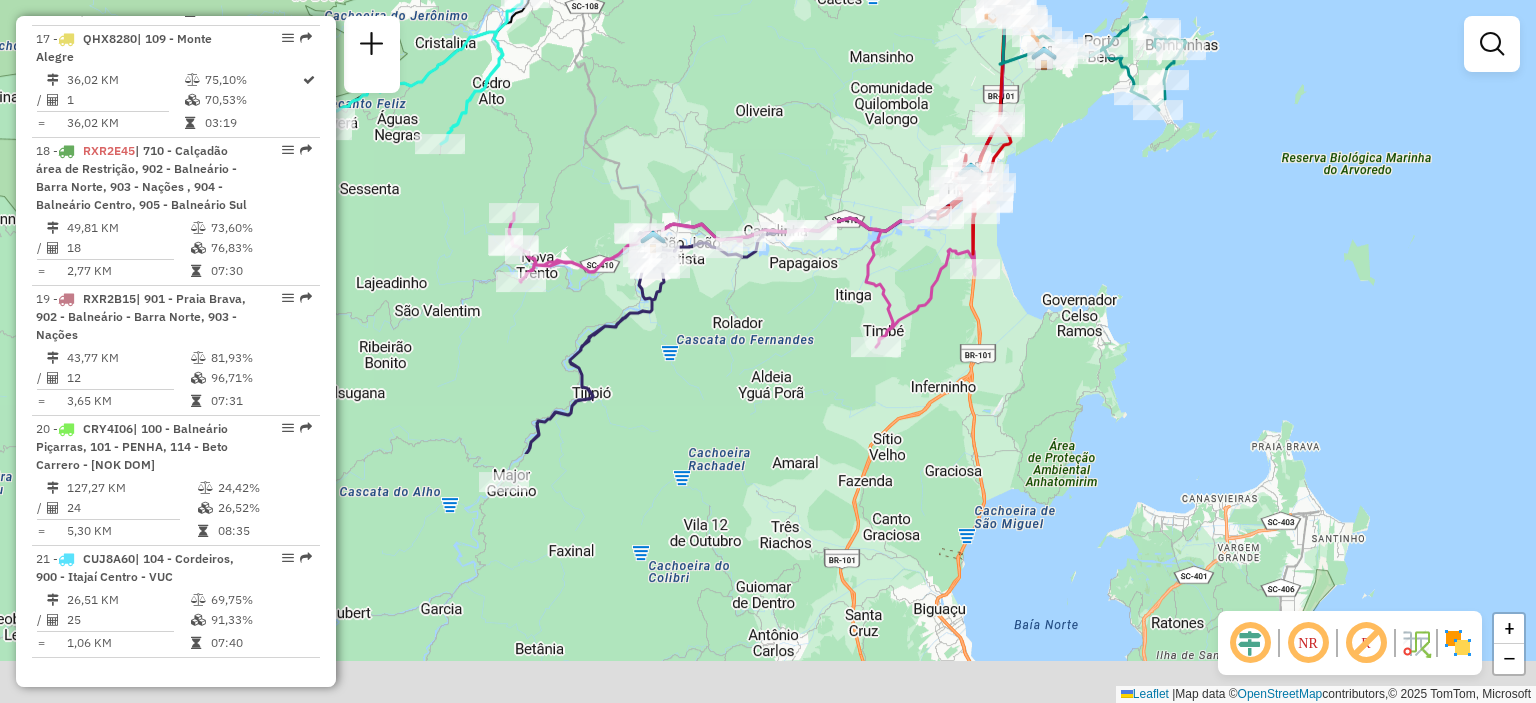 drag, startPoint x: 1129, startPoint y: 451, endPoint x: 1084, endPoint y: 131, distance: 323.14856 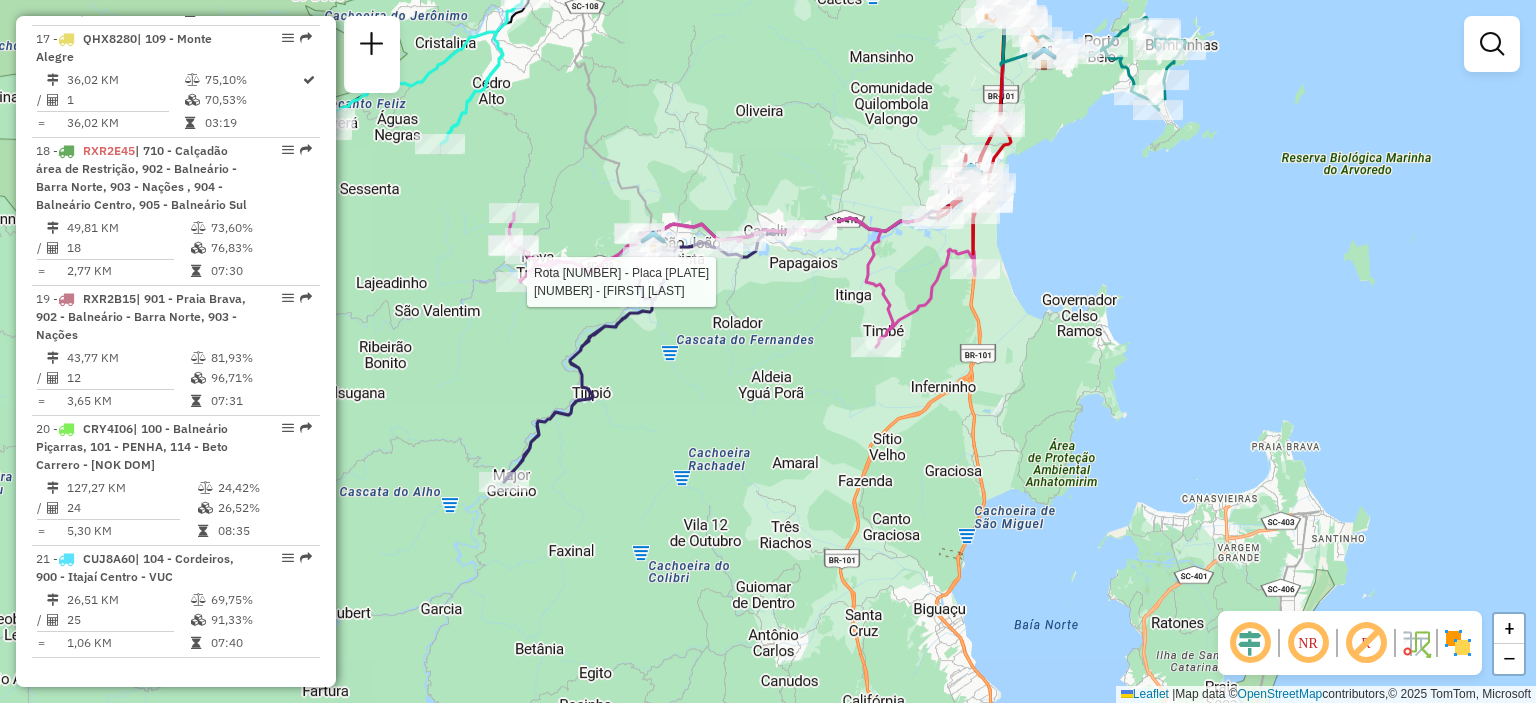 select on "**********" 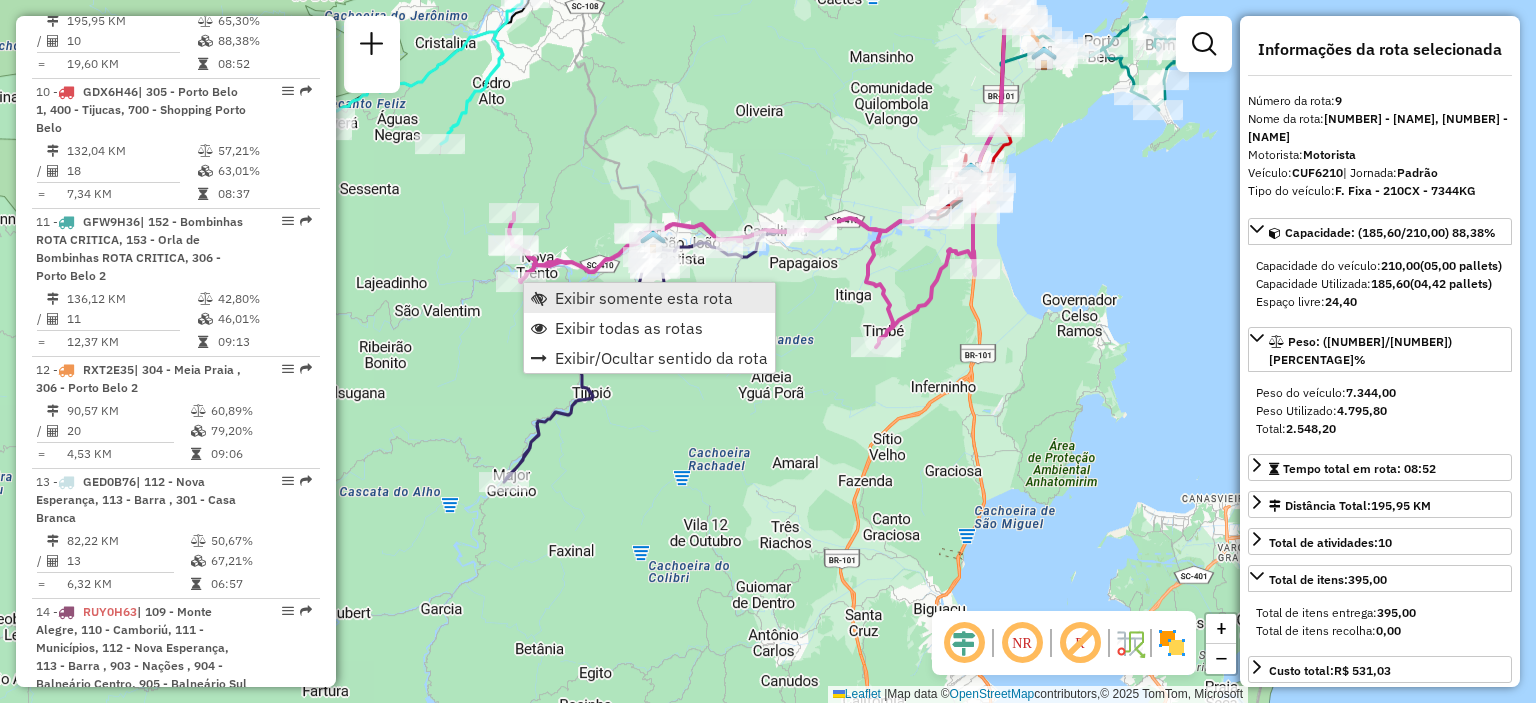 scroll, scrollTop: 1868, scrollLeft: 0, axis: vertical 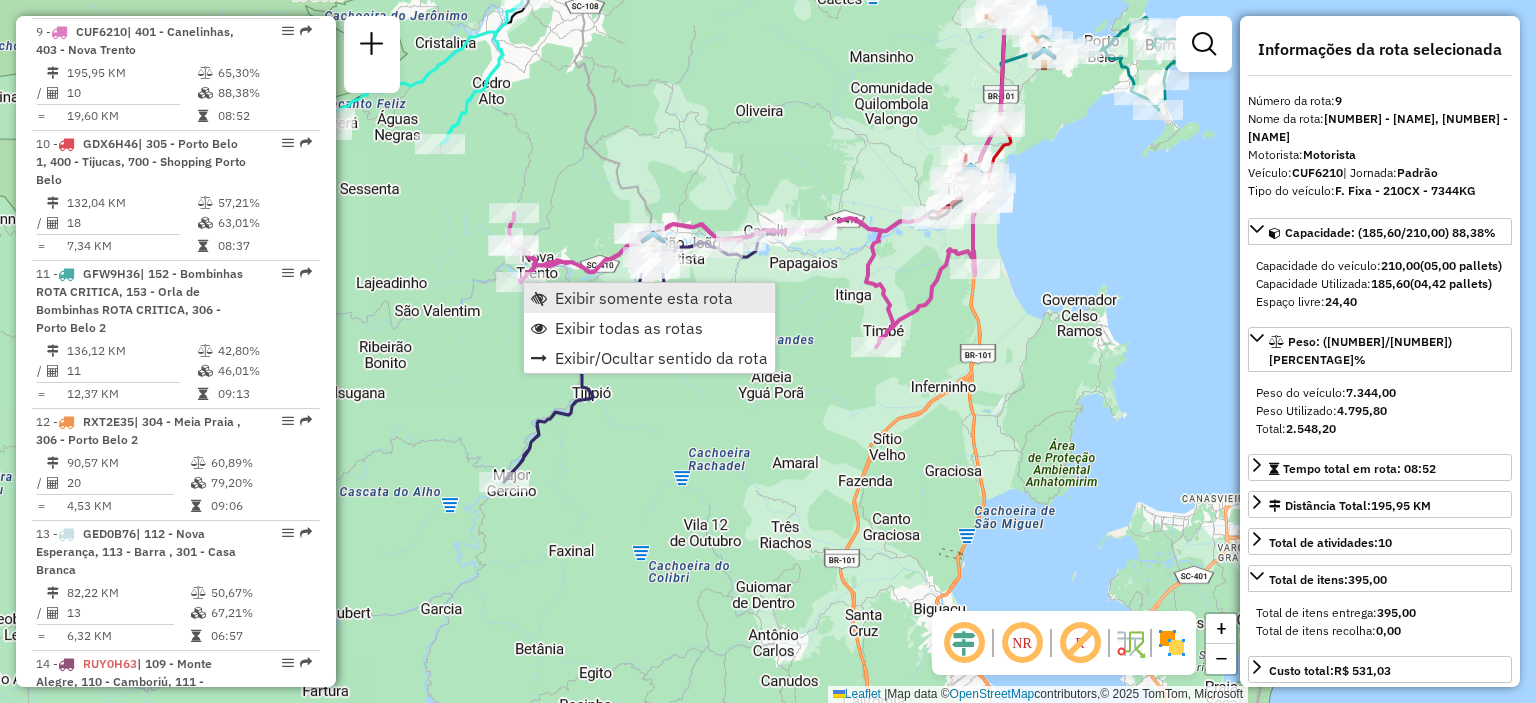 click on "Exibir somente esta rota" at bounding box center [644, 298] 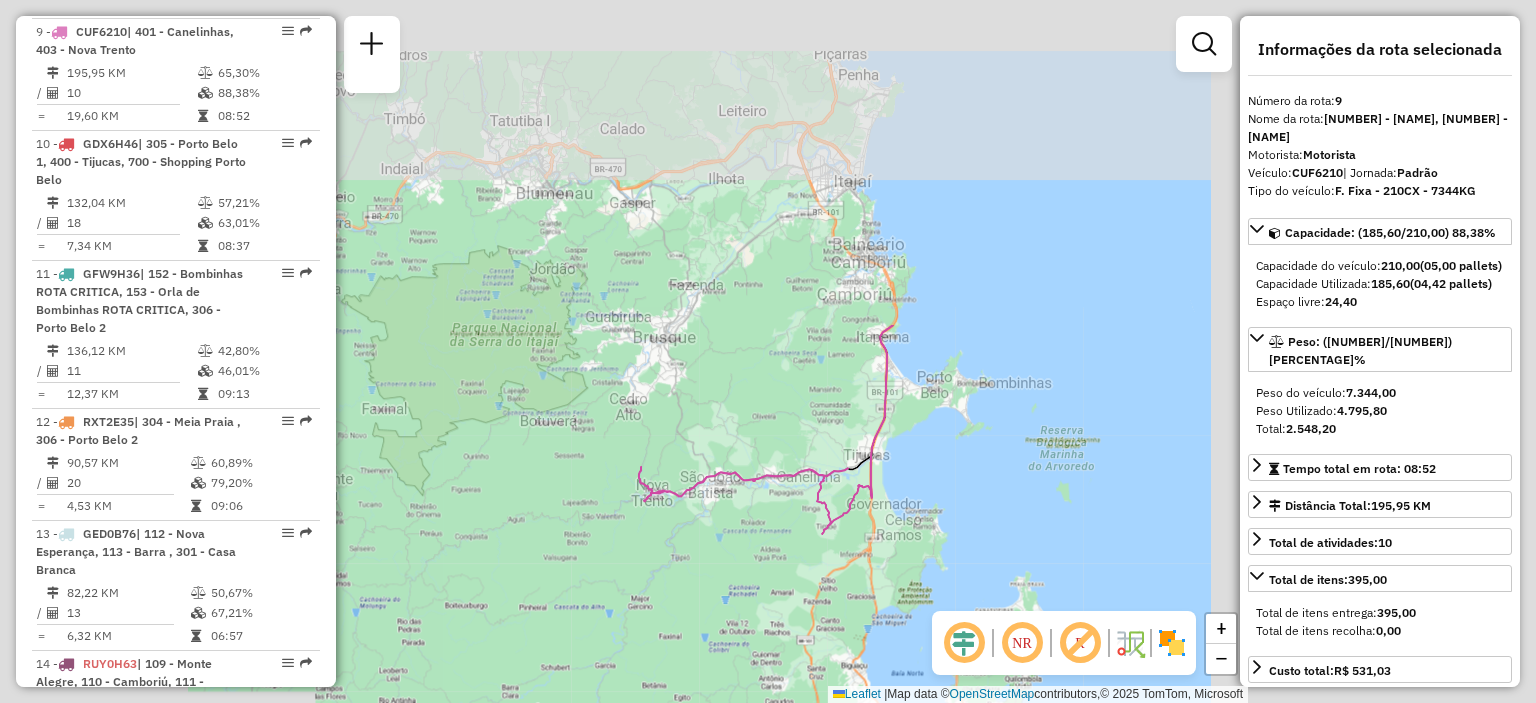 click on "Exibir somente esta rota" at bounding box center (644, 298) 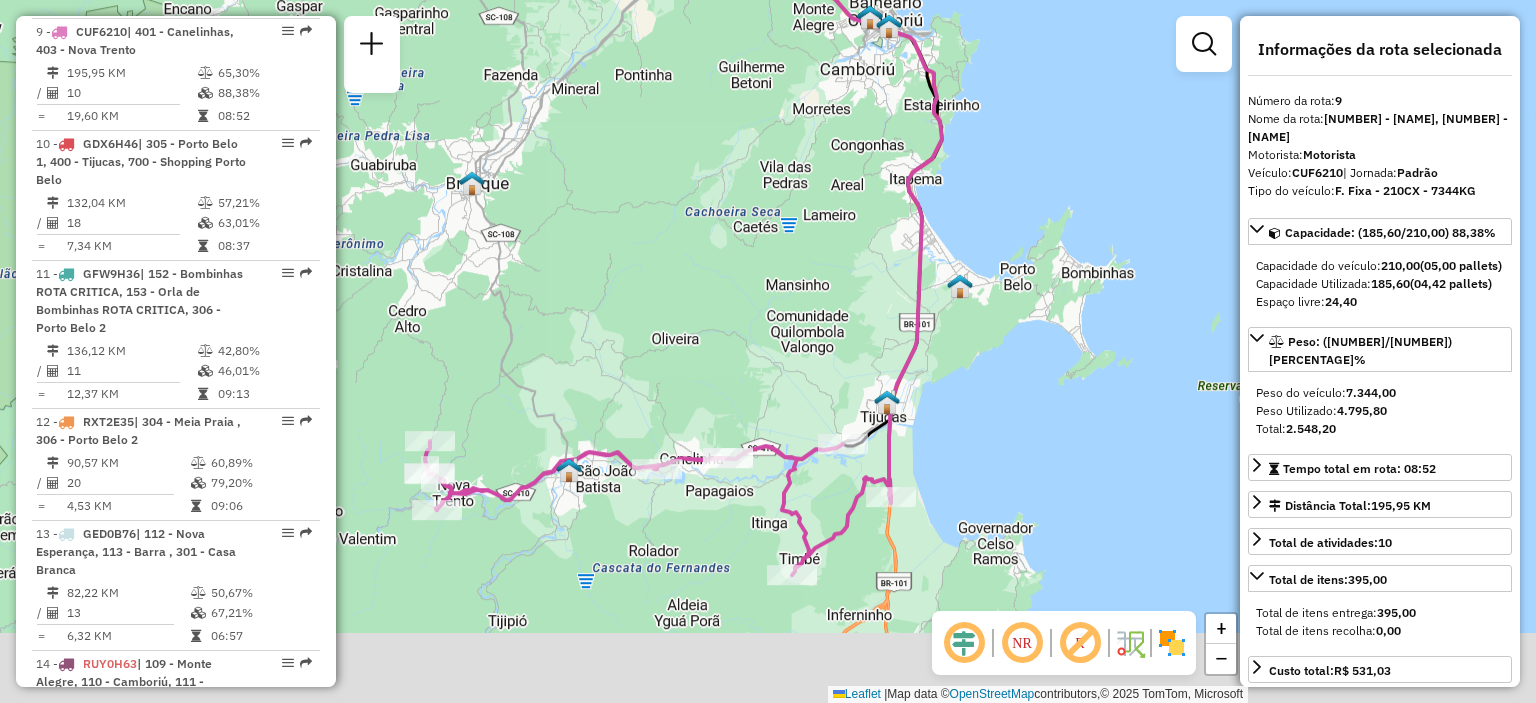drag, startPoint x: 880, startPoint y: 527, endPoint x: 860, endPoint y: 333, distance: 195.0282 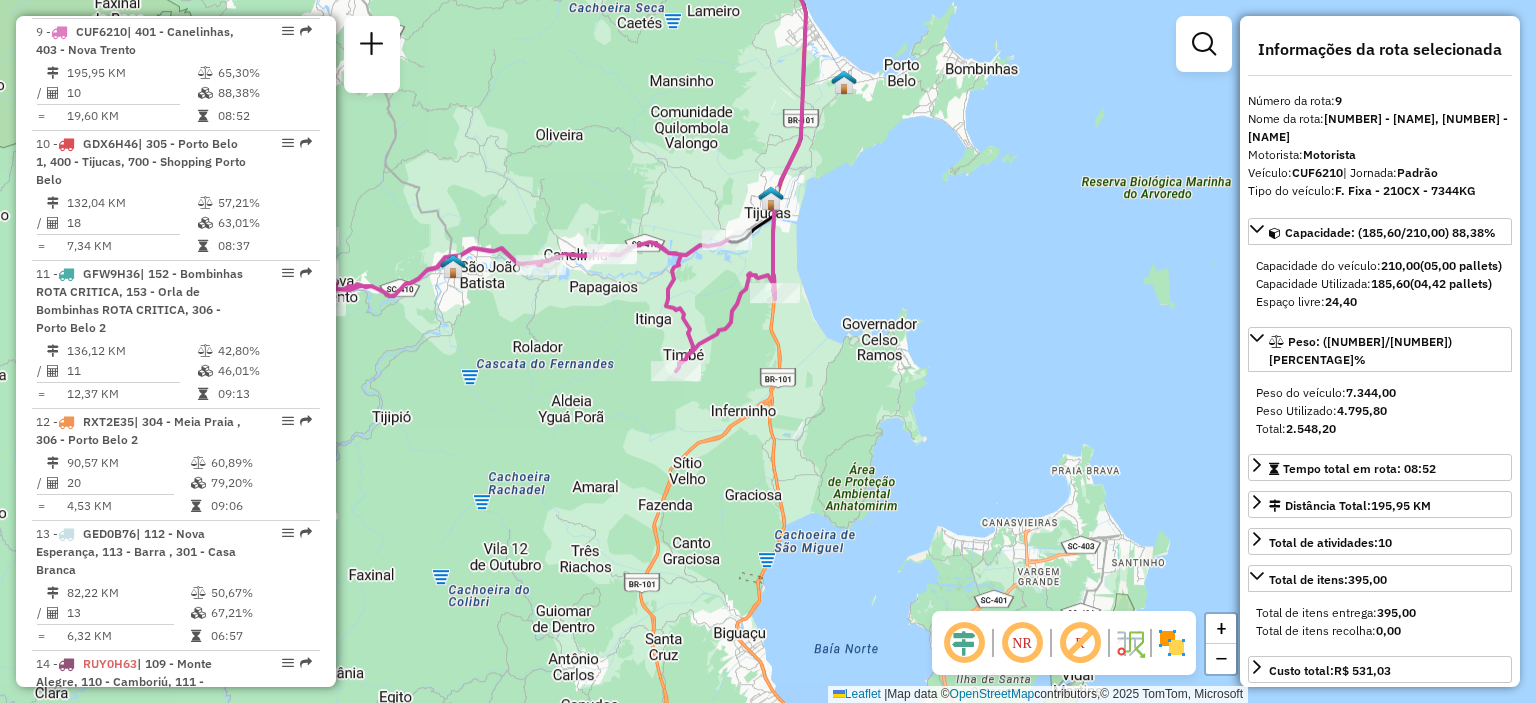 drag, startPoint x: 652, startPoint y: 383, endPoint x: 724, endPoint y: 432, distance: 87.0919 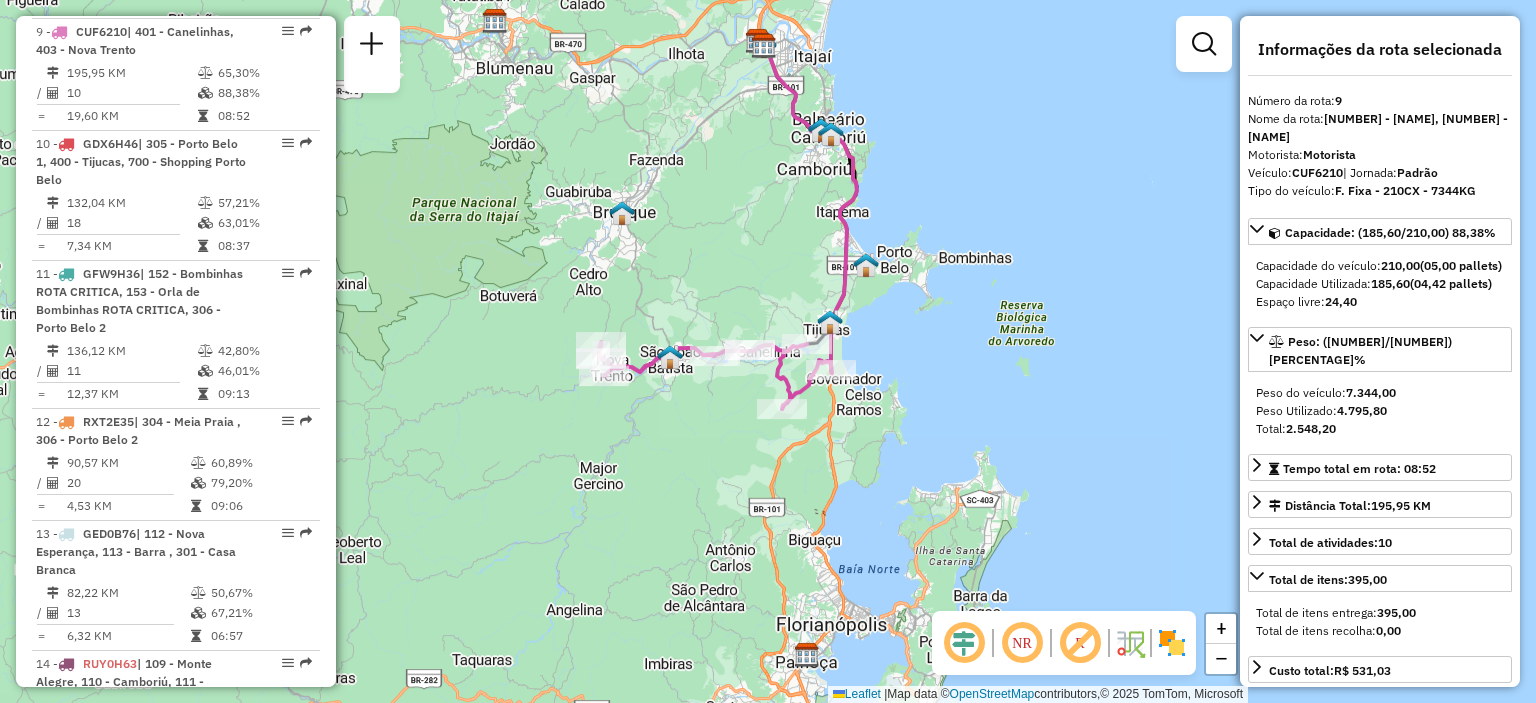 drag, startPoint x: 630, startPoint y: 347, endPoint x: 713, endPoint y: 447, distance: 129.95769 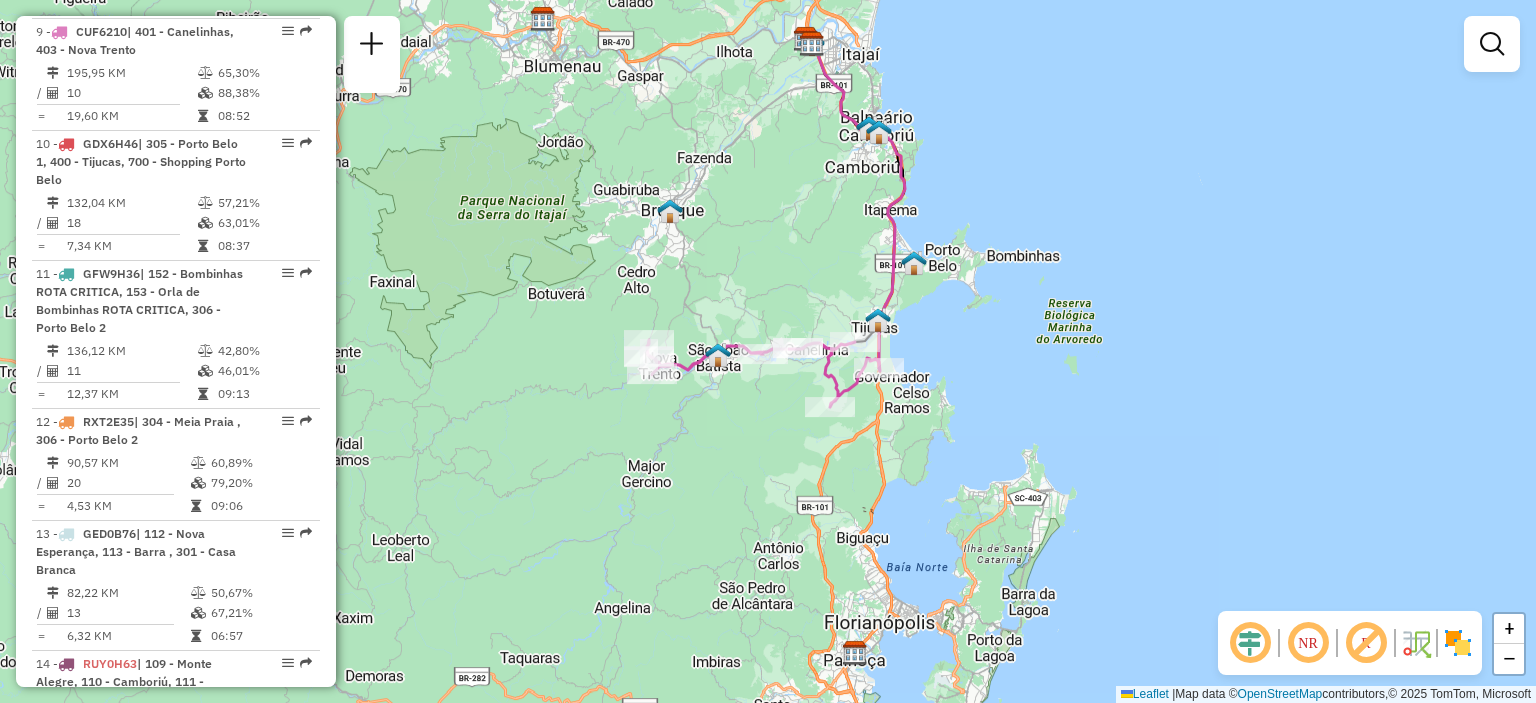 drag, startPoint x: 716, startPoint y: 447, endPoint x: 772, endPoint y: 443, distance: 56.142673 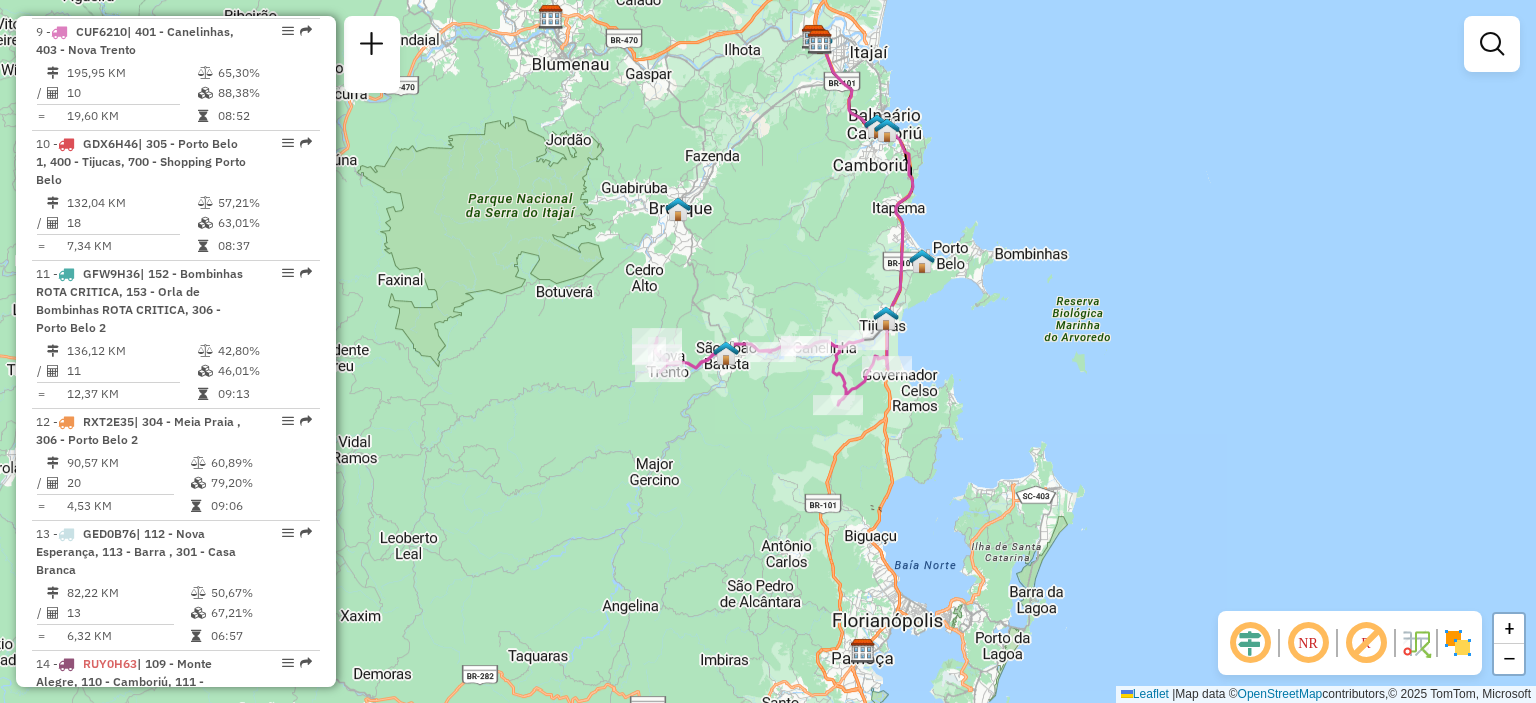 click on "Janela de atendimento Grade de atendimento Capacidade Transportadoras Veículos Cliente Pedidos  Rotas Selecione os dias de semana para filtrar as janelas de atendimento  Seg   Ter   Qua   Qui   Sex   Sáb   Dom  Informe o período da janela de atendimento: De: Até:  Filtrar exatamente a janela do cliente  Considerar janela de atendimento padrão  Selecione os dias de semana para filtrar as grades de atendimento  Seg   Ter   Qua   Qui   Sex   Sáb   Dom   Considerar clientes sem dia de atendimento cadastrado  Clientes fora do dia de atendimento selecionado Filtrar as atividades entre os valores definidos abaixo:  Peso mínimo:   Peso máximo:   Cubagem mínima:   Cubagem máxima:   De:   Até:  Filtrar as atividades entre o tempo de atendimento definido abaixo:  De:   Até:   Considerar capacidade total dos clientes não roteirizados Transportadora: Selecione um ou mais itens Tipo de veículo: Selecione um ou mais itens Veículo: Selecione um ou mais itens Motorista: Selecione um ou mais itens Nome: Rótulo:" 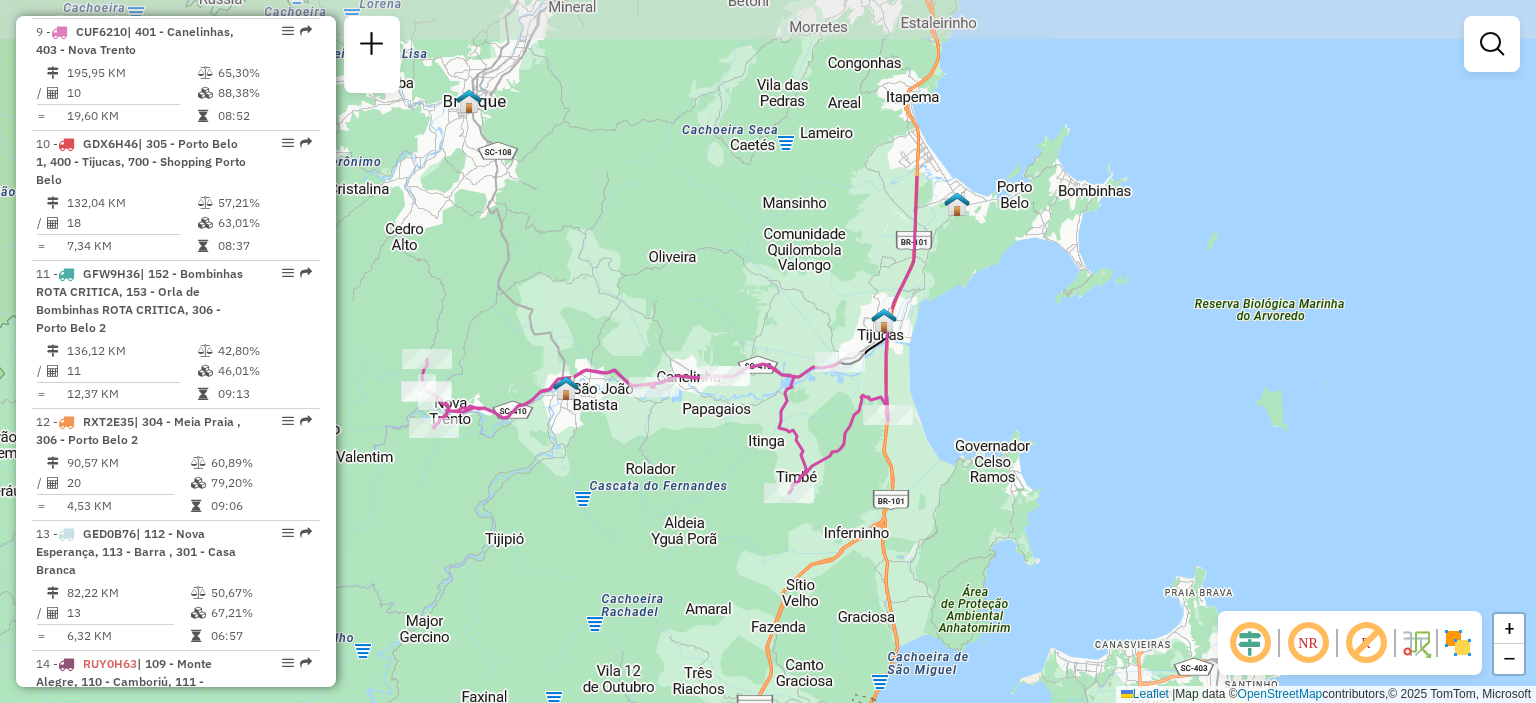 drag, startPoint x: 968, startPoint y: 203, endPoint x: 953, endPoint y: 383, distance: 180.62392 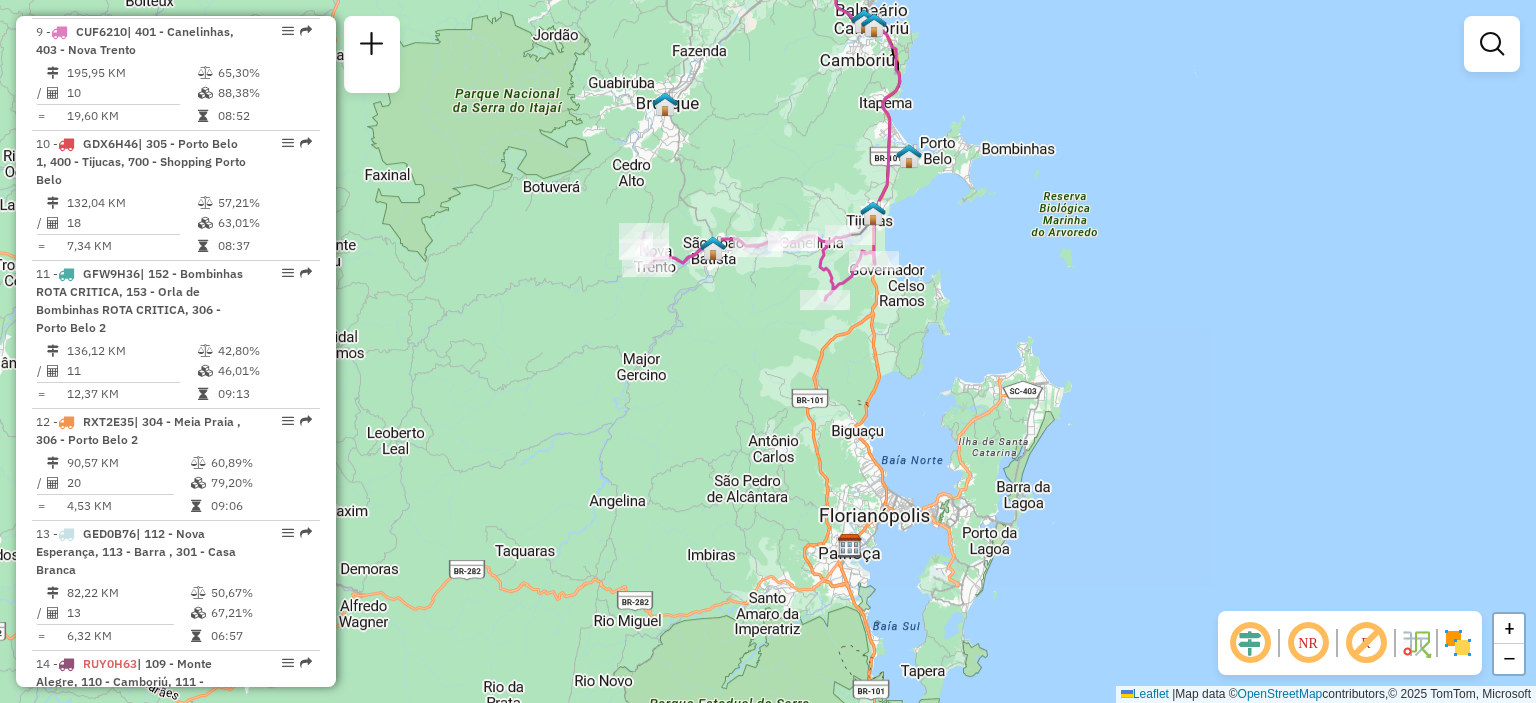 drag, startPoint x: 948, startPoint y: 391, endPoint x: 906, endPoint y: 271, distance: 127.13772 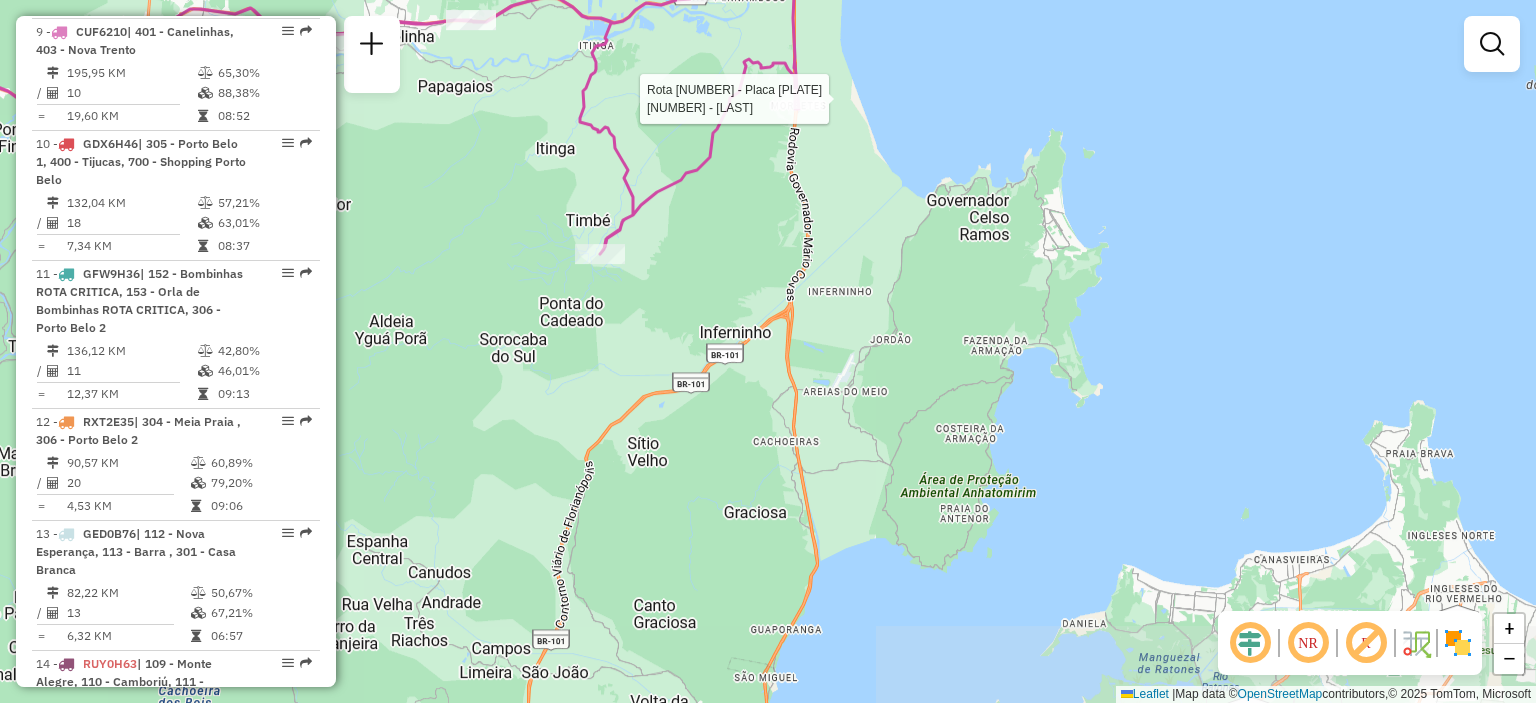 drag, startPoint x: 848, startPoint y: 417, endPoint x: 864, endPoint y: 287, distance: 130.98091 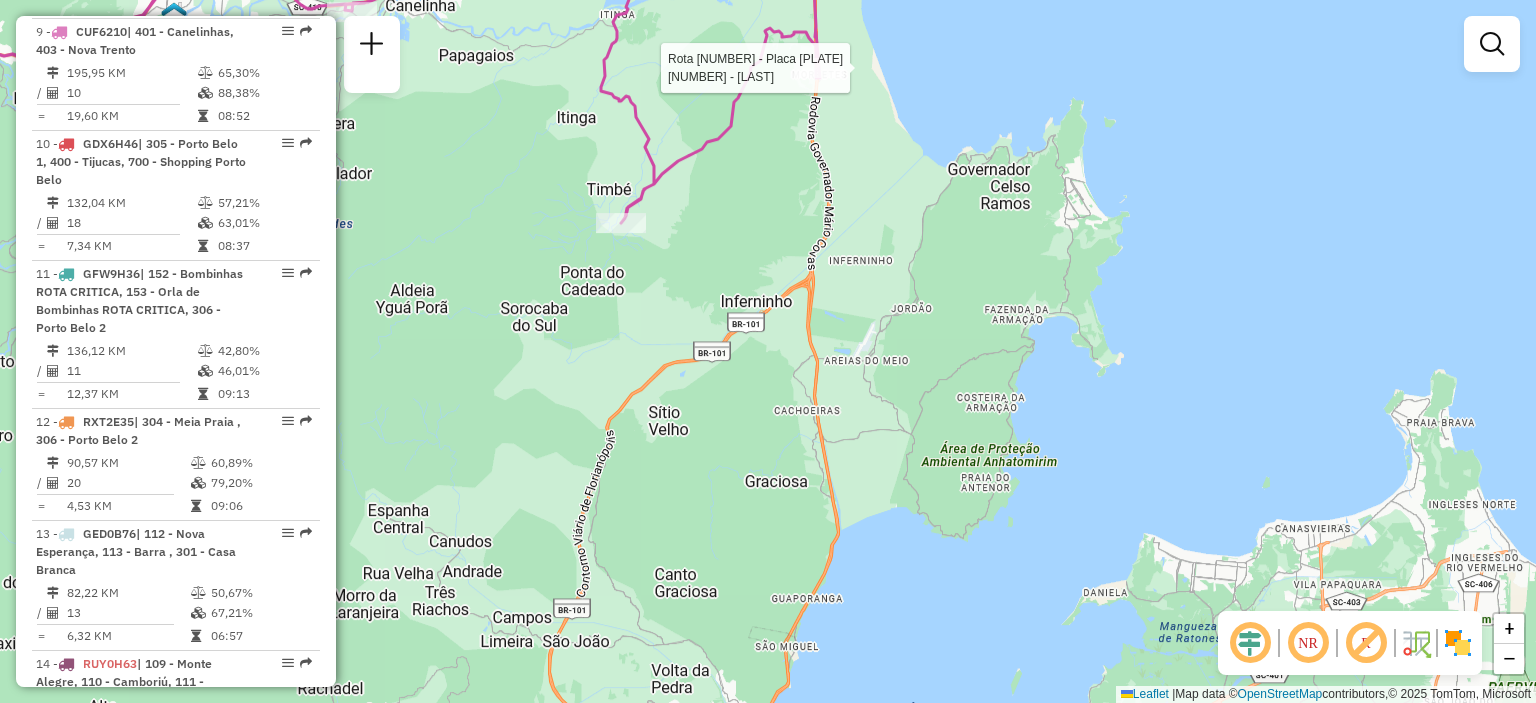 drag, startPoint x: 864, startPoint y: 287, endPoint x: 886, endPoint y: 255, distance: 38.832977 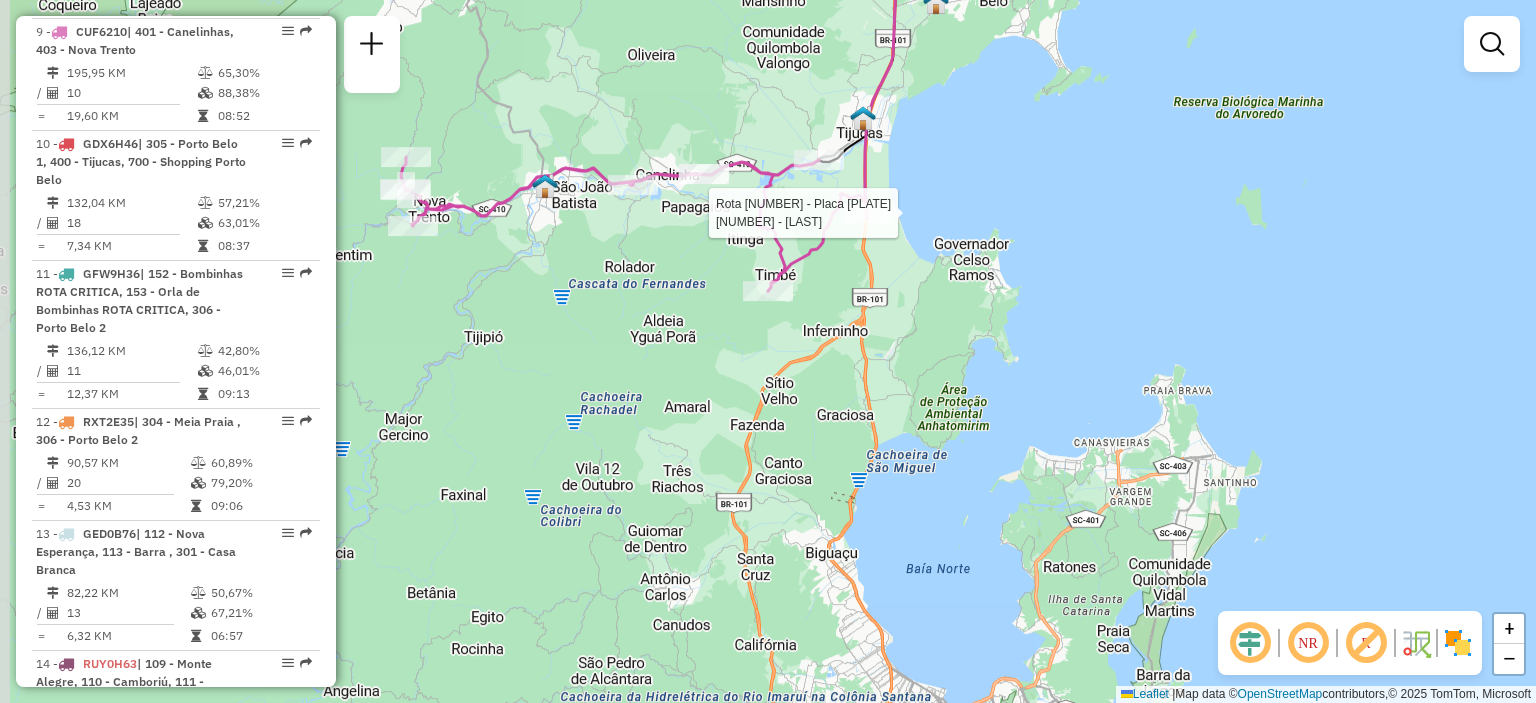 drag, startPoint x: 873, startPoint y: 283, endPoint x: 892, endPoint y: 289, distance: 19.924858 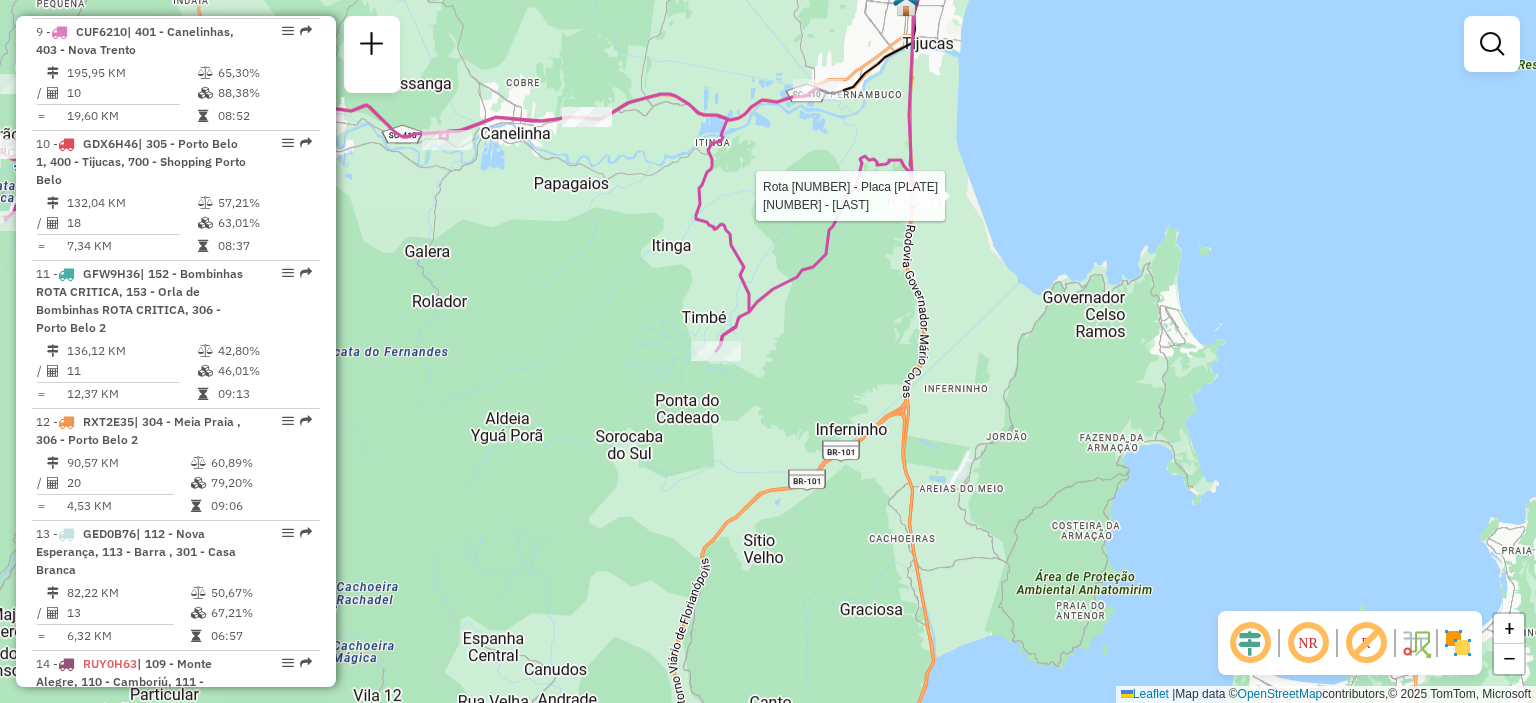 drag, startPoint x: 824, startPoint y: 235, endPoint x: 888, endPoint y: 301, distance: 91.93476 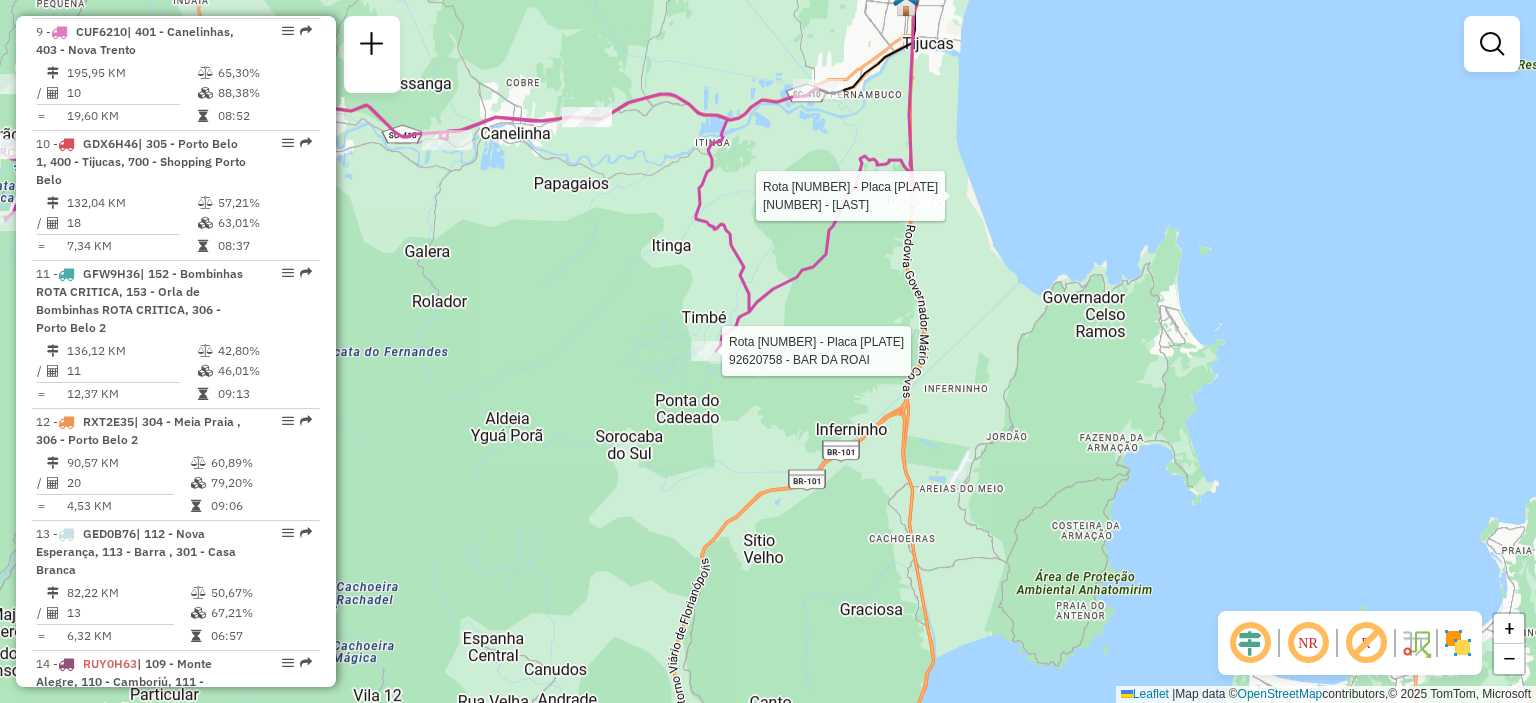 select on "**********" 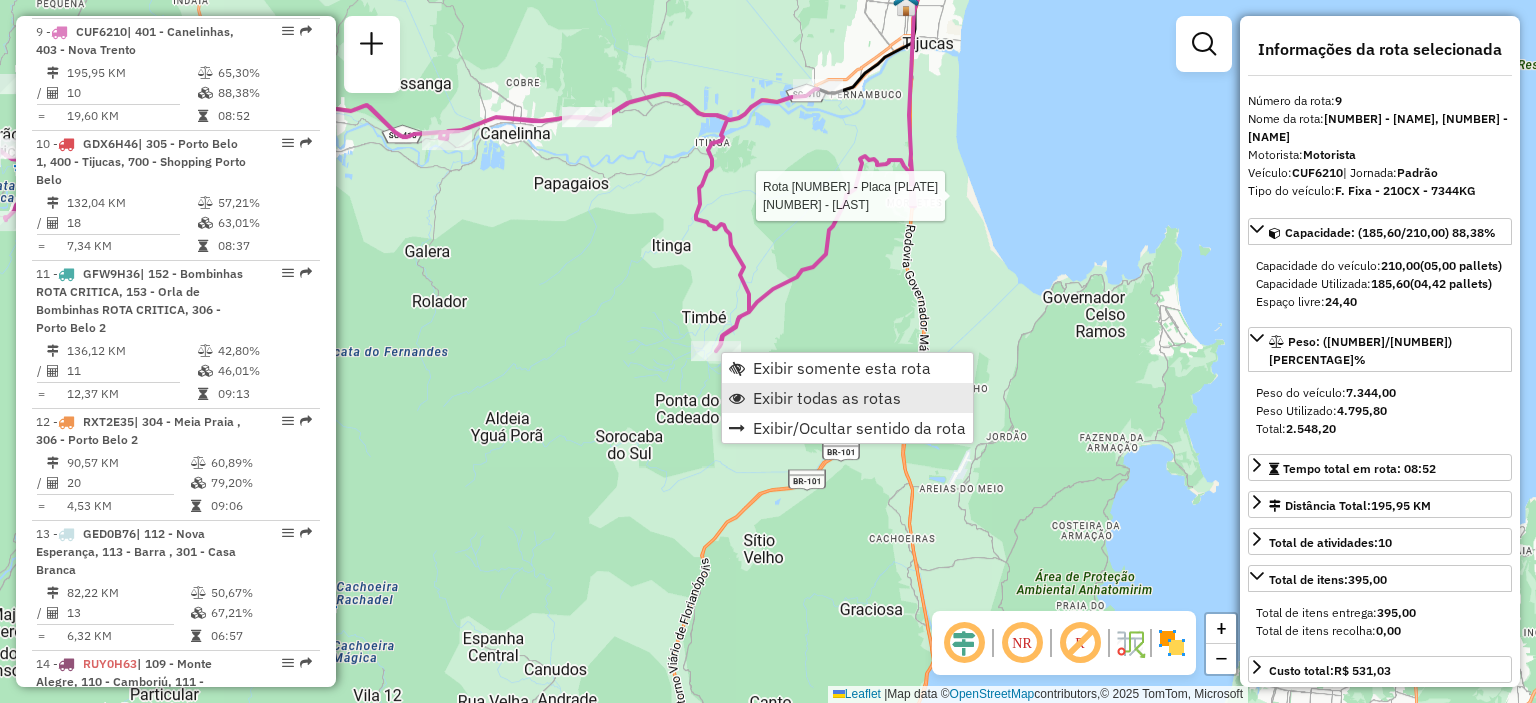 click on "Exibir todas as rotas" at bounding box center [827, 398] 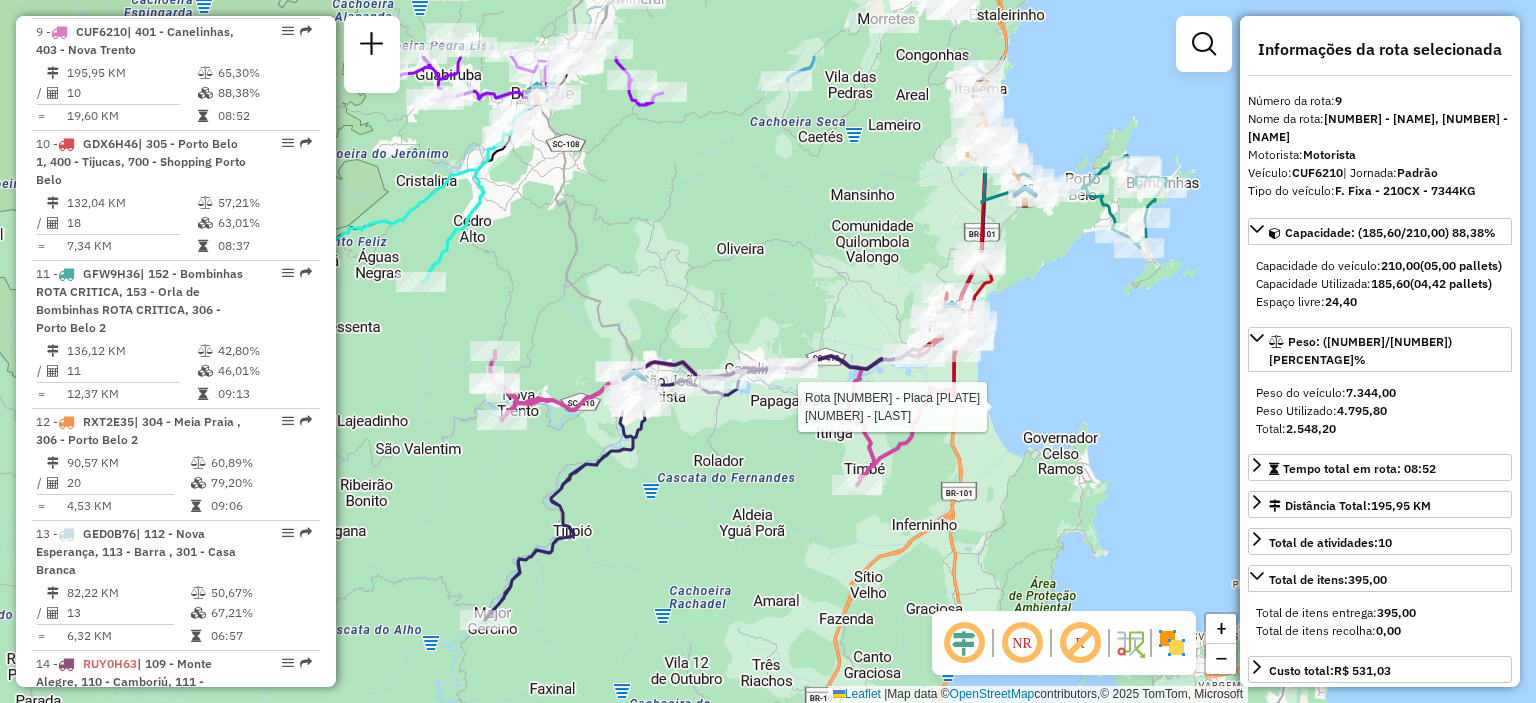 drag, startPoint x: 772, startPoint y: 315, endPoint x: 888, endPoint y: 443, distance: 172.74258 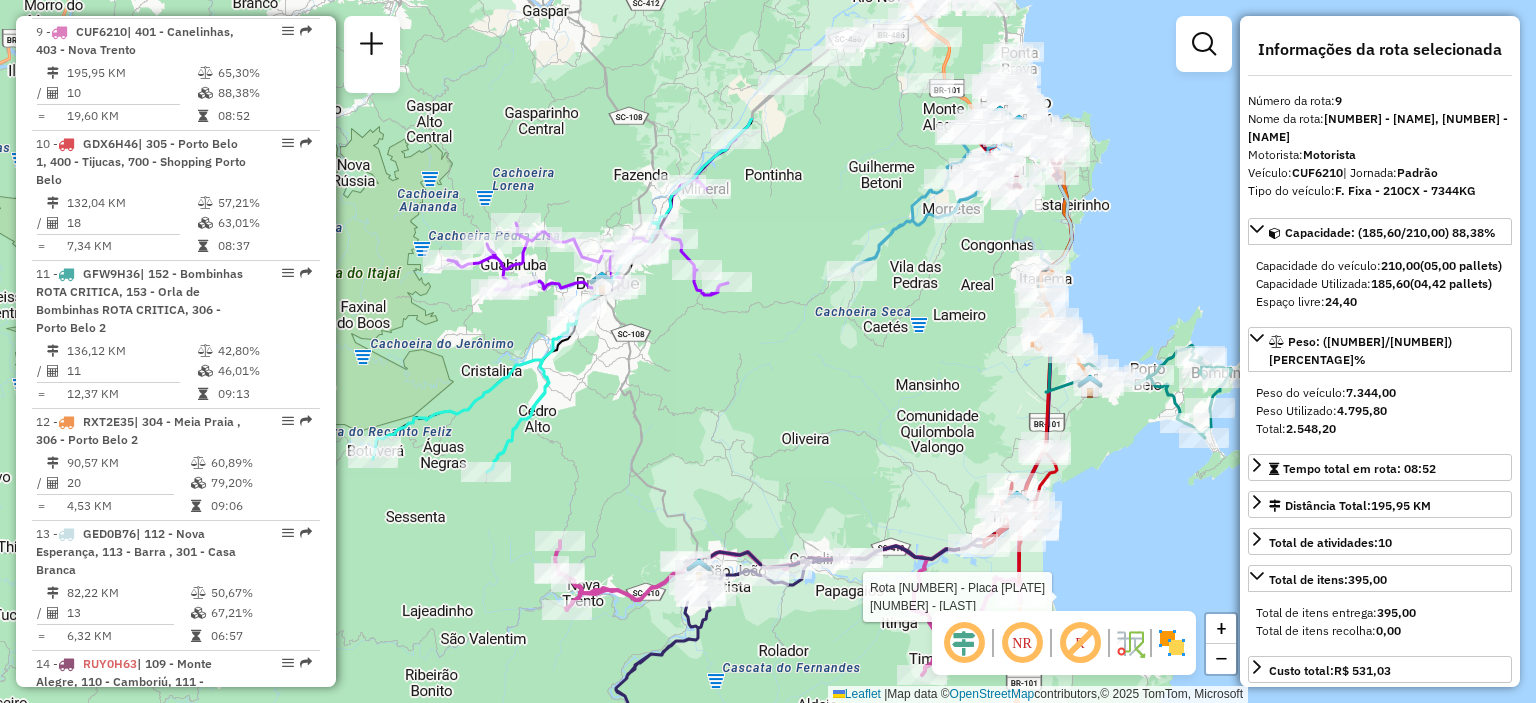 drag, startPoint x: 804, startPoint y: 219, endPoint x: 882, endPoint y: 459, distance: 252.35689 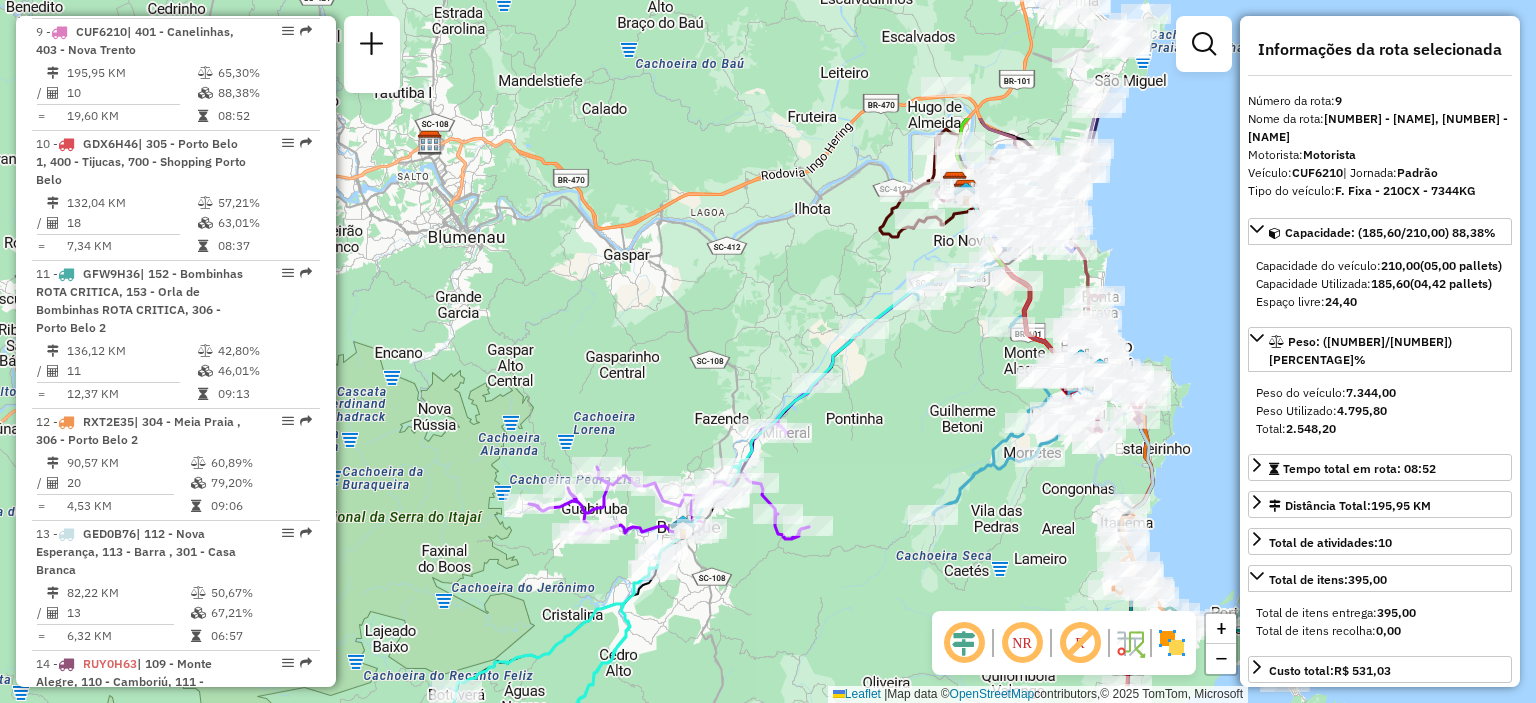 drag, startPoint x: 764, startPoint y: 259, endPoint x: 829, endPoint y: 409, distance: 163.47783 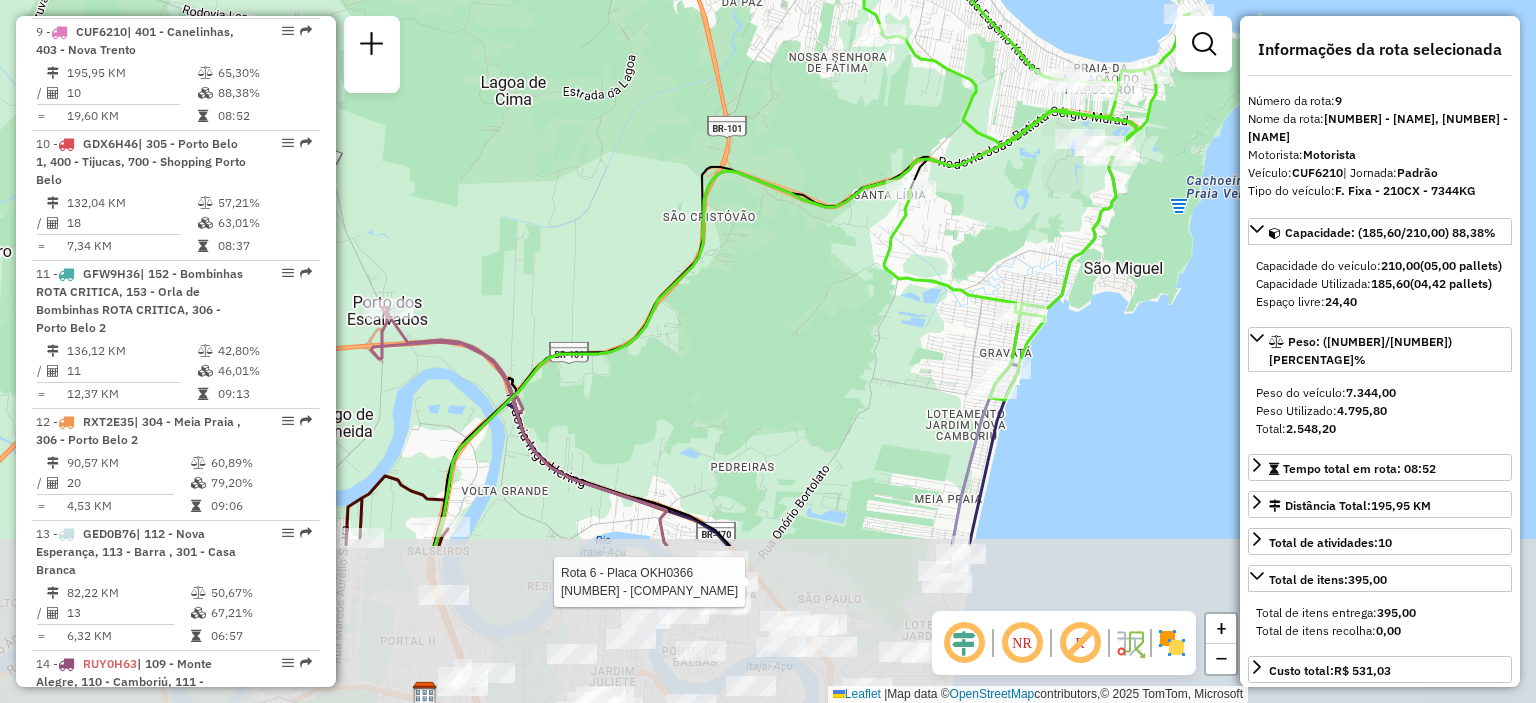 drag, startPoint x: 973, startPoint y: 447, endPoint x: 900, endPoint y: 179, distance: 277.76428 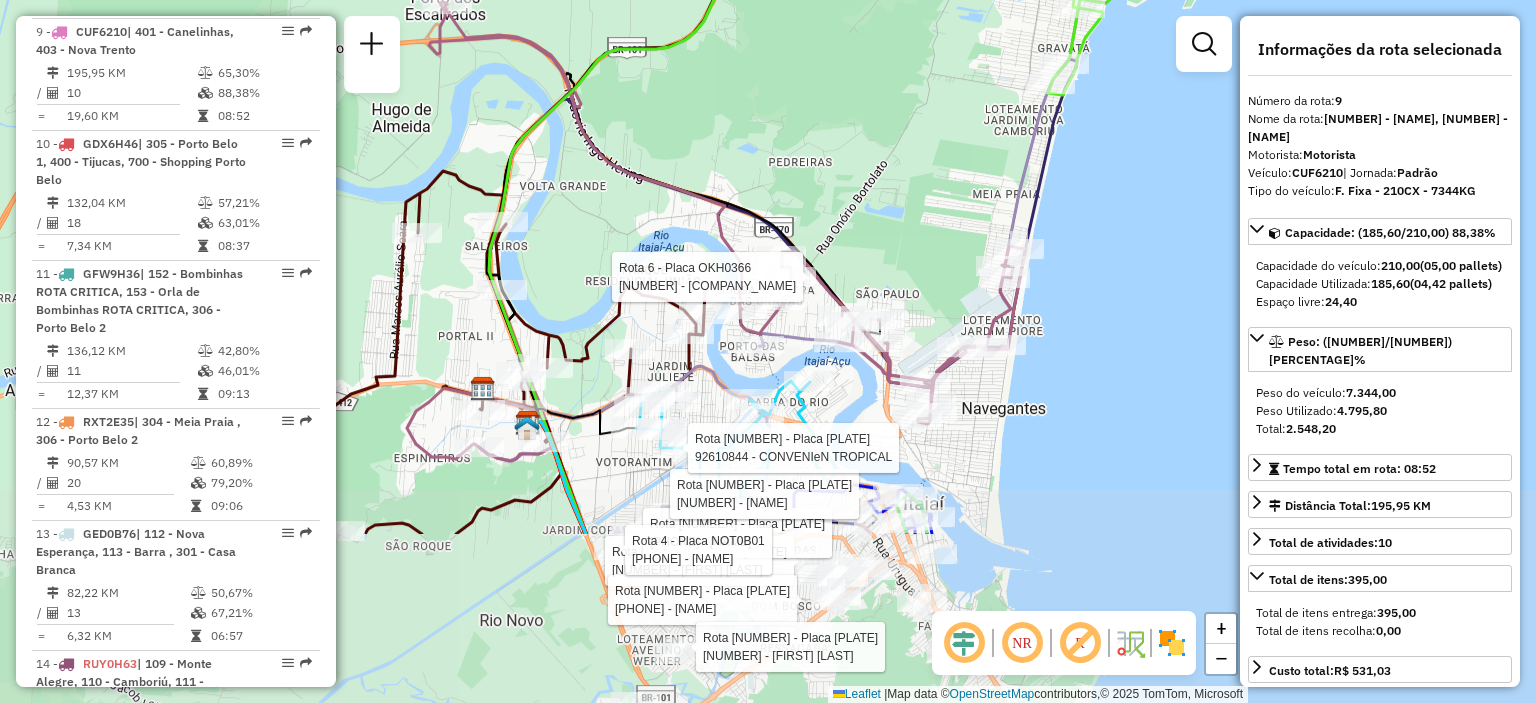 drag, startPoint x: 944, startPoint y: 459, endPoint x: 1044, endPoint y: 215, distance: 263.6968 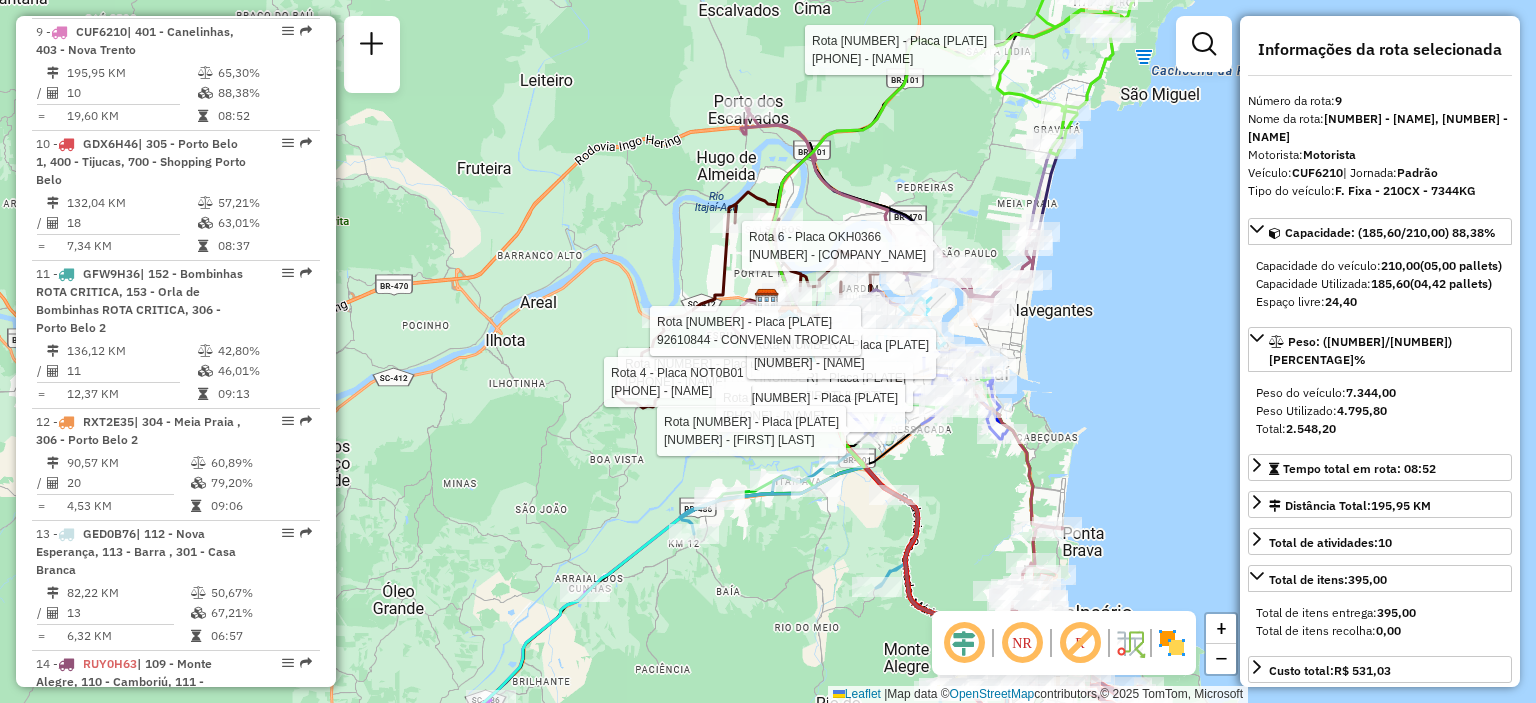 click on "Rota [NUMBER] - Placa [PLATE]  [PHONE] - [NAME] Rota [NUMBER] - Placa [PLATE]  [PHONE] - [NAME] Rota [NUMBER] - Placa [PLATE]  [PHONE] - [NAME] Rota [NUMBER] - Placa [PLATE]  [PHONE] - [NAME] Rota [NUMBER] - Placa [PLATE]  [PHONE] - [NAME] Rota [NUMBER] - Placa [PLATE]  [PHONE] - [NAME] Rota [NUMBER] - Placa [PLATE]  [PHONE] - [NAME] Rota [NUMBER] - Placa [PLATE]  [PHONE] - [NAME] Janela de atendimento Grade de atendimento Capacidade Transportadoras Veículos Cliente Pedidos  Rotas Selecione os dias de semana para filtrar as janelas de atendimento  Seg   Ter   Qua   Qui   Sex   Sáb   Dom  Informe o período da janela de atendimento: De: Até:  Filtrar exatamente a janela do cliente  Considerar janela de atendimento padrão  Selecione os dias de semana para filtrar as grades de atendimento  Seg   Ter   Qua   Qui   Sex   Sáb   Dom   Peso mínimo:   De:   De:" 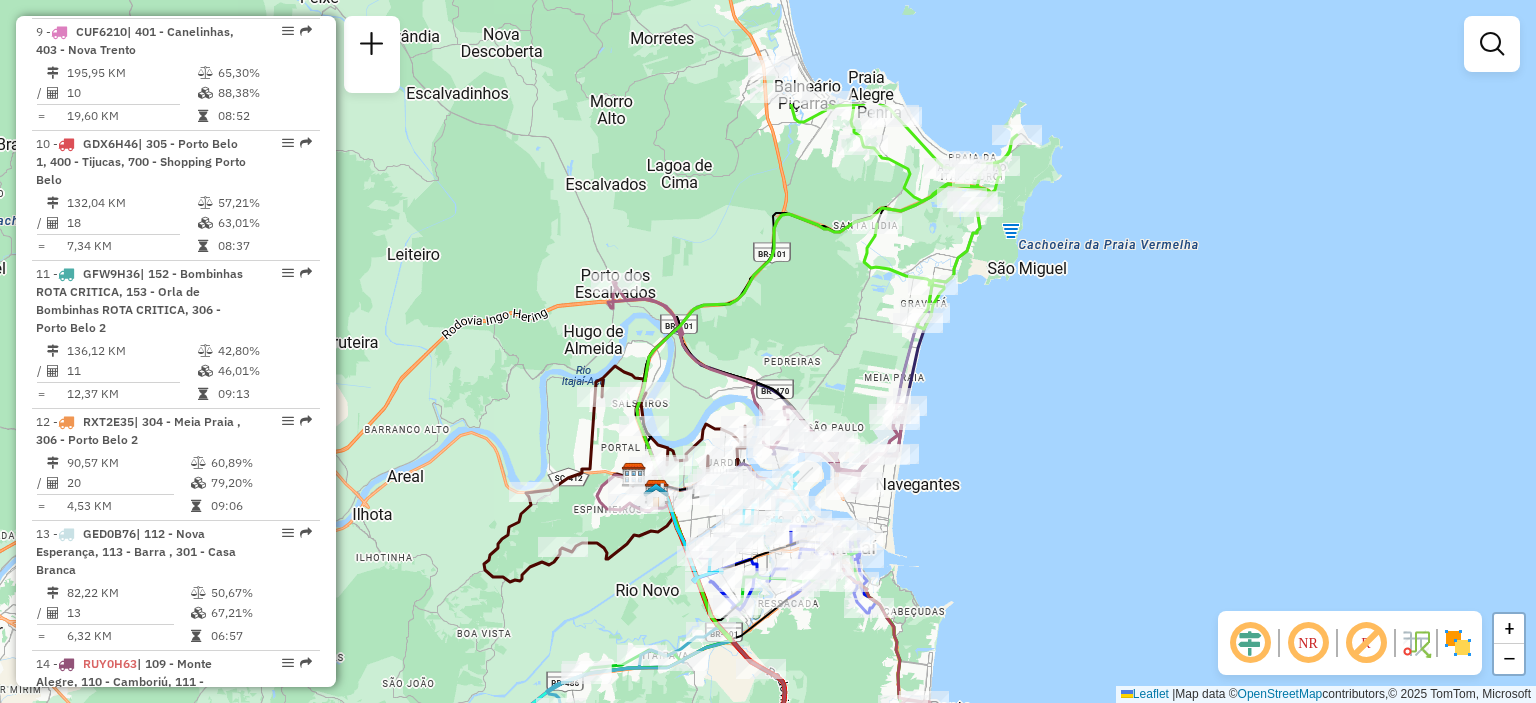 drag, startPoint x: 1112, startPoint y: 224, endPoint x: 981, endPoint y: 395, distance: 215.41124 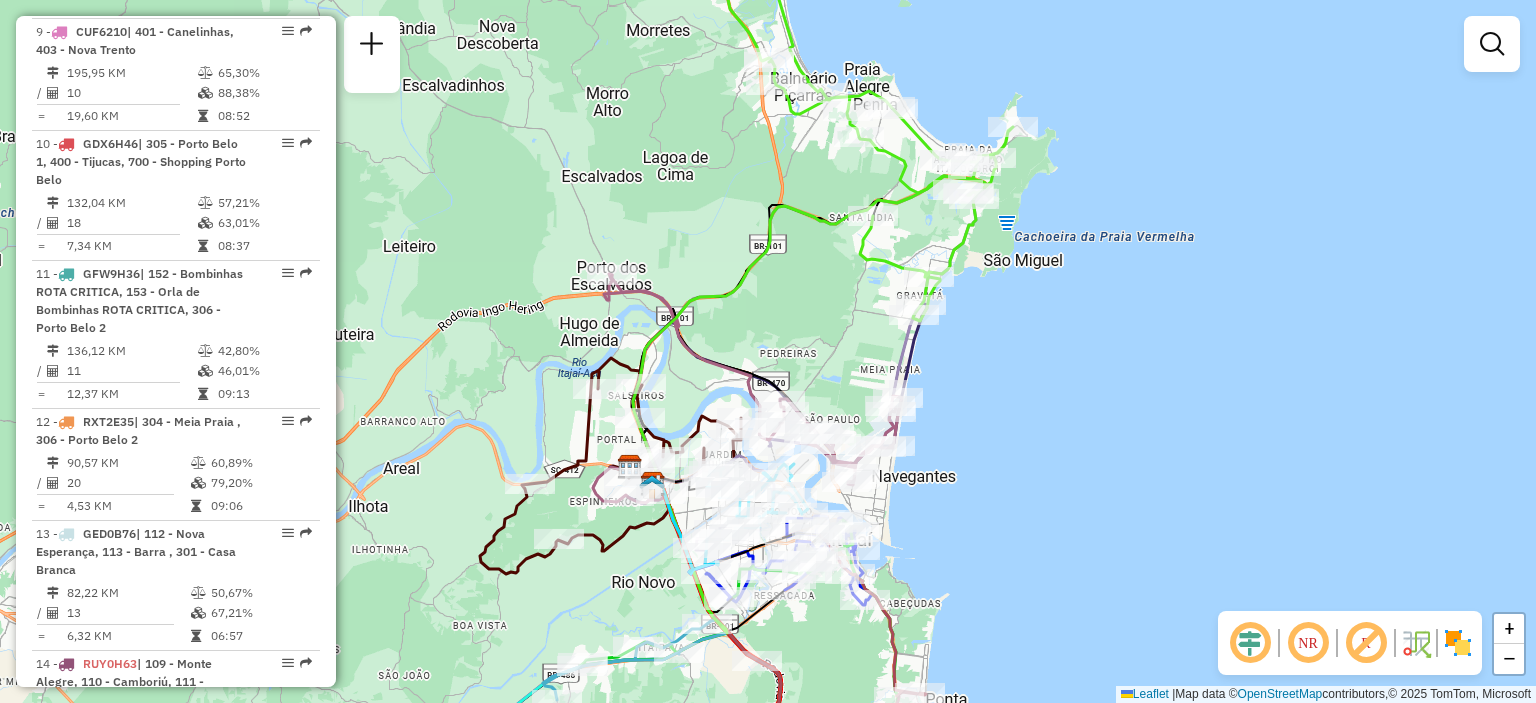 drag, startPoint x: 960, startPoint y: 643, endPoint x: 916, endPoint y: 405, distance: 242.03305 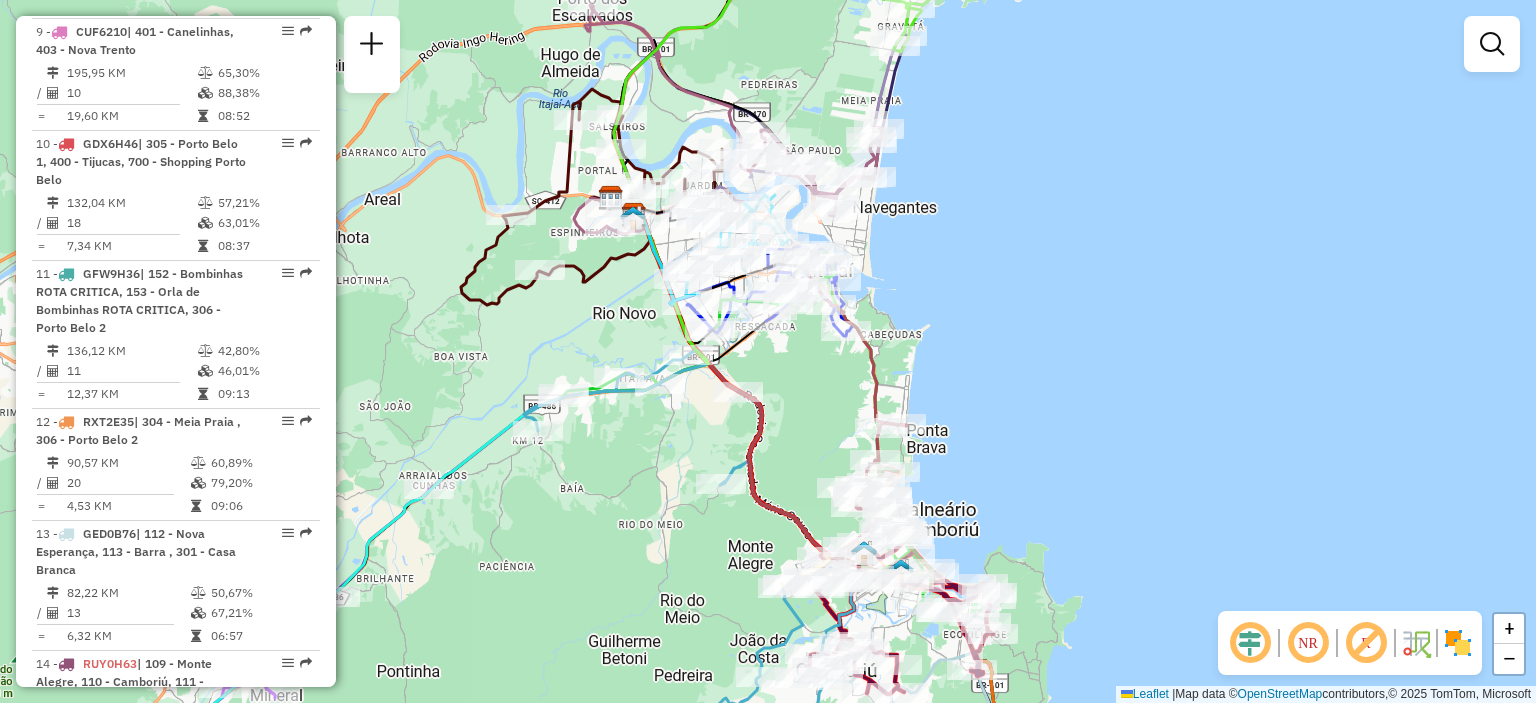 drag, startPoint x: 946, startPoint y: 513, endPoint x: 1008, endPoint y: 497, distance: 64.03124 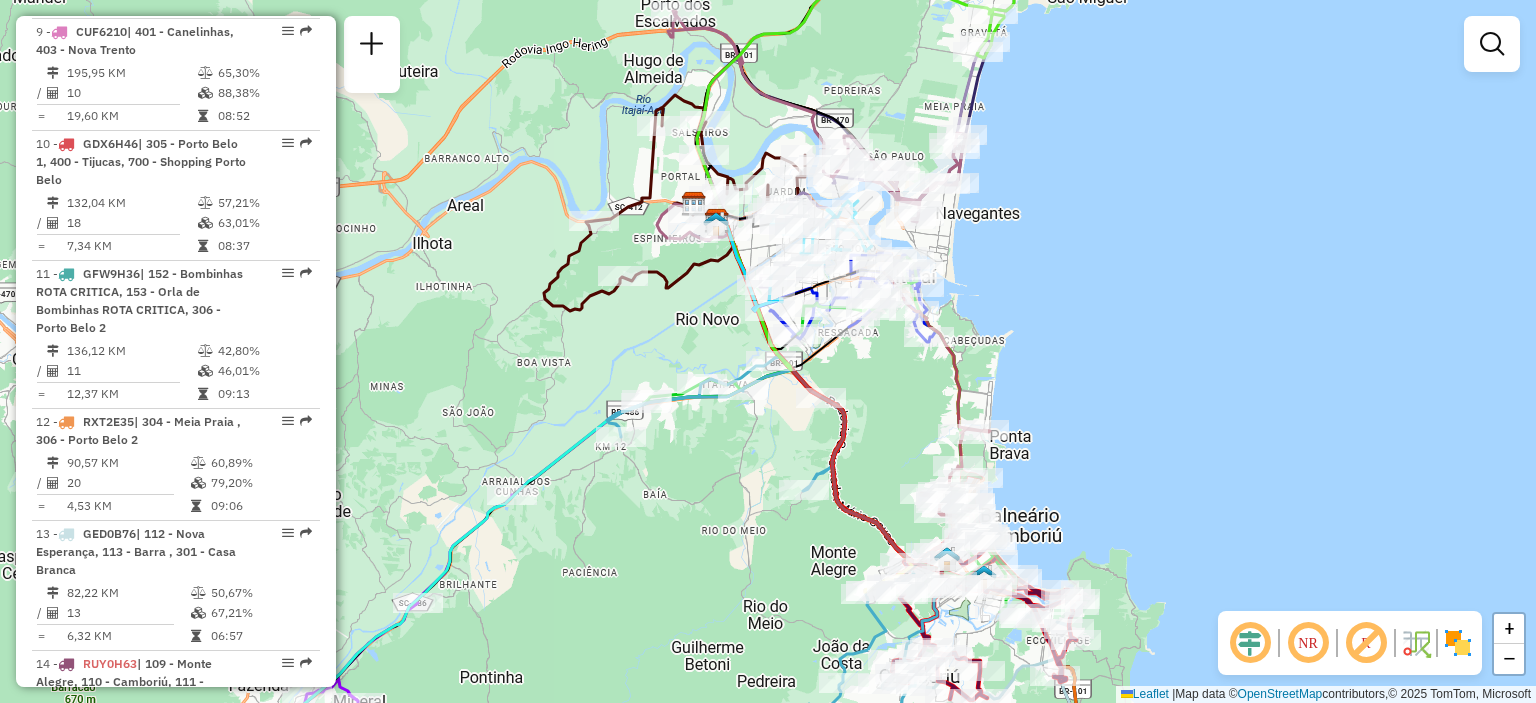 drag, startPoint x: 565, startPoint y: 543, endPoint x: 604, endPoint y: 539, distance: 39.20459 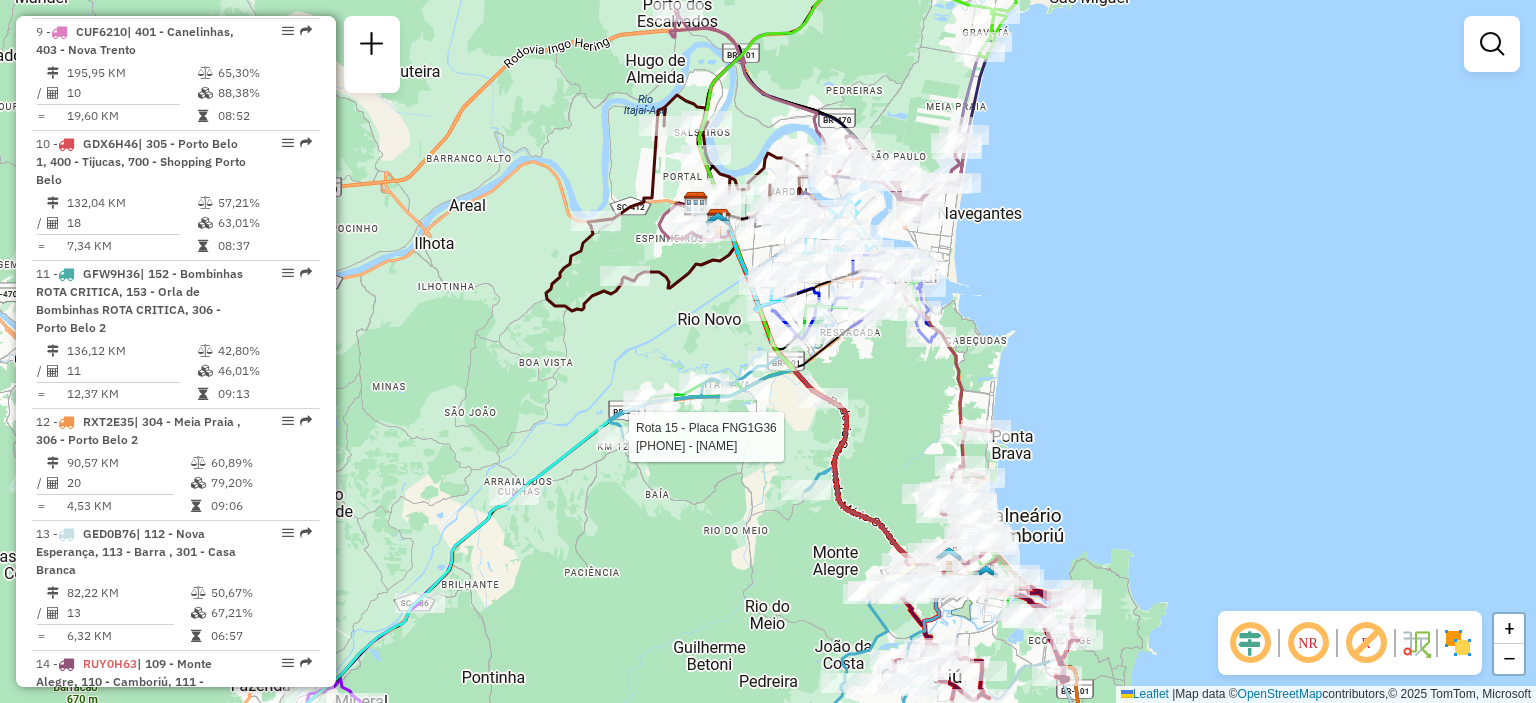 select on "**********" 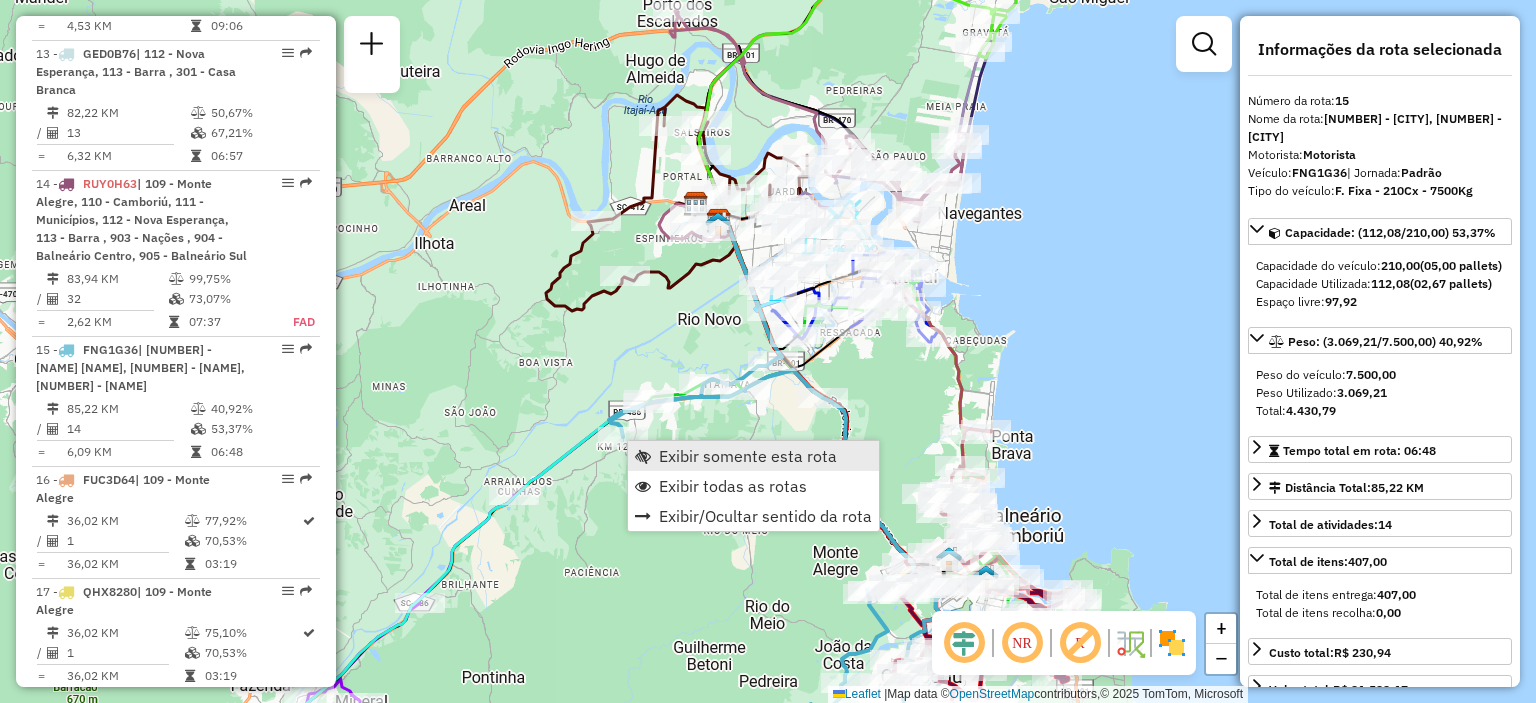 scroll, scrollTop: 2666, scrollLeft: 0, axis: vertical 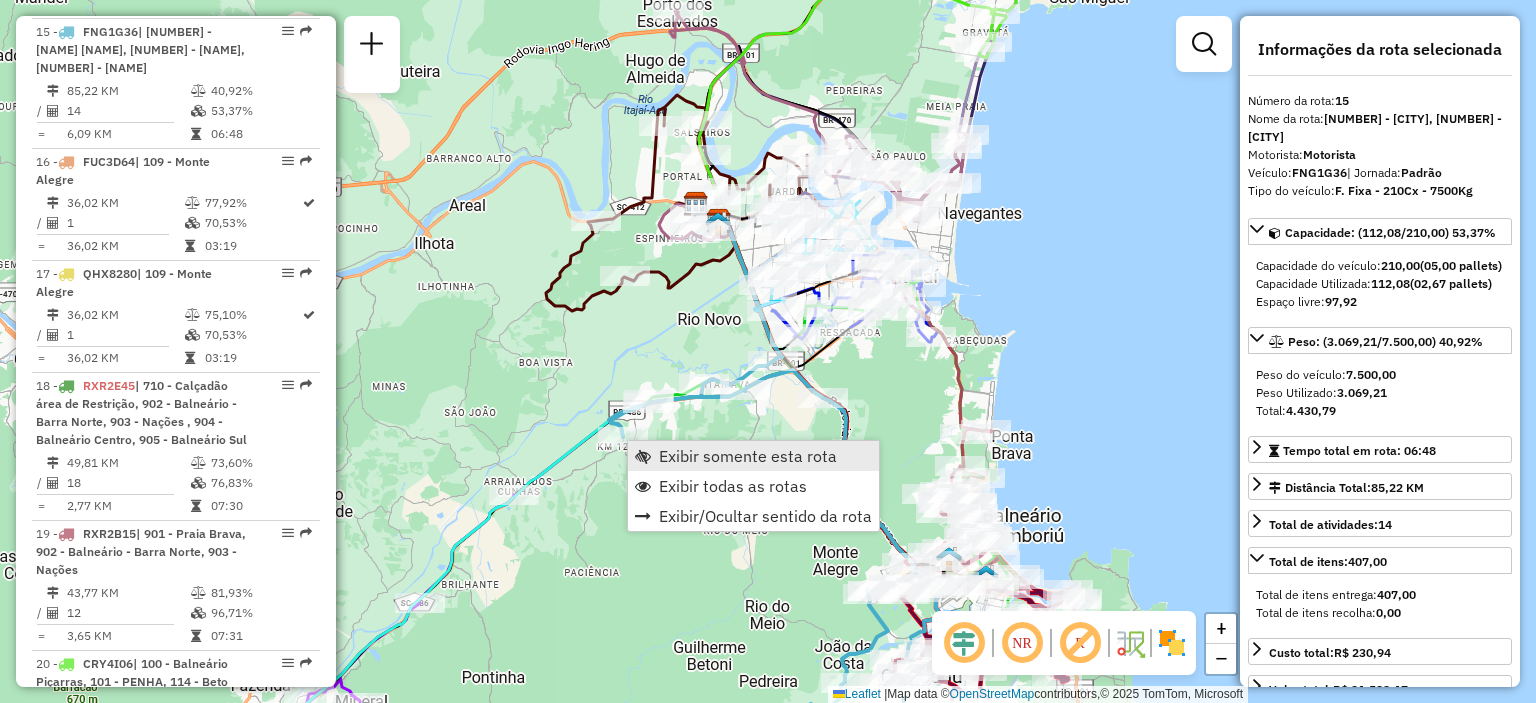 click on "Exibir somente esta rota" at bounding box center (748, 456) 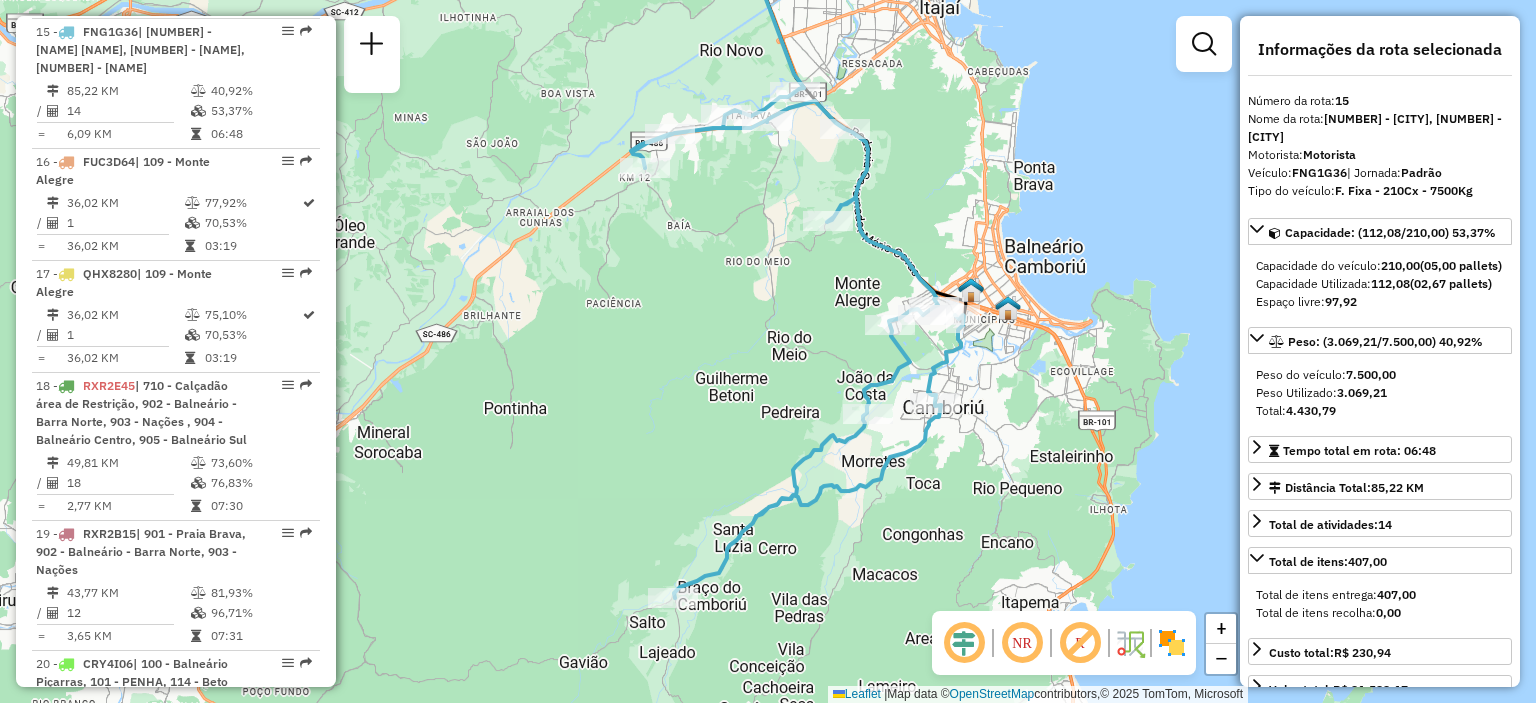 drag, startPoint x: 657, startPoint y: 444, endPoint x: 688, endPoint y: 365, distance: 84.8646 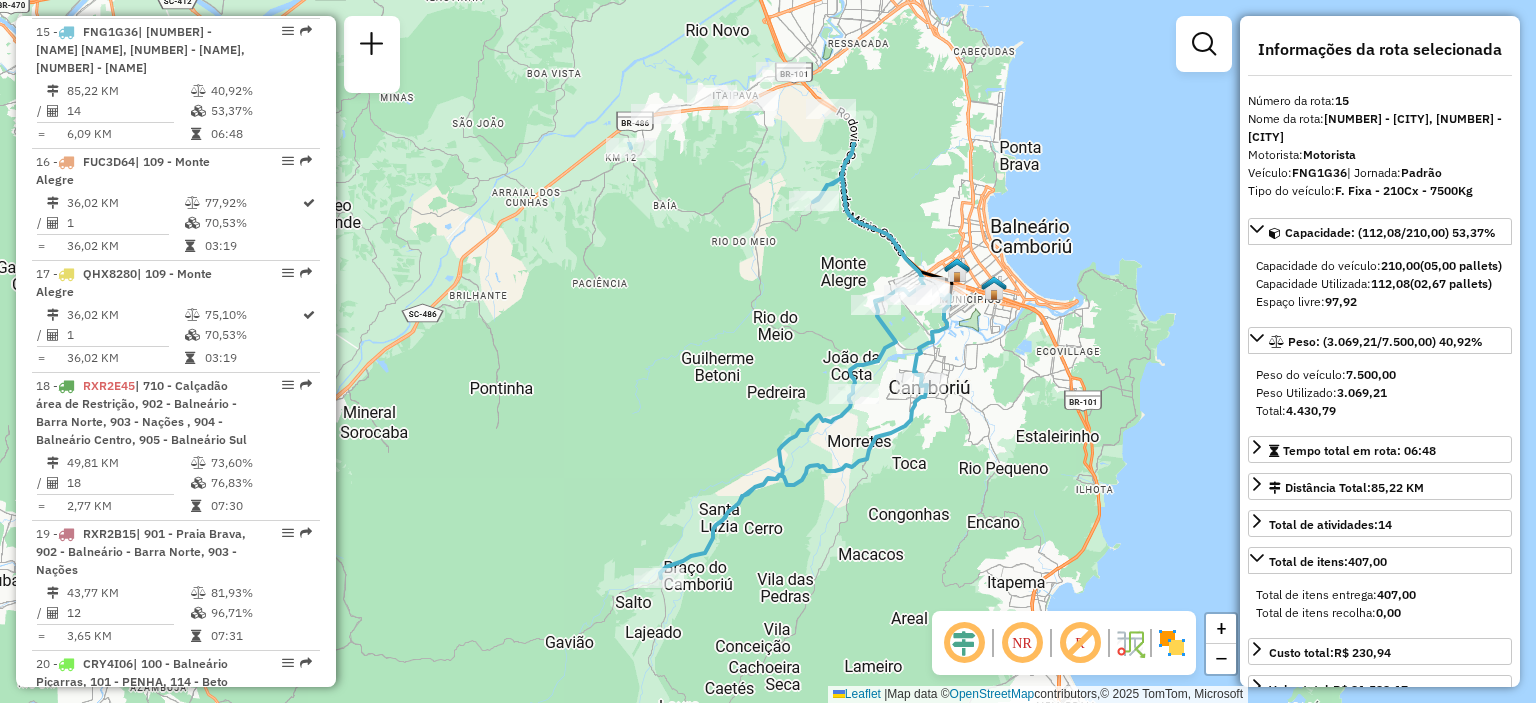 drag, startPoint x: 948, startPoint y: 371, endPoint x: 794, endPoint y: 583, distance: 262.03052 